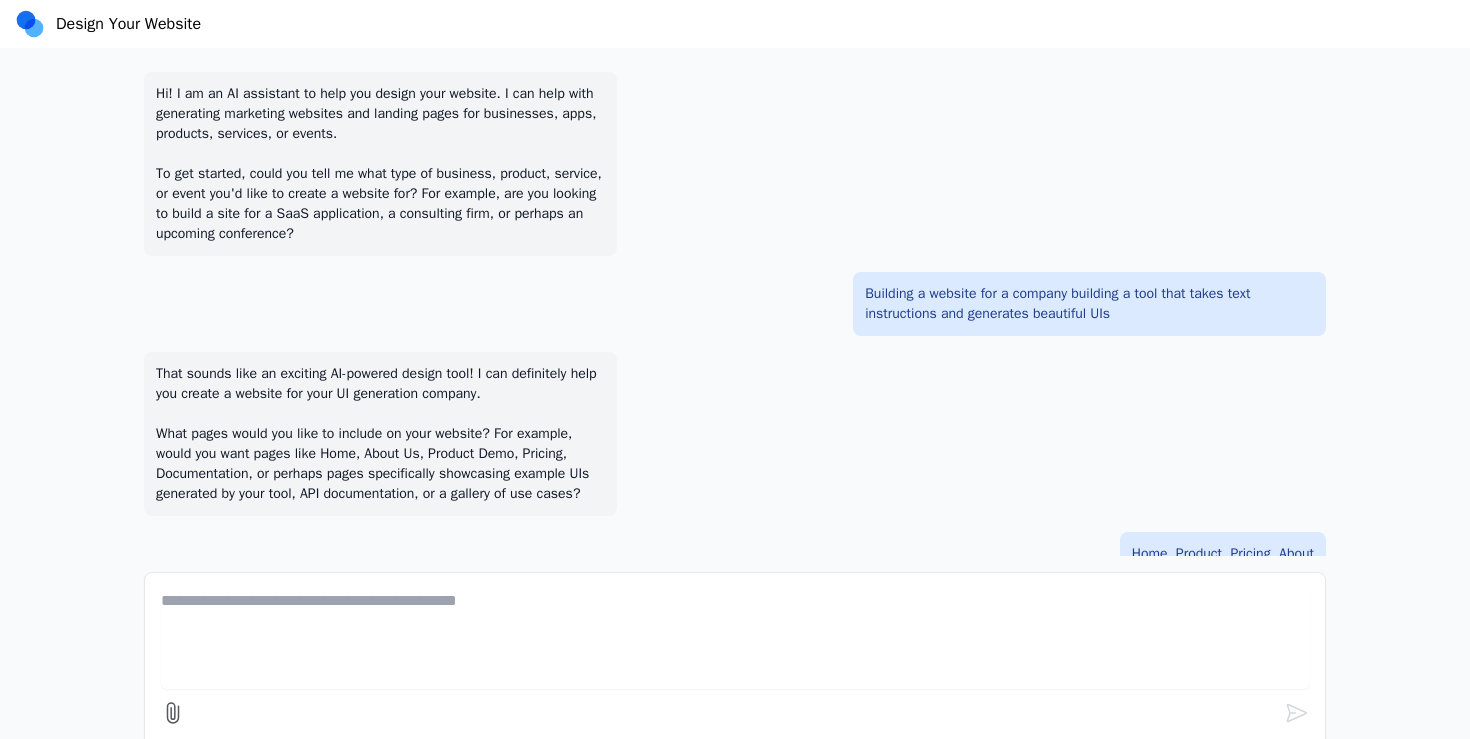 scroll, scrollTop: 31, scrollLeft: 0, axis: vertical 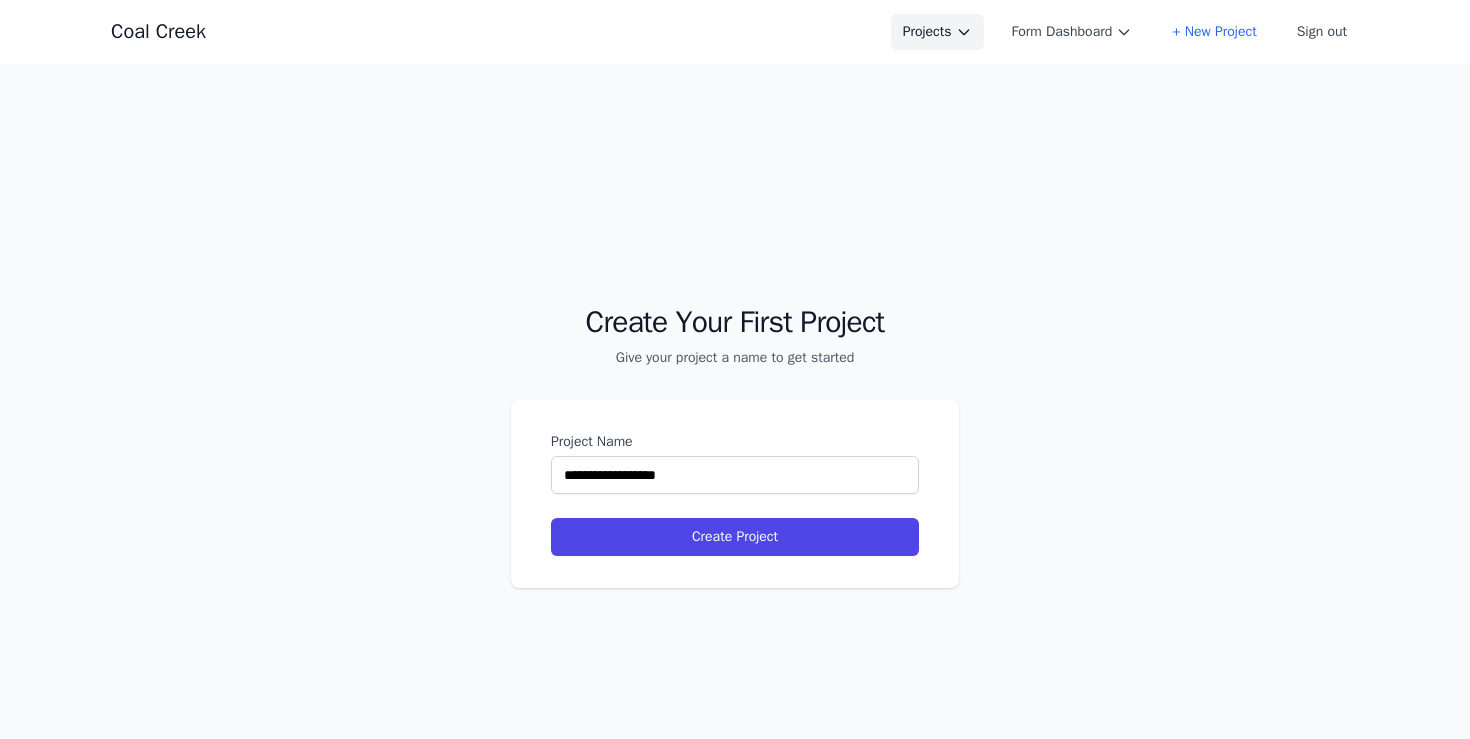 click on "Projects" at bounding box center [937, 32] 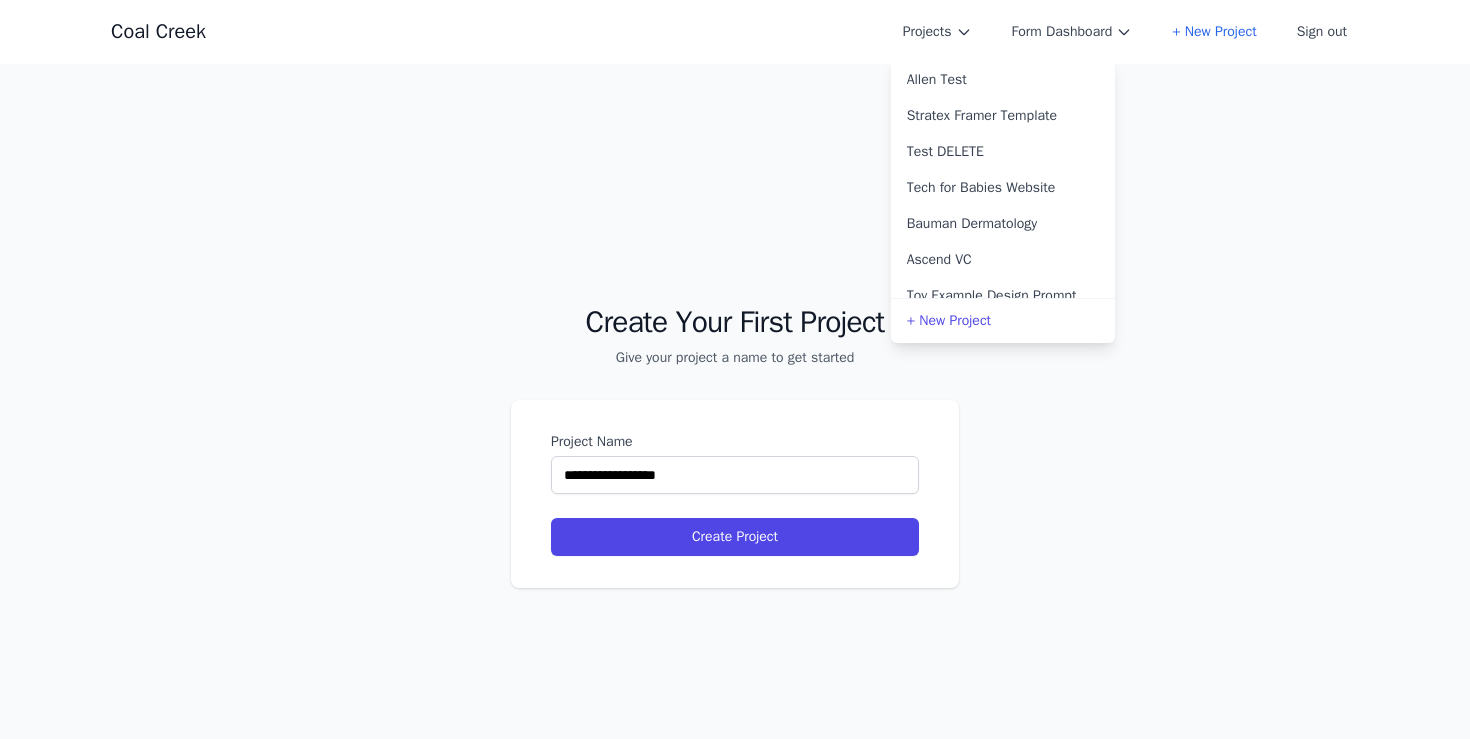click on "**********" at bounding box center [735, 433] 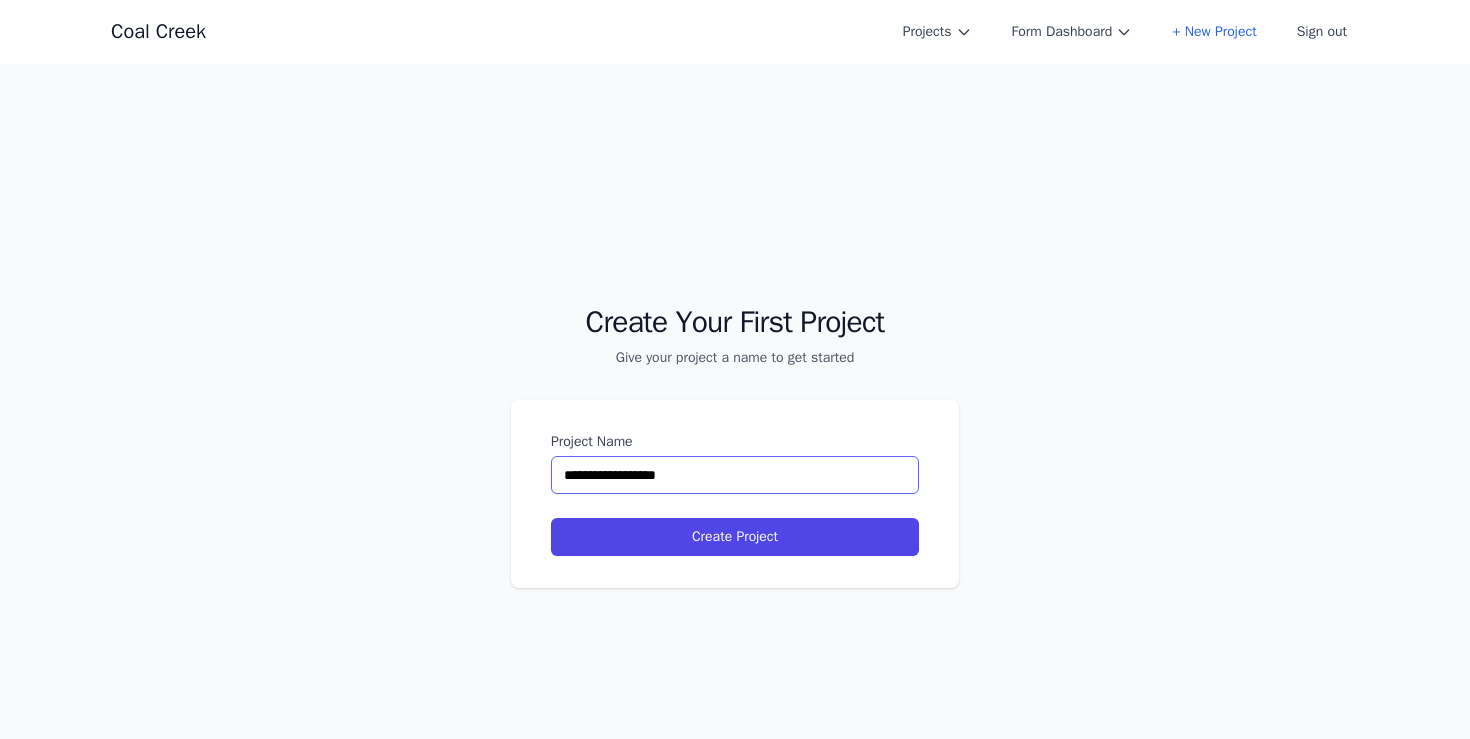 click on "**********" at bounding box center (735, 475) 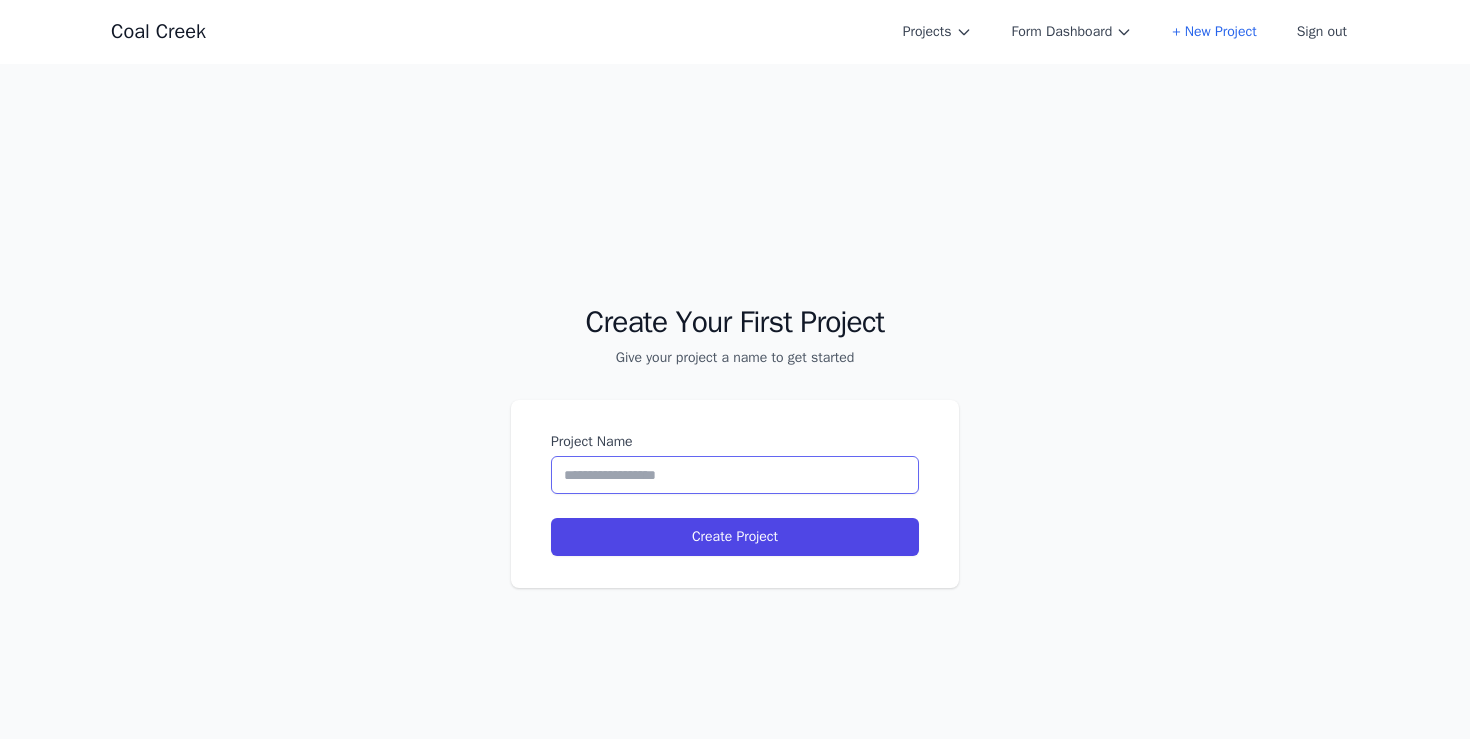 click on "Project Name" at bounding box center (735, 475) 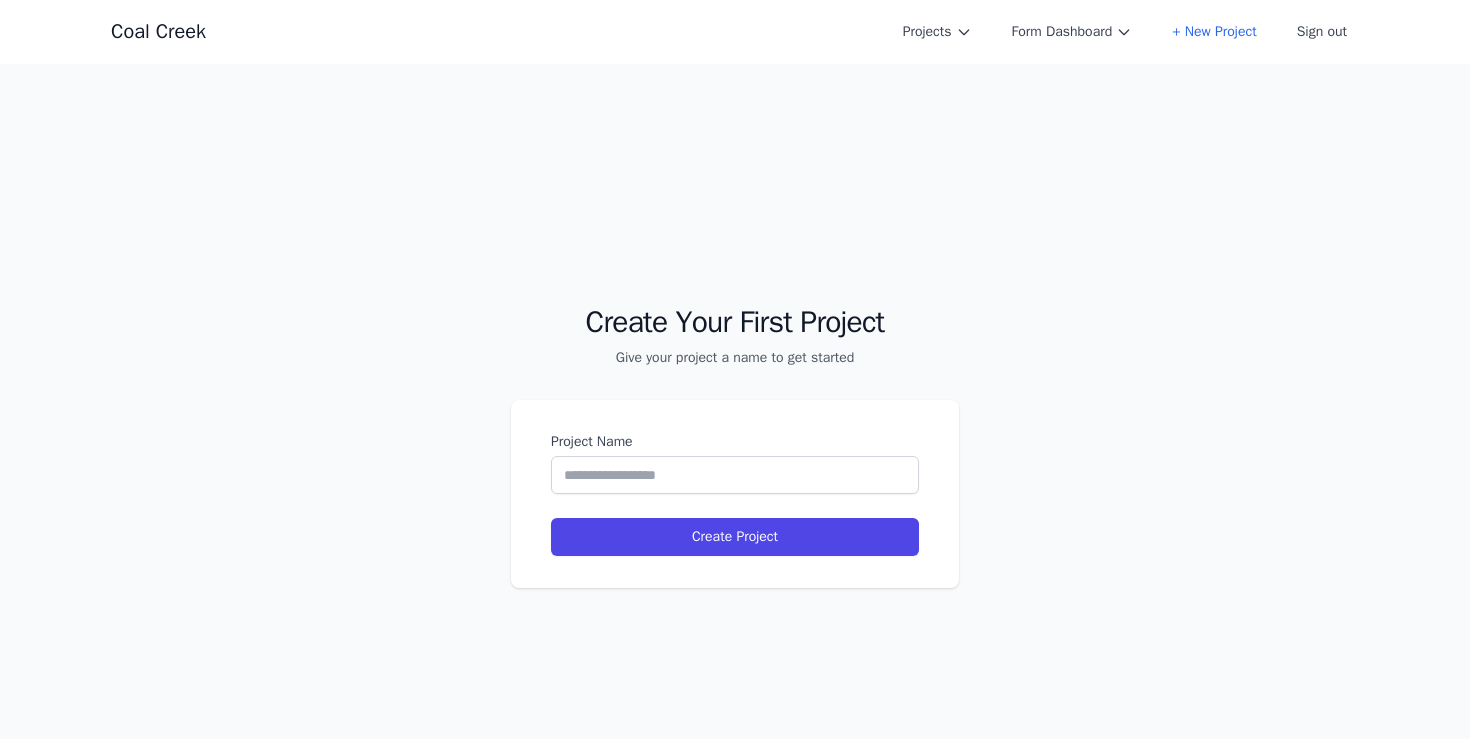 click on "Create Your First Project Give your project a name to get started Project Name Create Project" at bounding box center (735, 433) 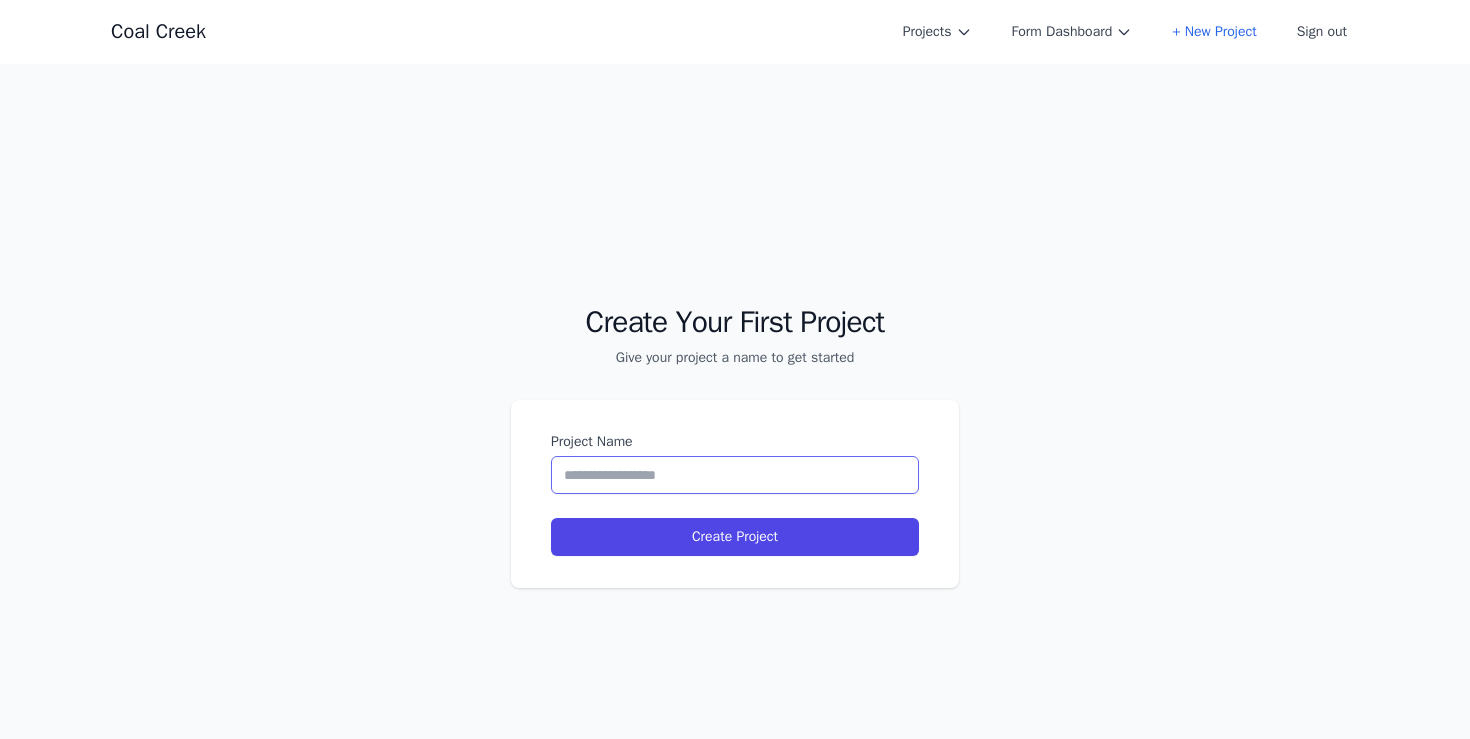 click on "Project Name" at bounding box center (735, 475) 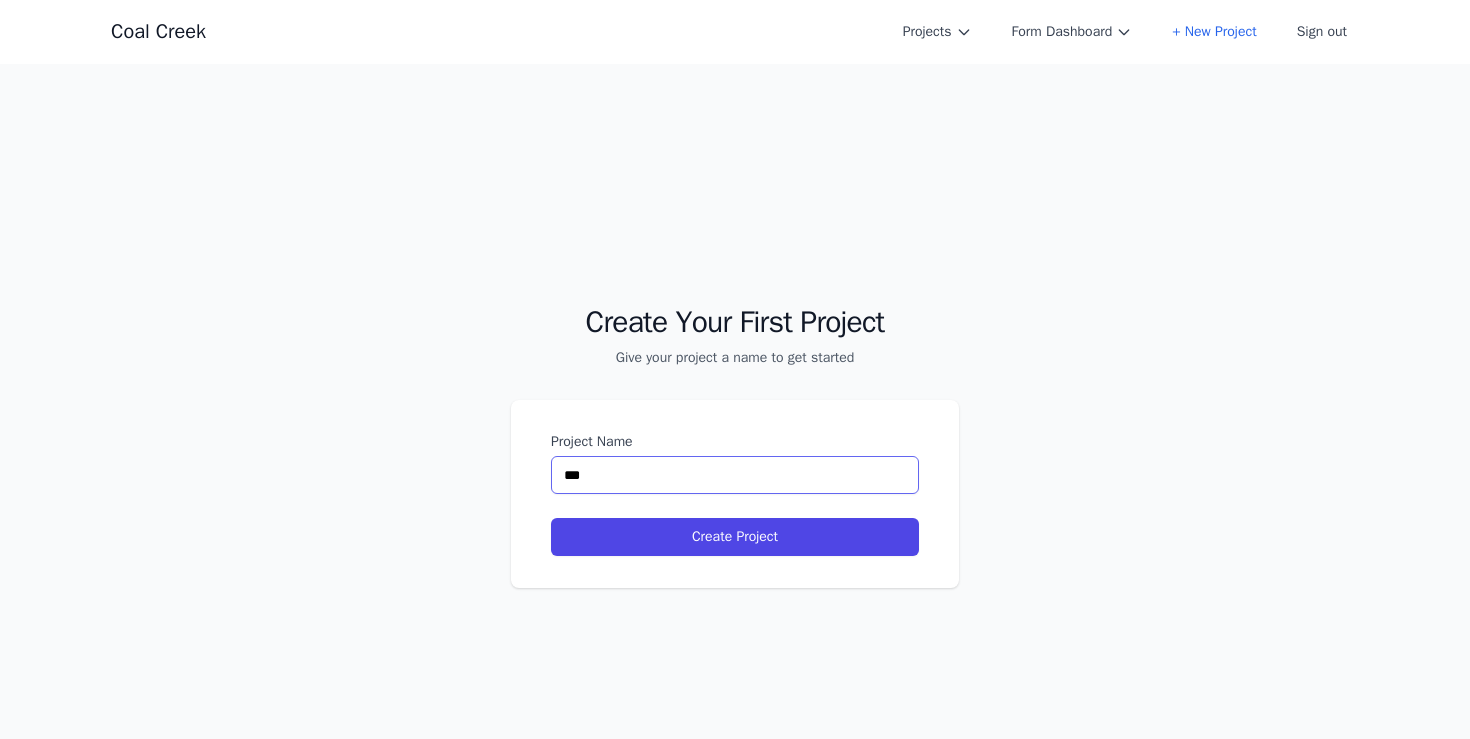 type on "****" 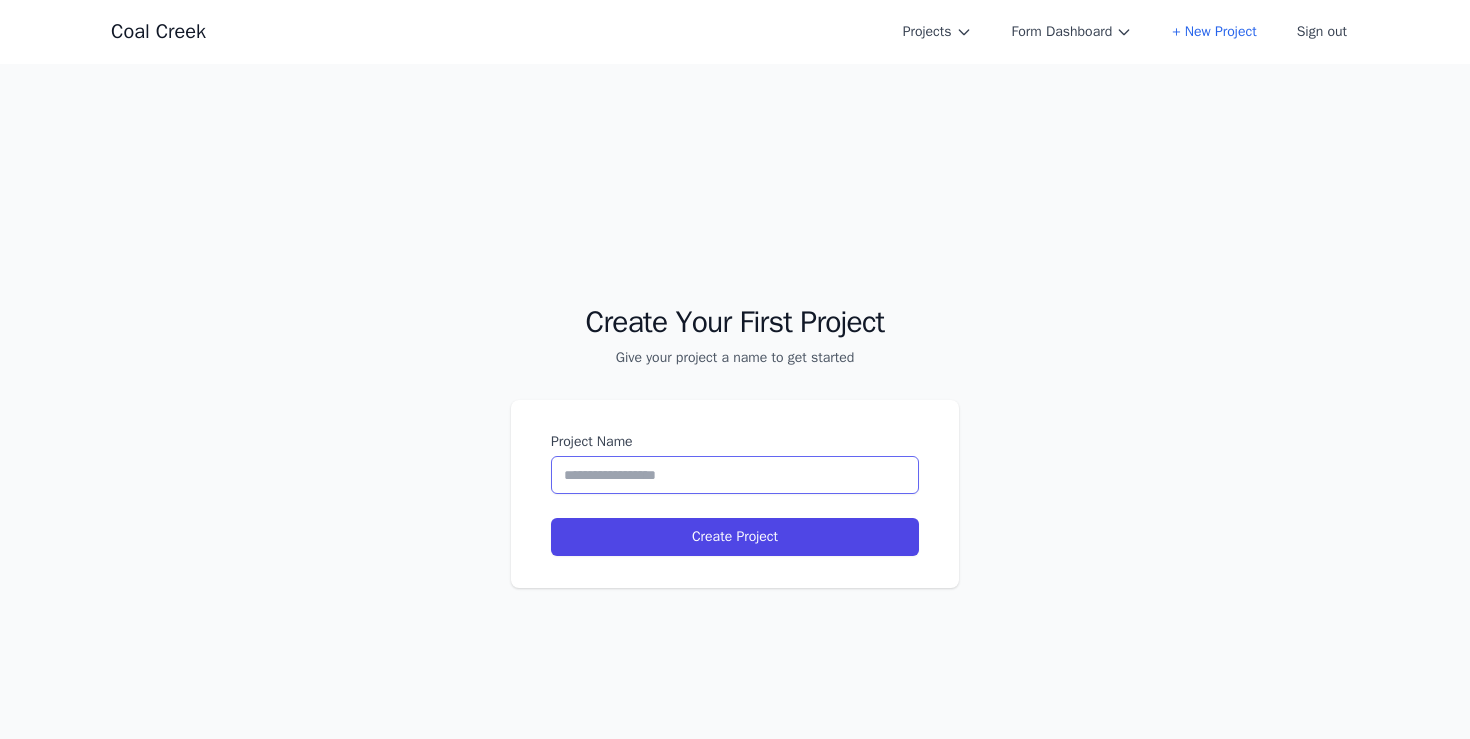 click on "Project Name" at bounding box center (735, 475) 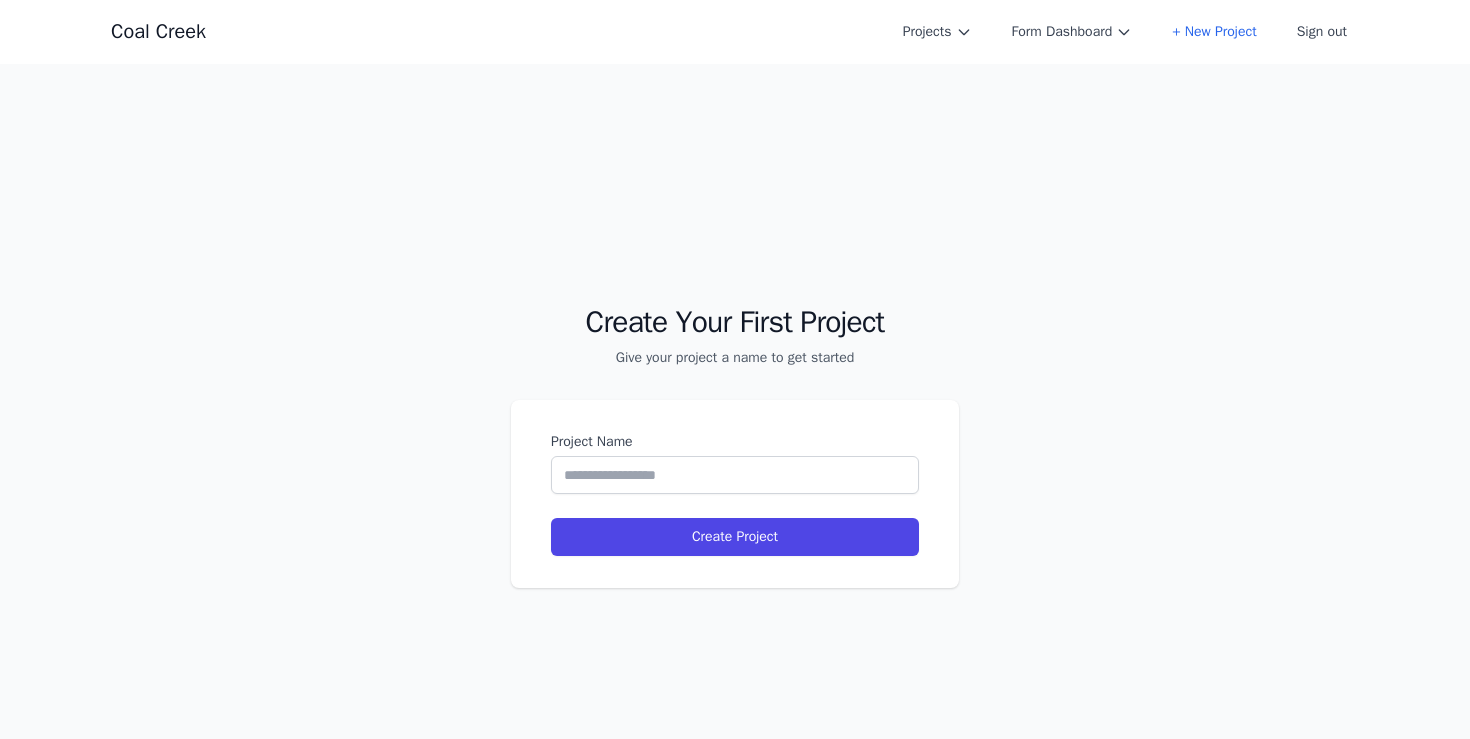 click on "Create Your First Project Give your project a name to get started Project Name Create Project" at bounding box center [735, 433] 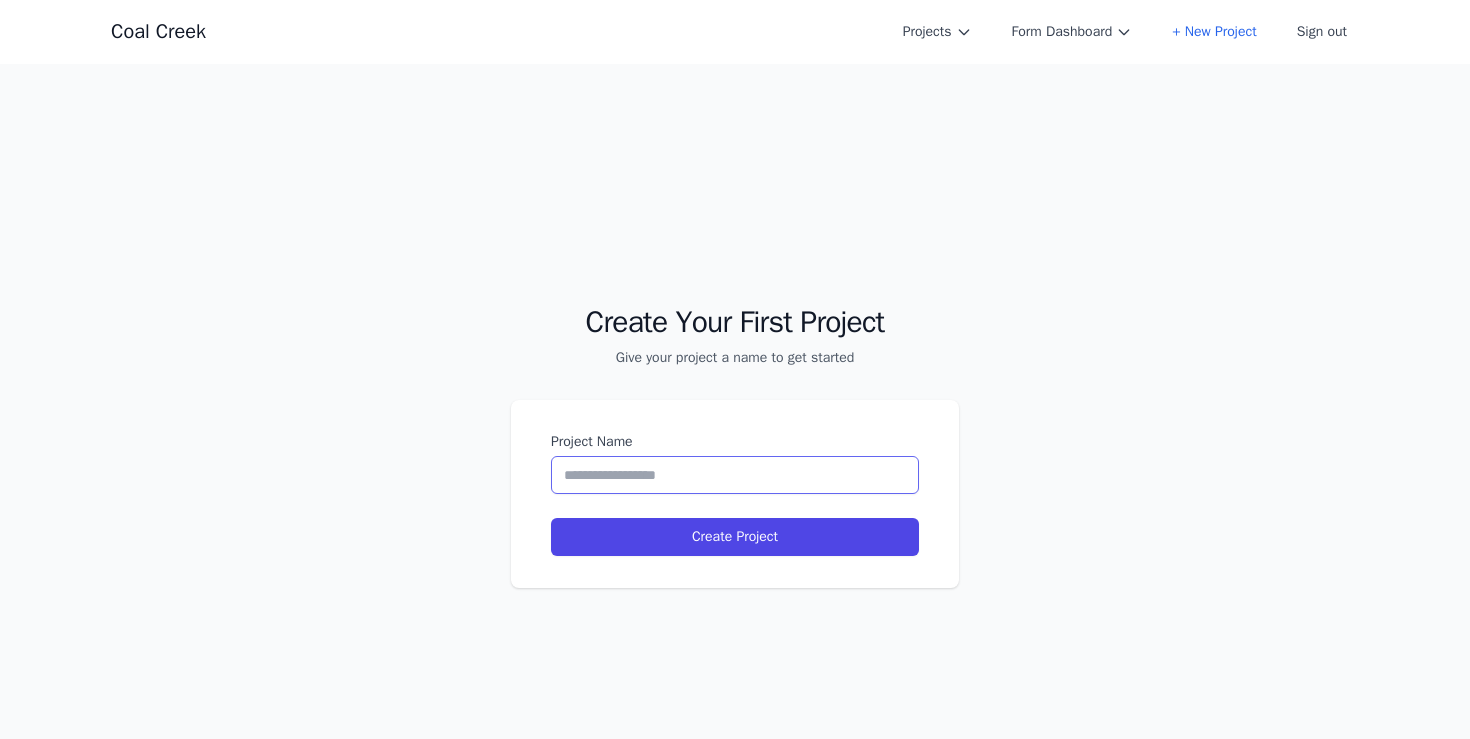 click on "Project Name" at bounding box center [735, 475] 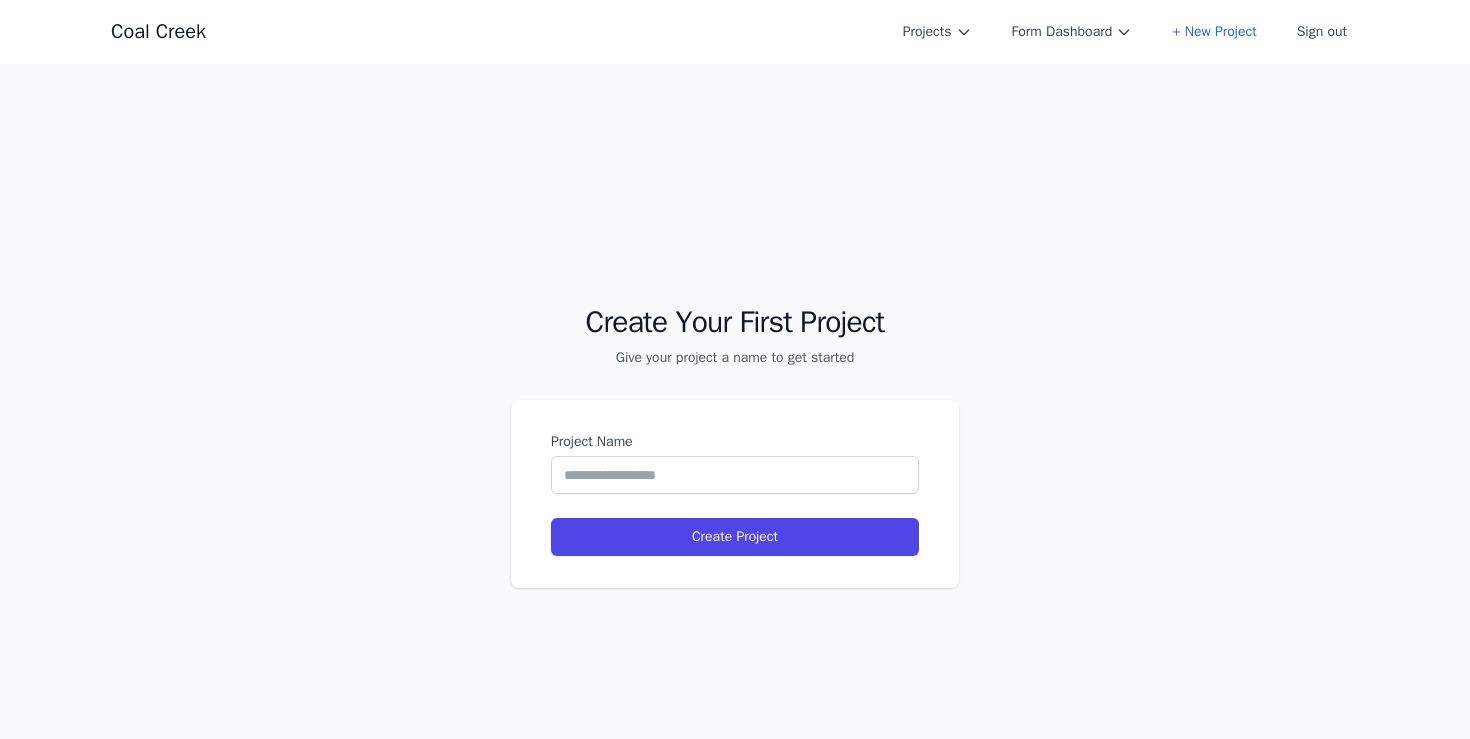 click on "Give your project a name to get started" at bounding box center (735, 358) 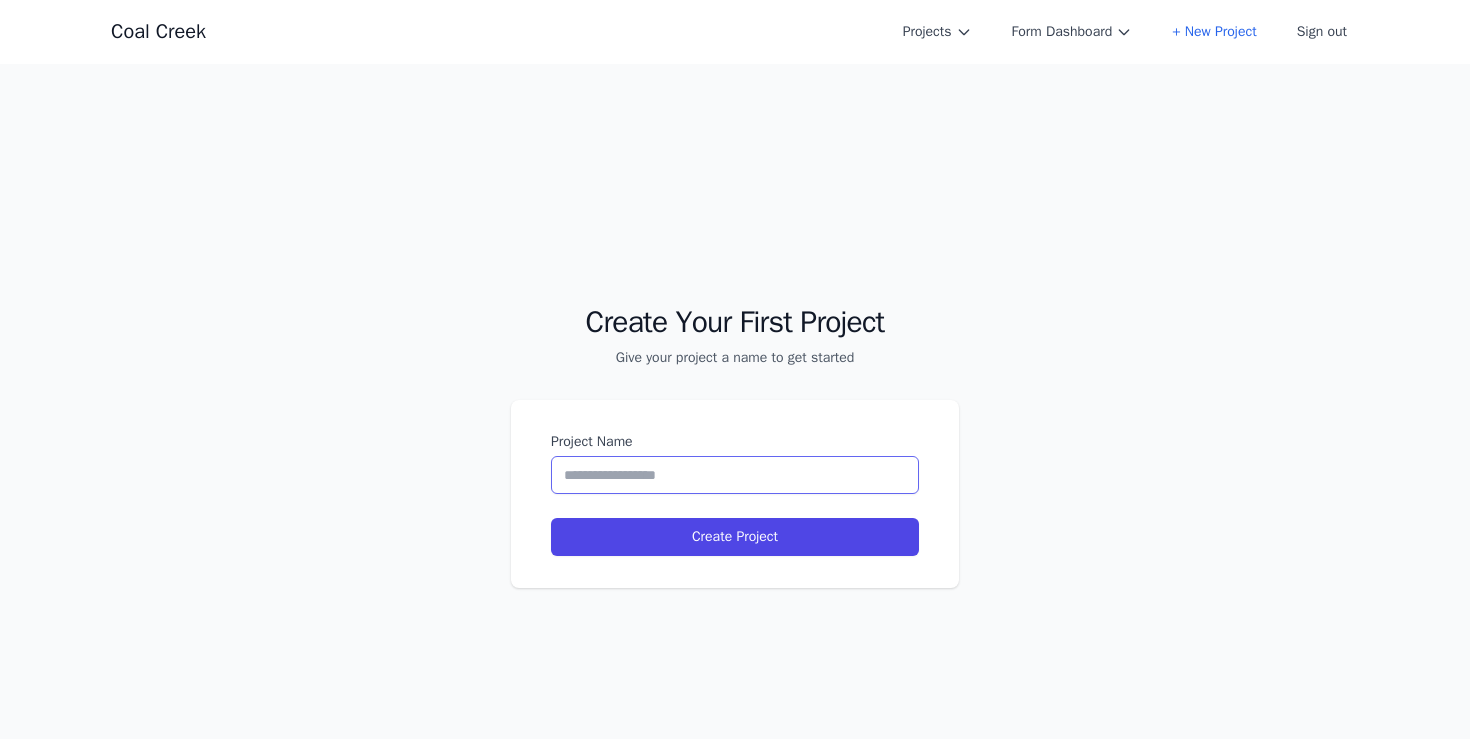 click on "Project Name" at bounding box center (735, 475) 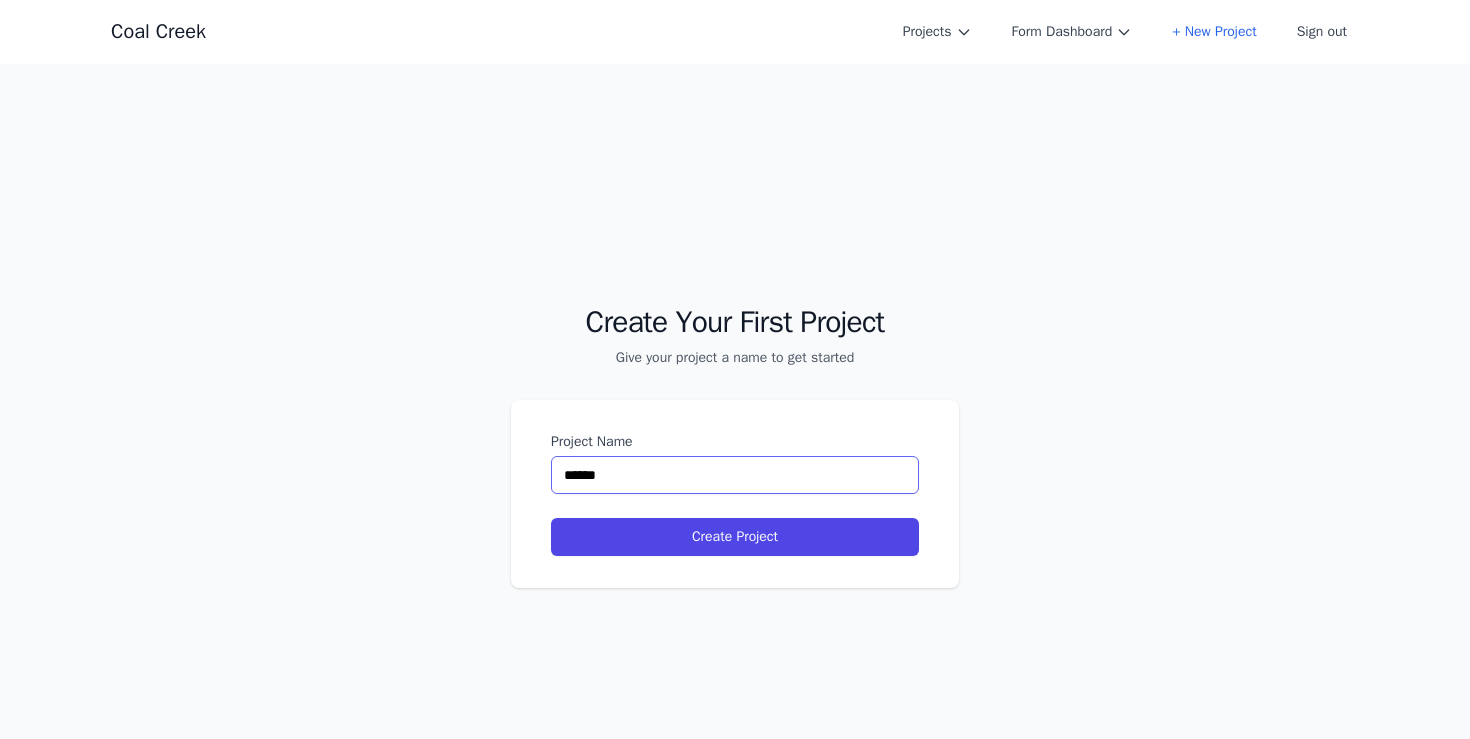 type on "******" 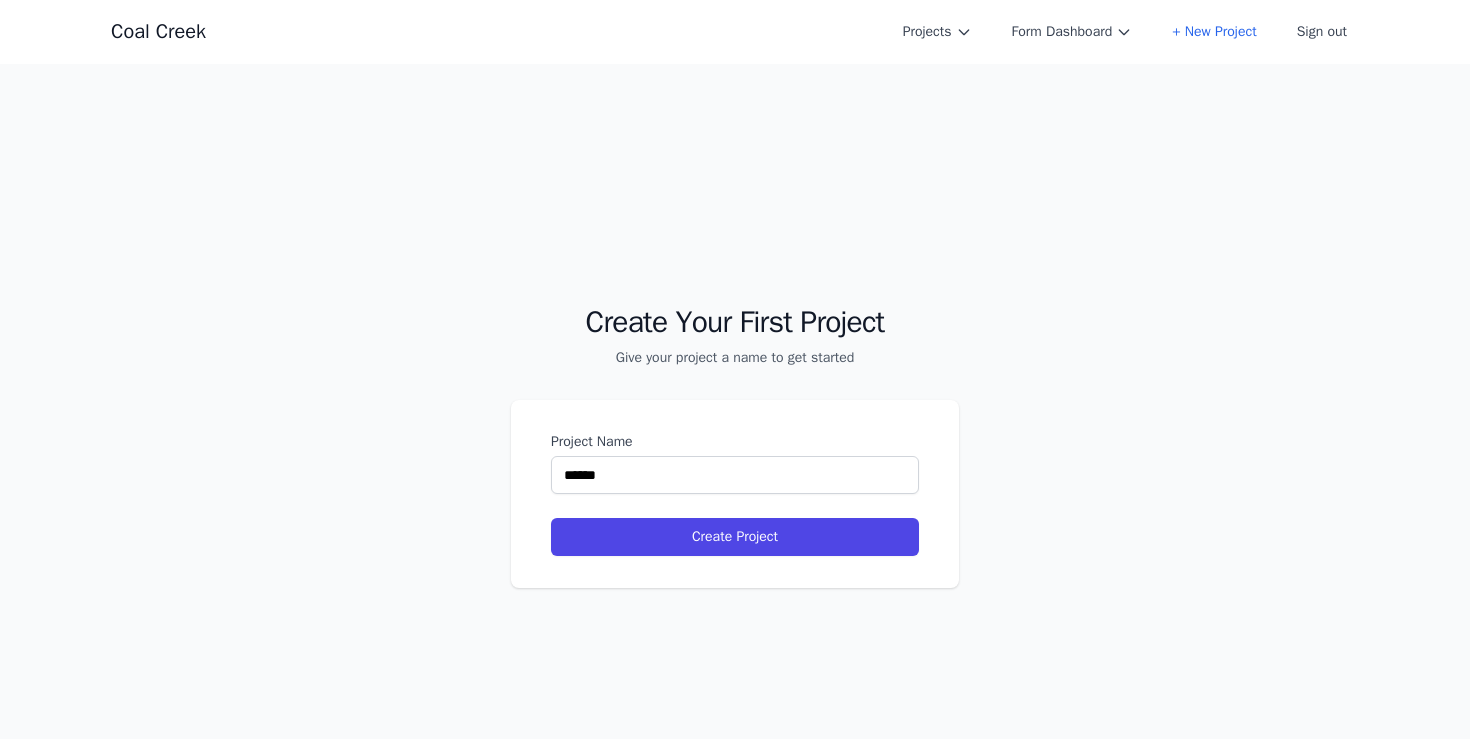 select on "**" 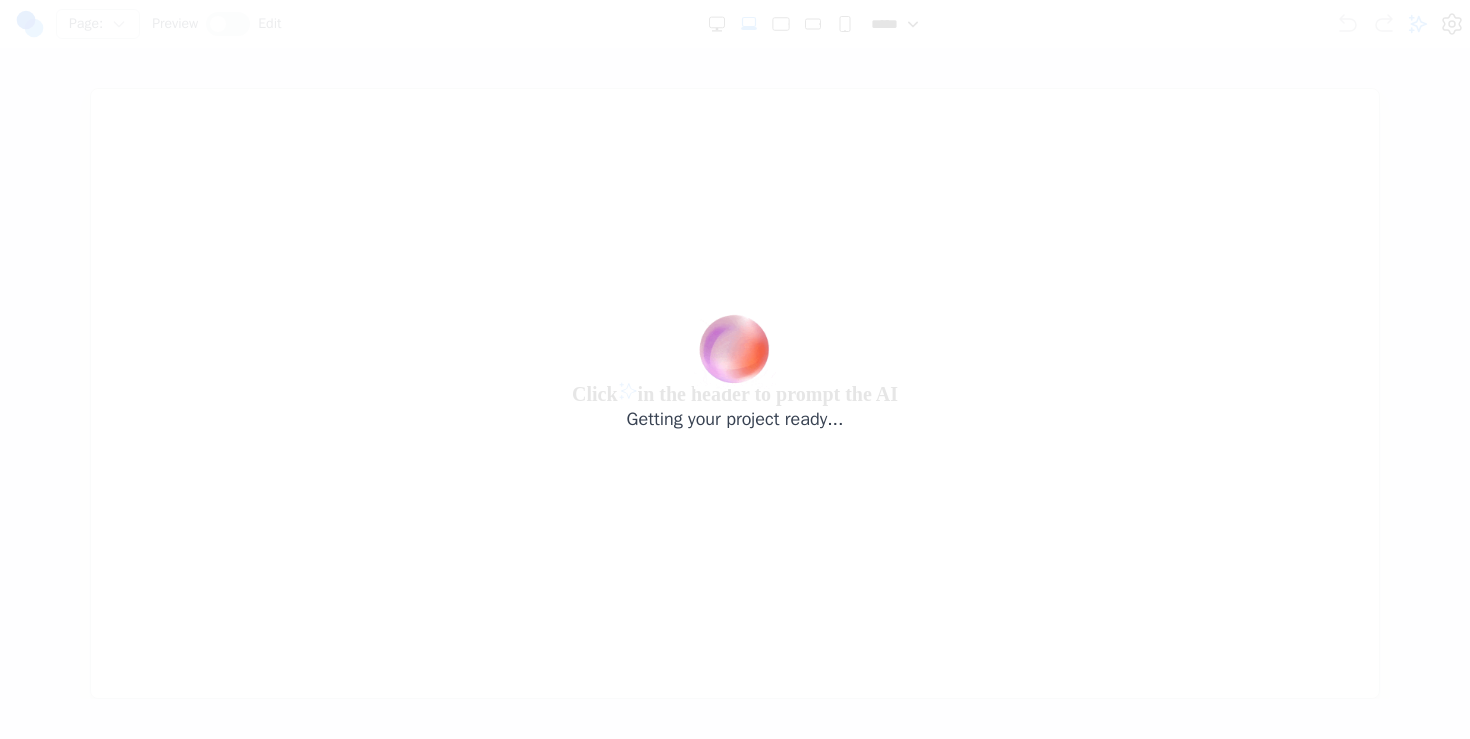 scroll, scrollTop: 0, scrollLeft: 0, axis: both 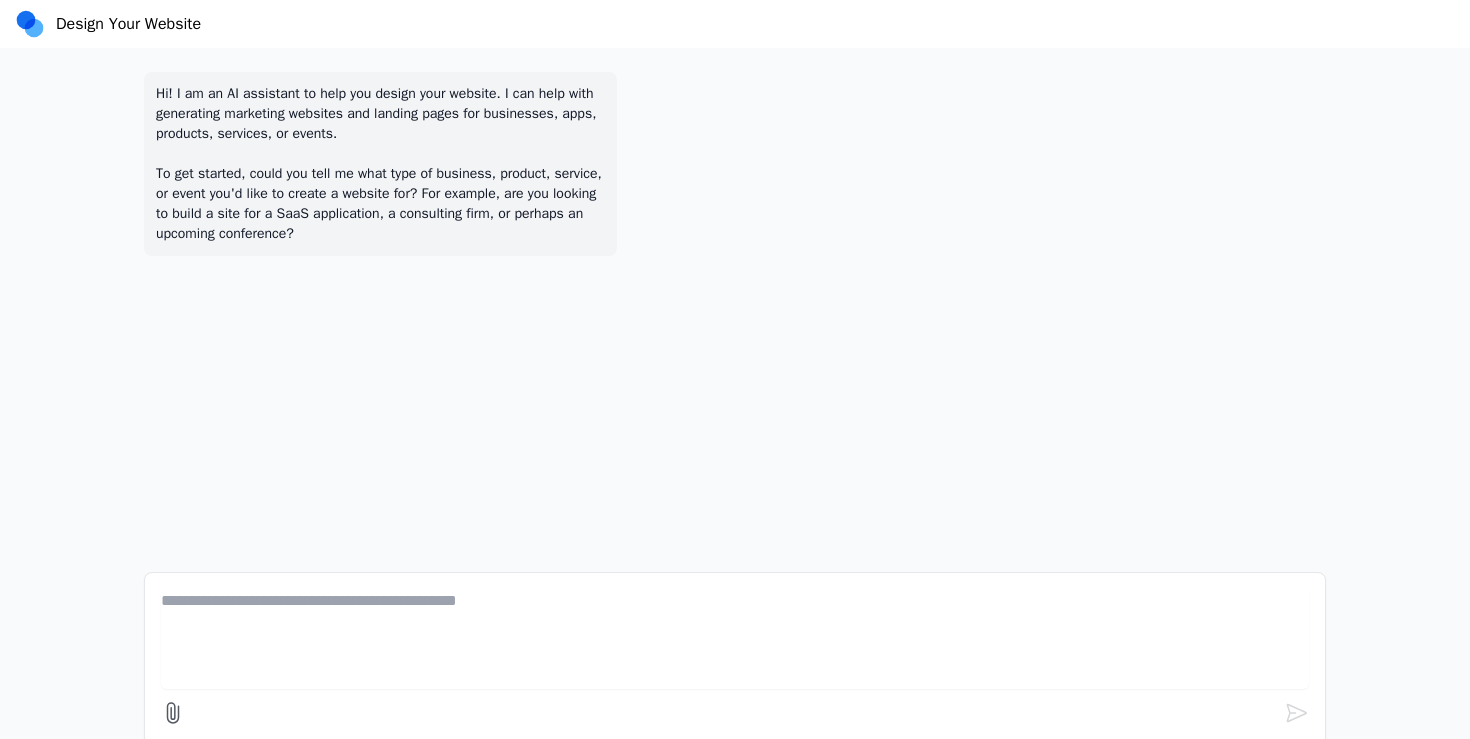 click at bounding box center (735, 659) 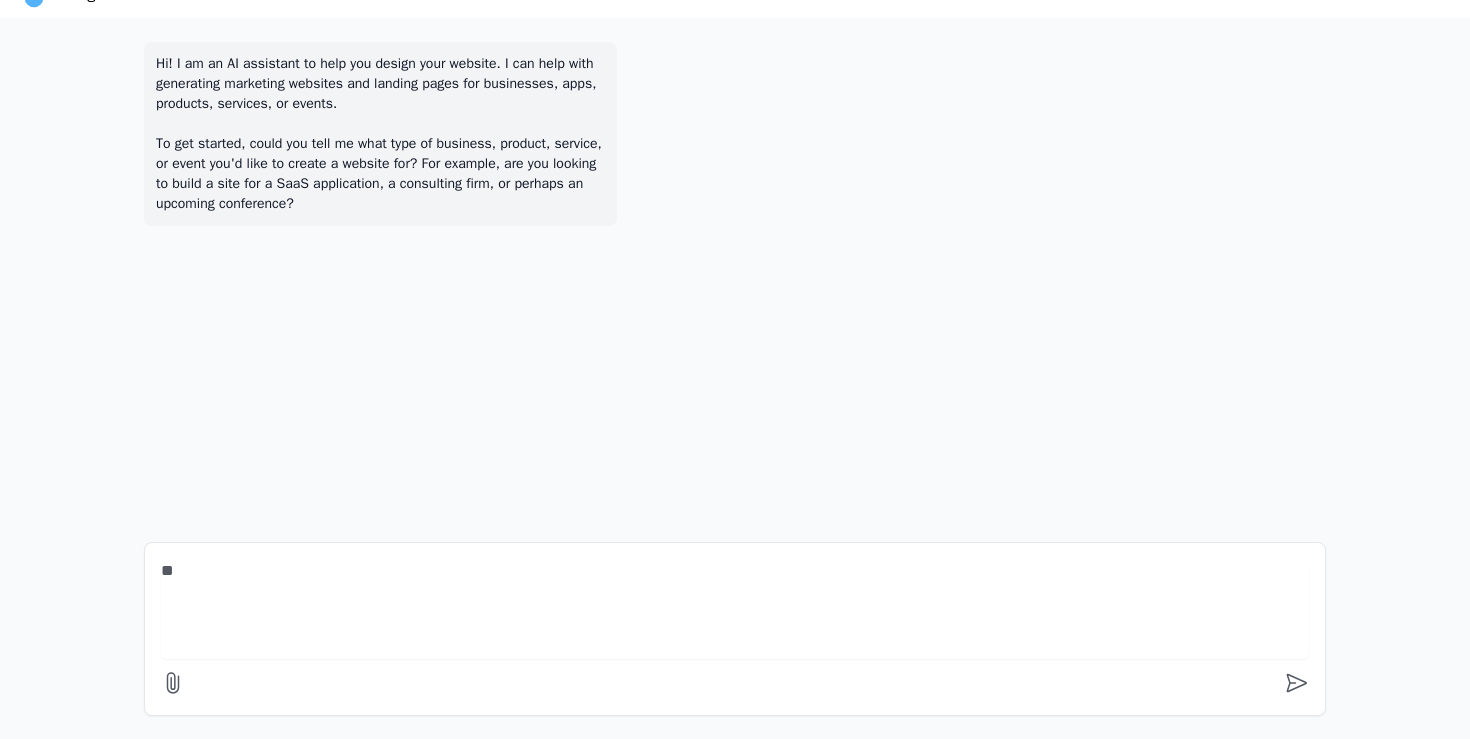 scroll, scrollTop: 31, scrollLeft: 0, axis: vertical 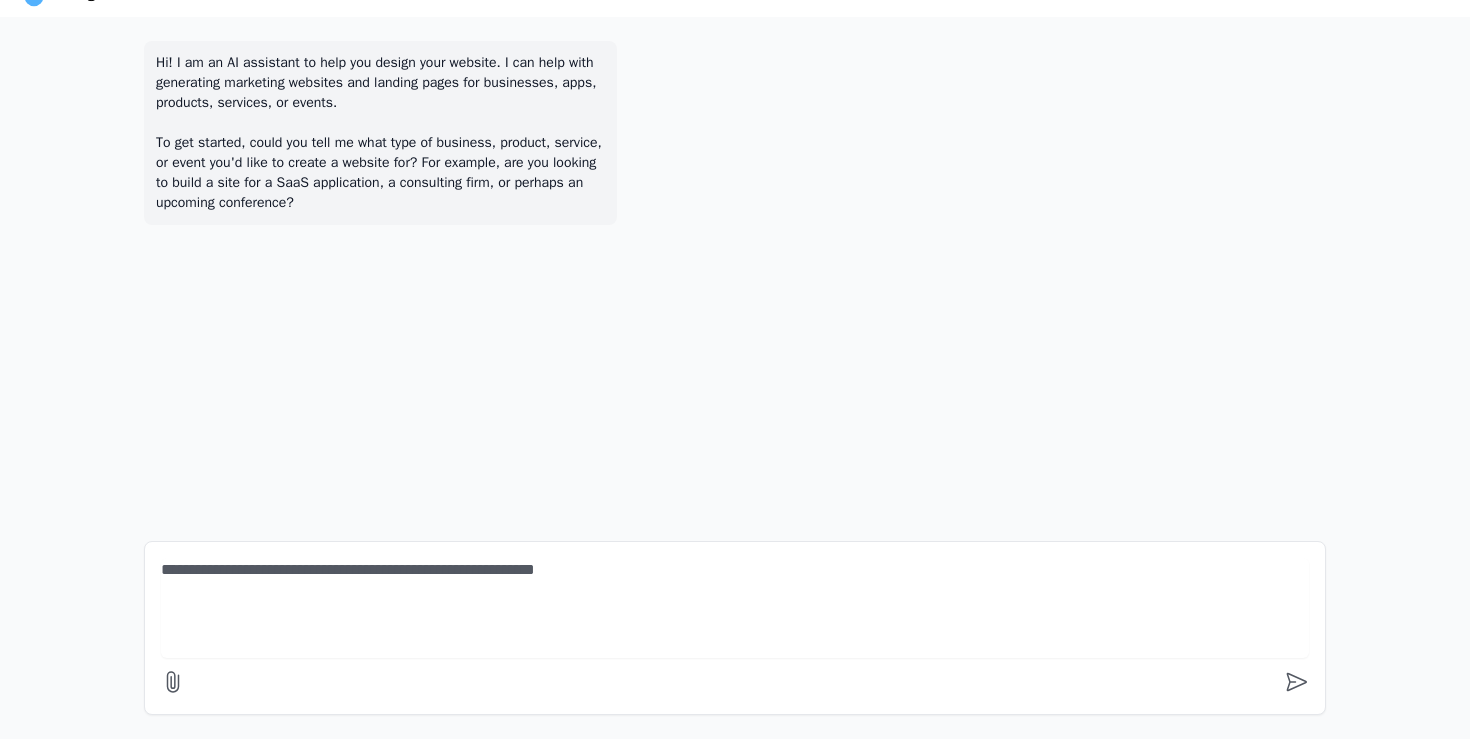 type on "**********" 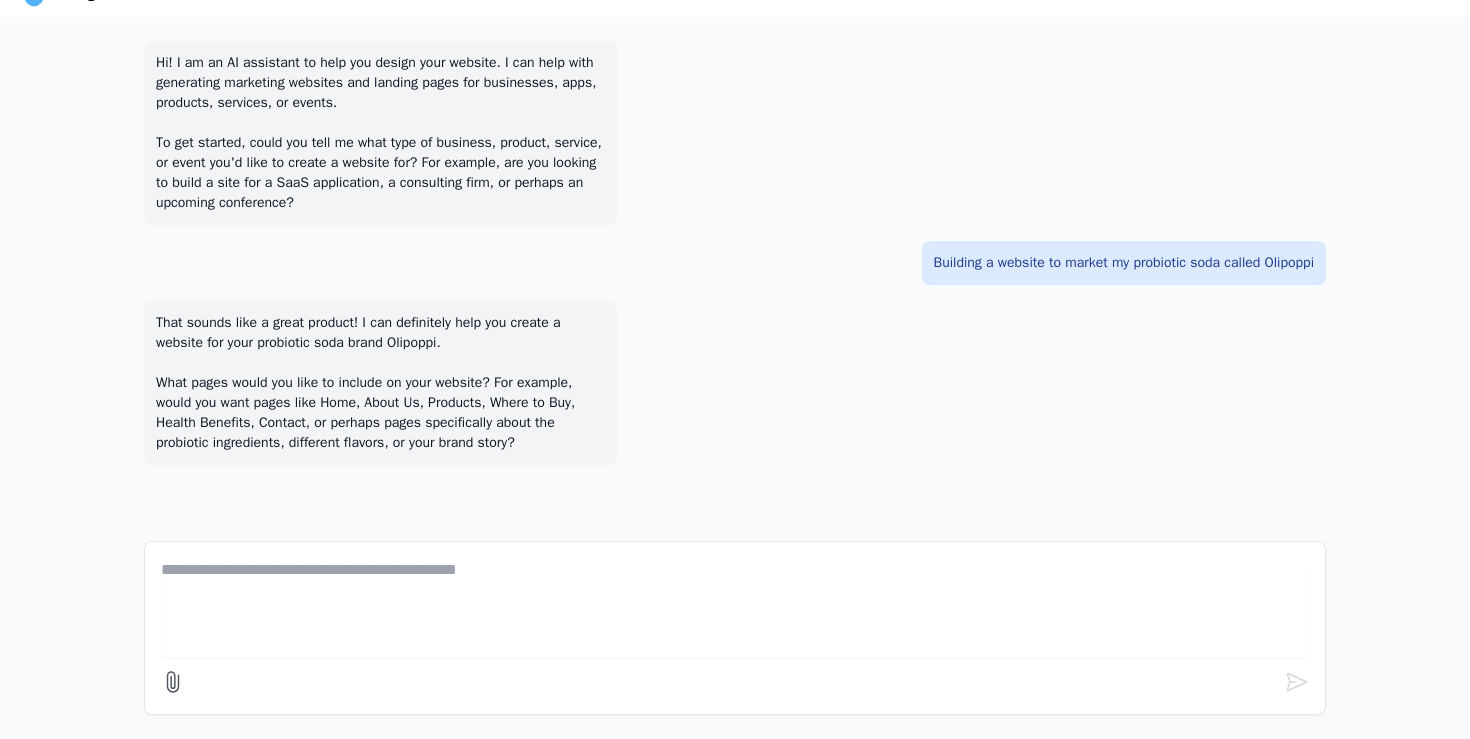 click at bounding box center (735, 608) 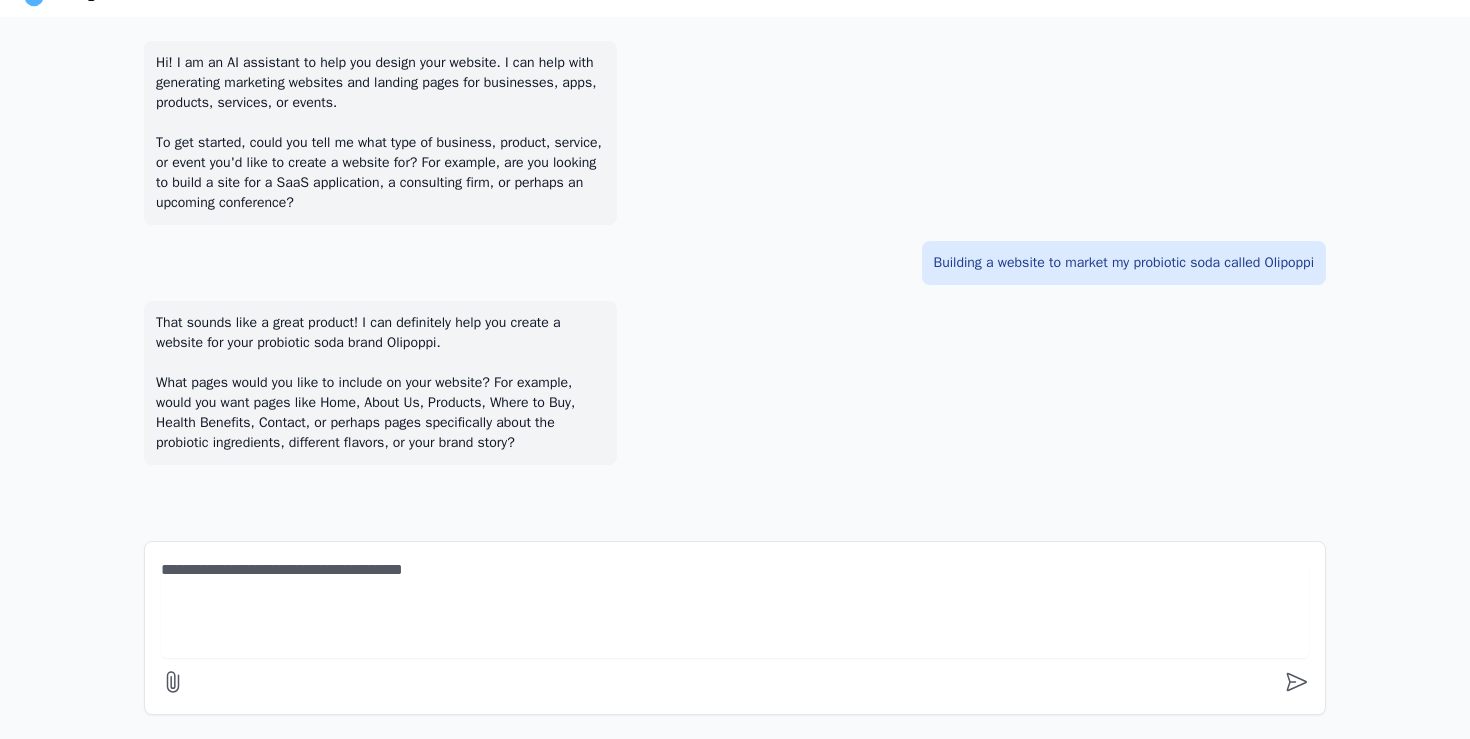 type on "**********" 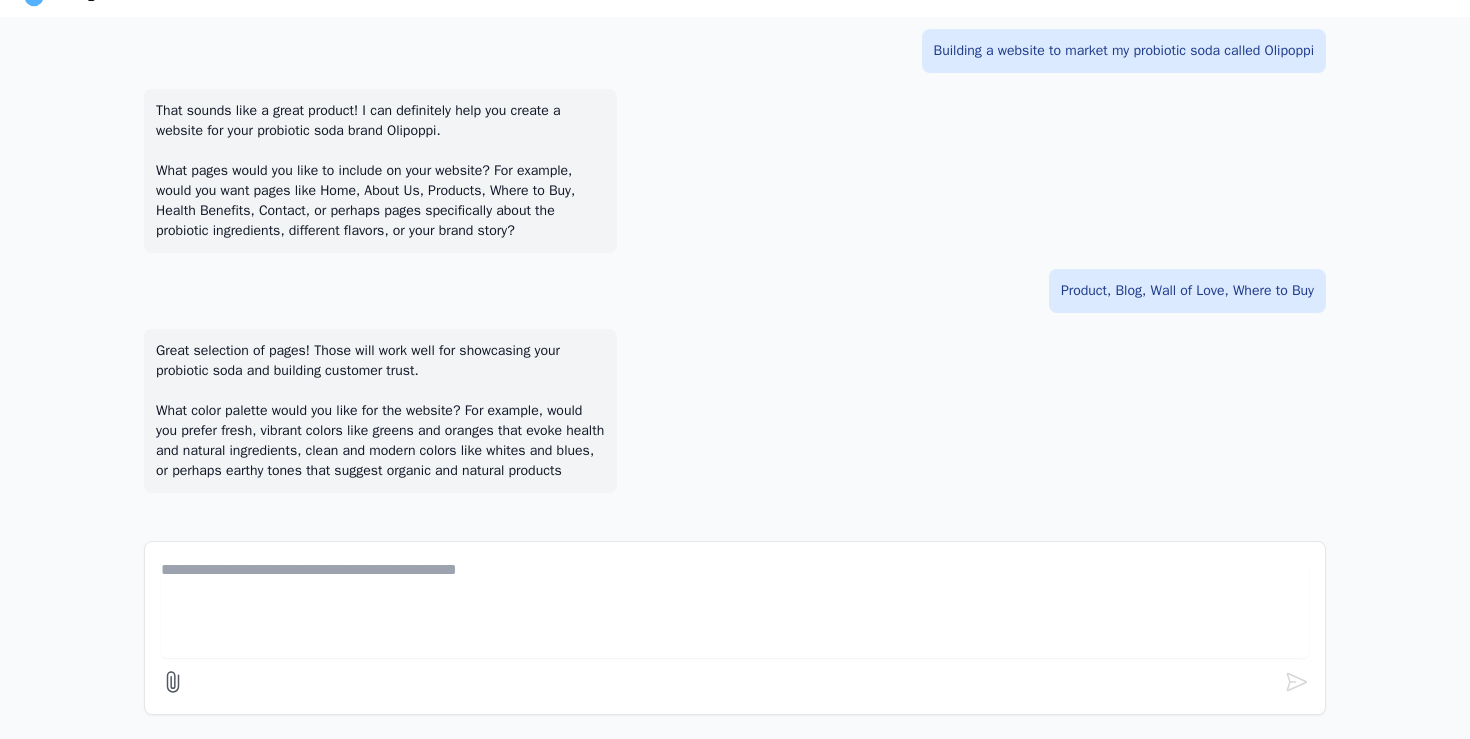 scroll, scrollTop: 232, scrollLeft: 0, axis: vertical 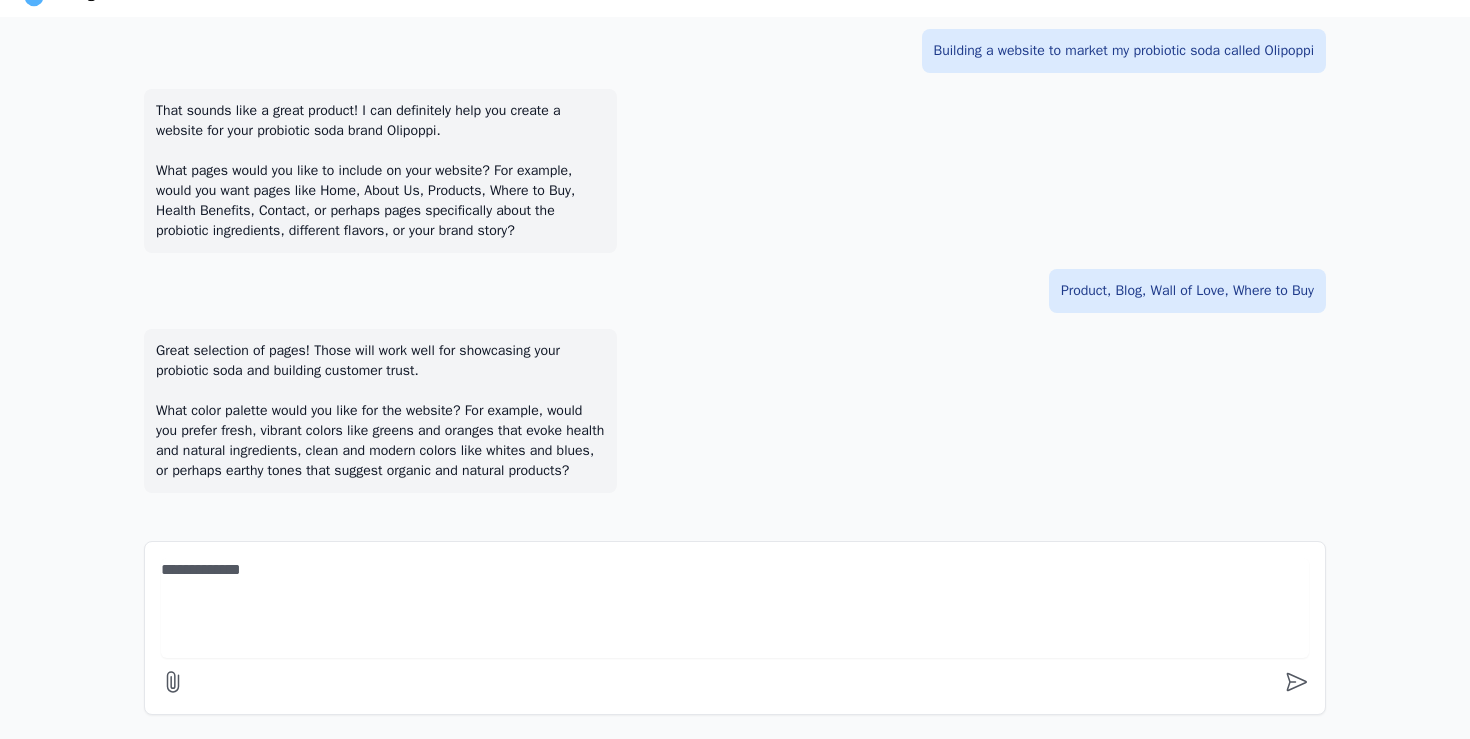 type on "**********" 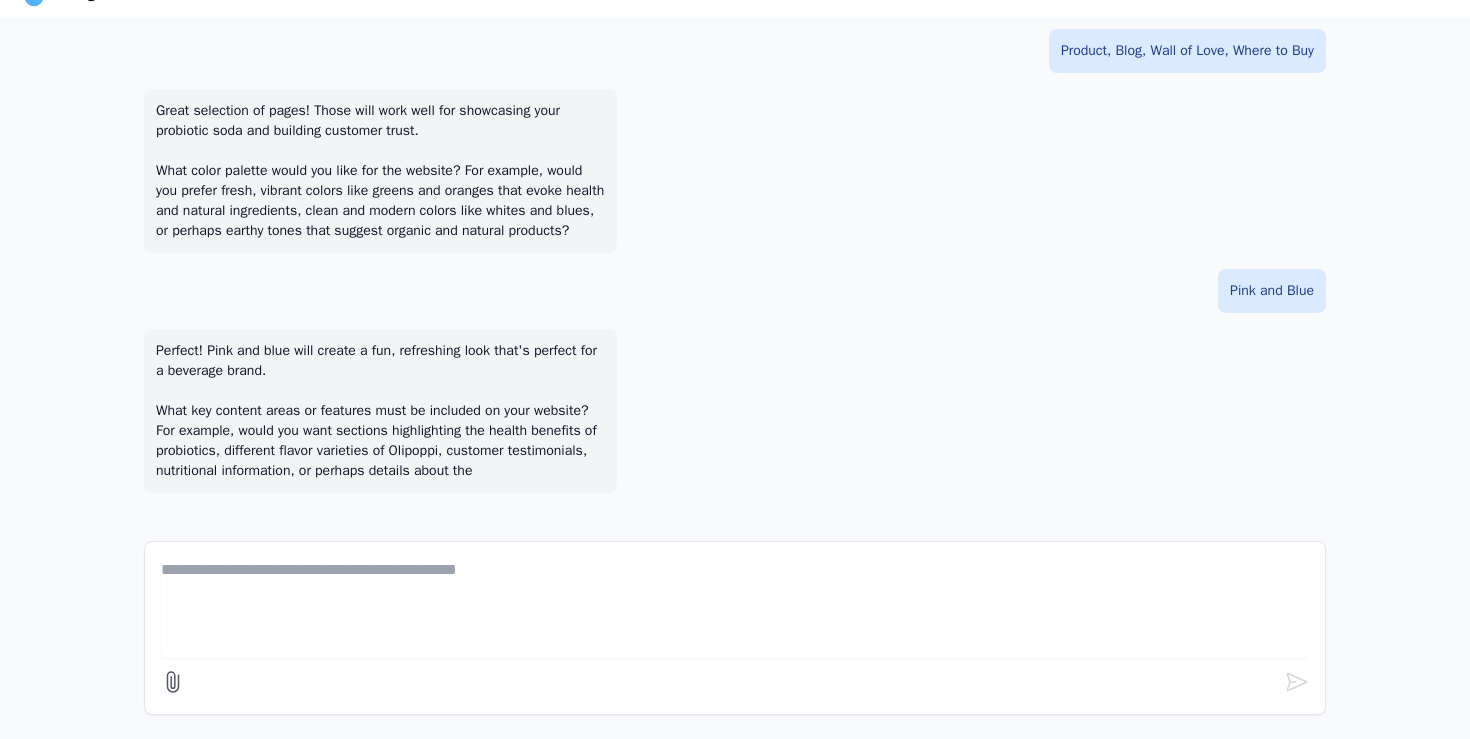scroll, scrollTop: 492, scrollLeft: 0, axis: vertical 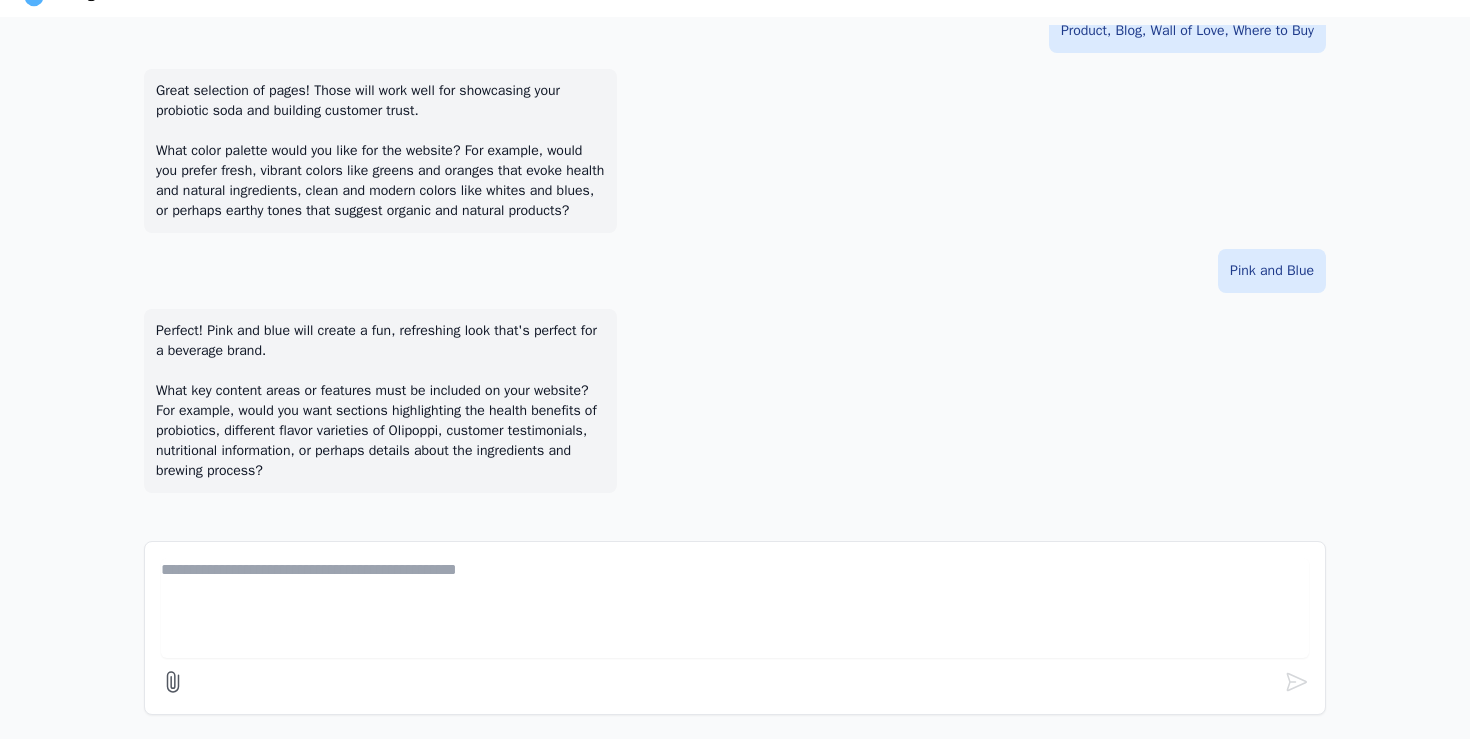 click at bounding box center [735, 608] 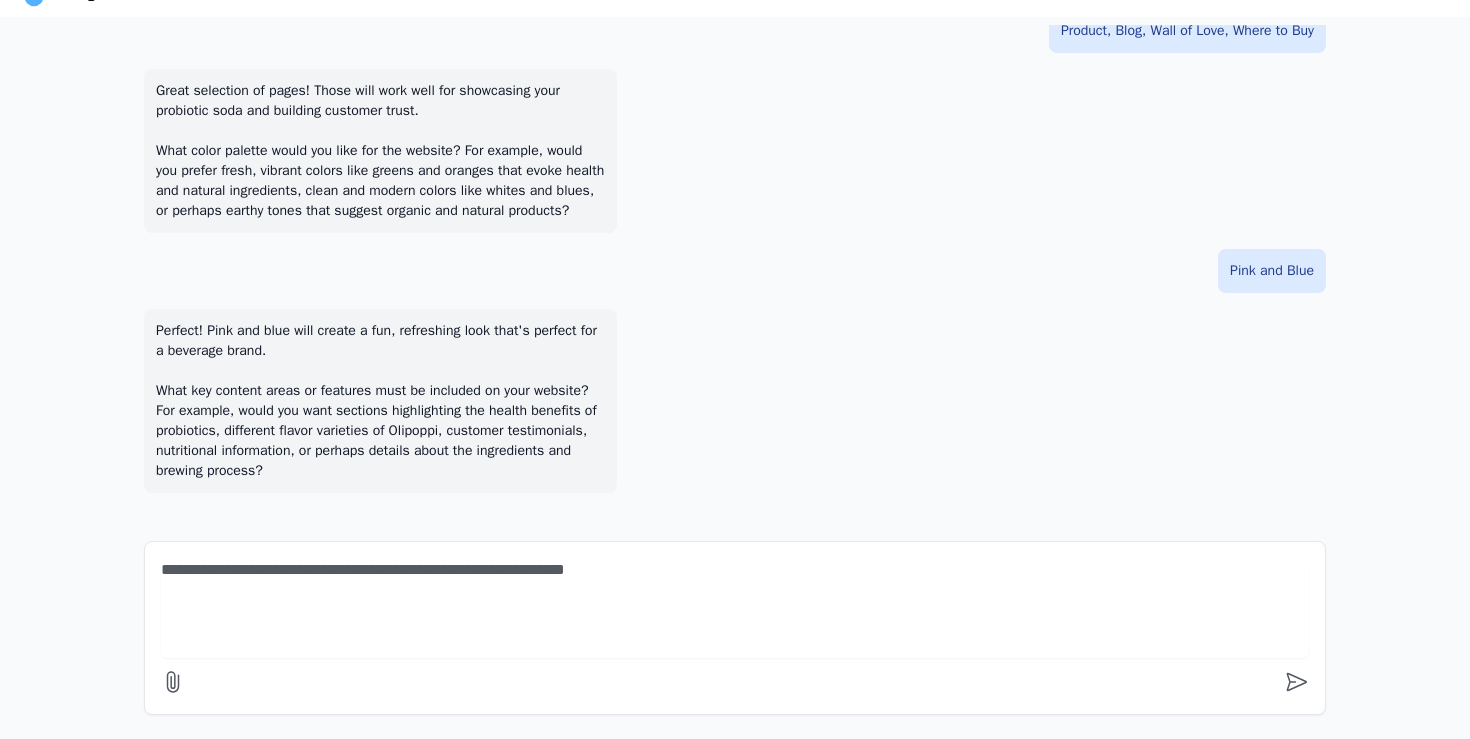 type on "**********" 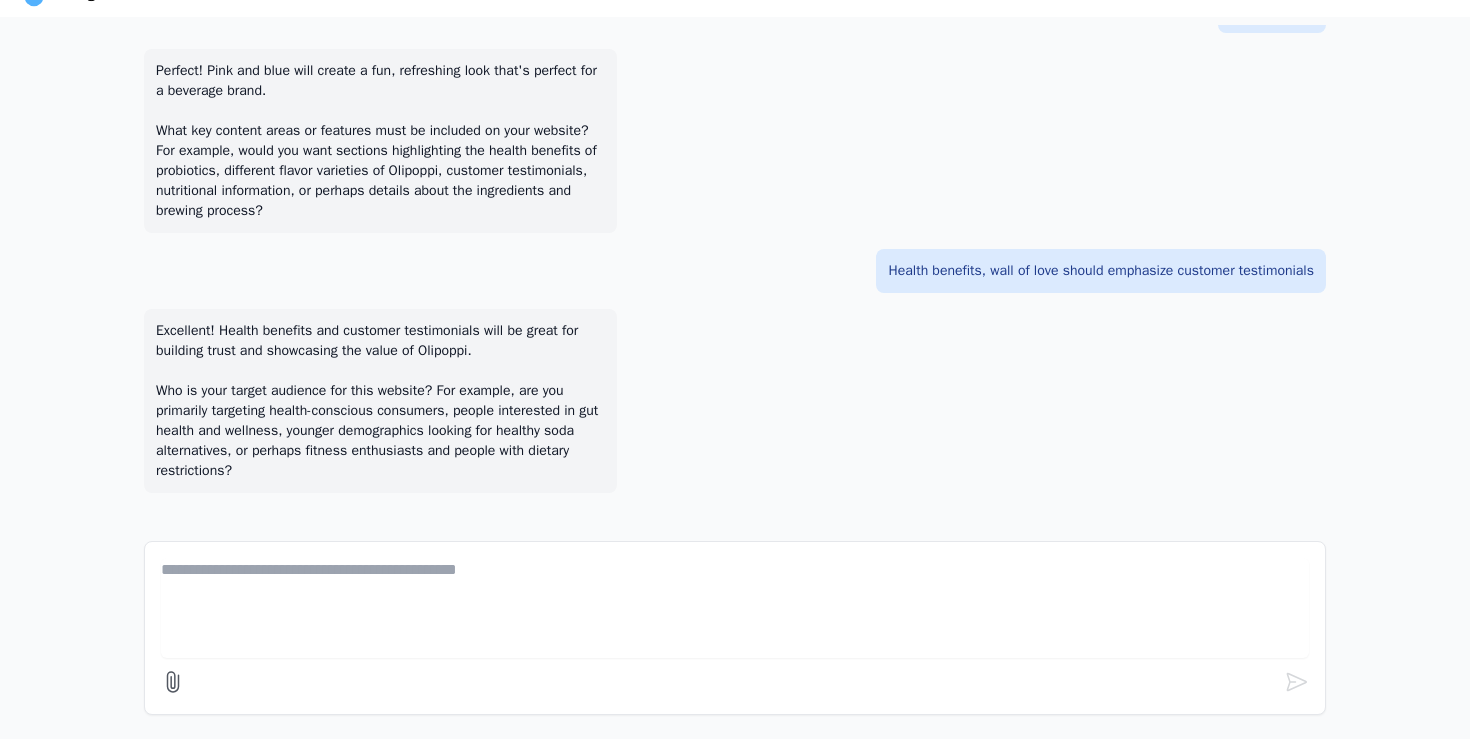 scroll, scrollTop: 752, scrollLeft: 0, axis: vertical 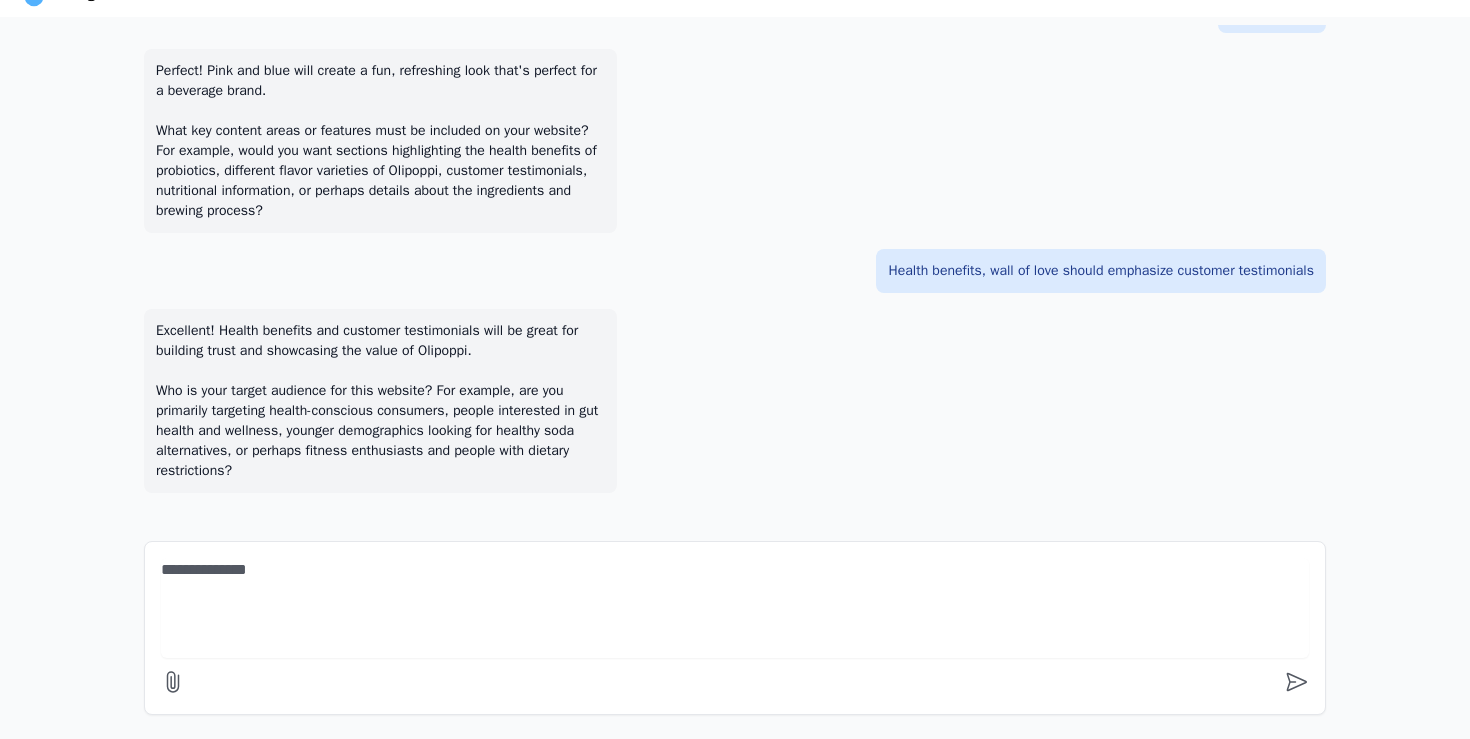 type on "**********" 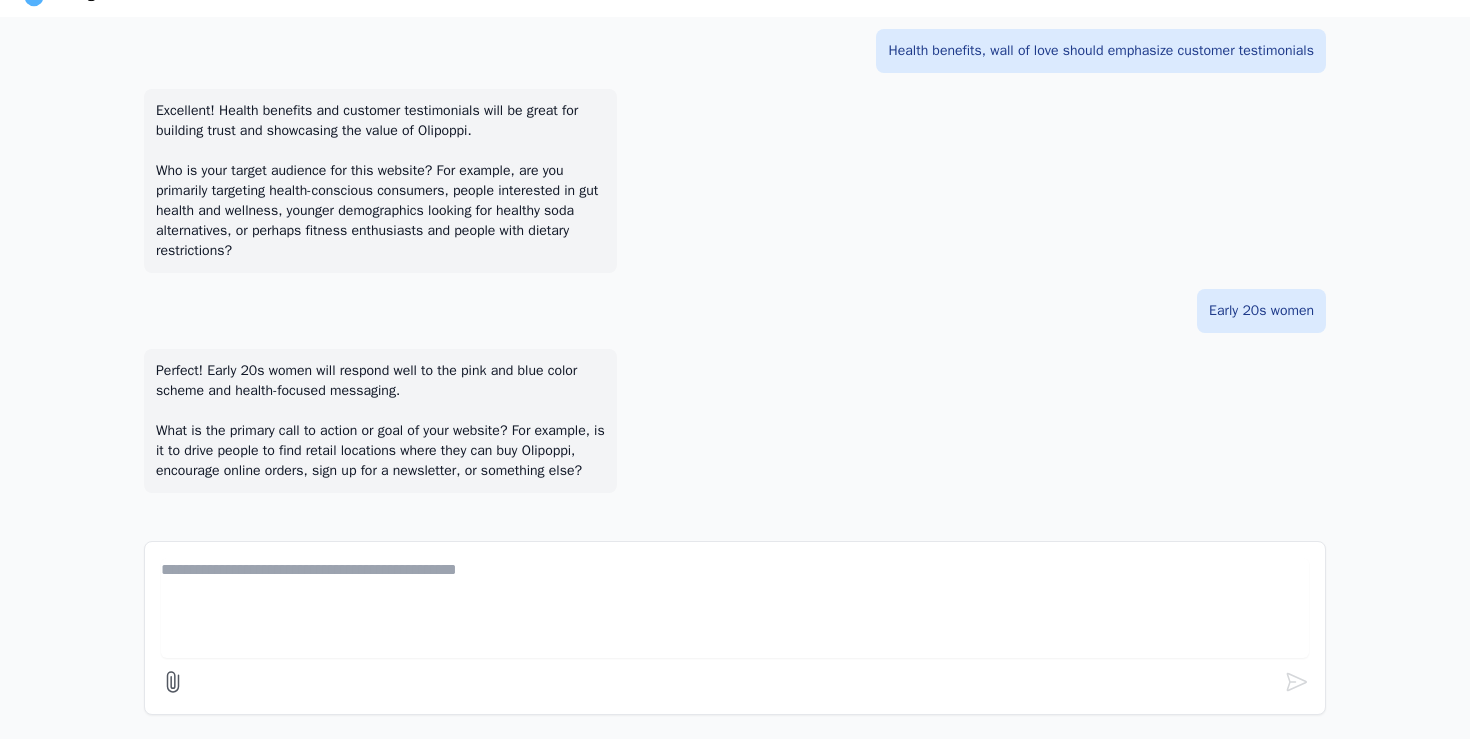 scroll, scrollTop: 992, scrollLeft: 0, axis: vertical 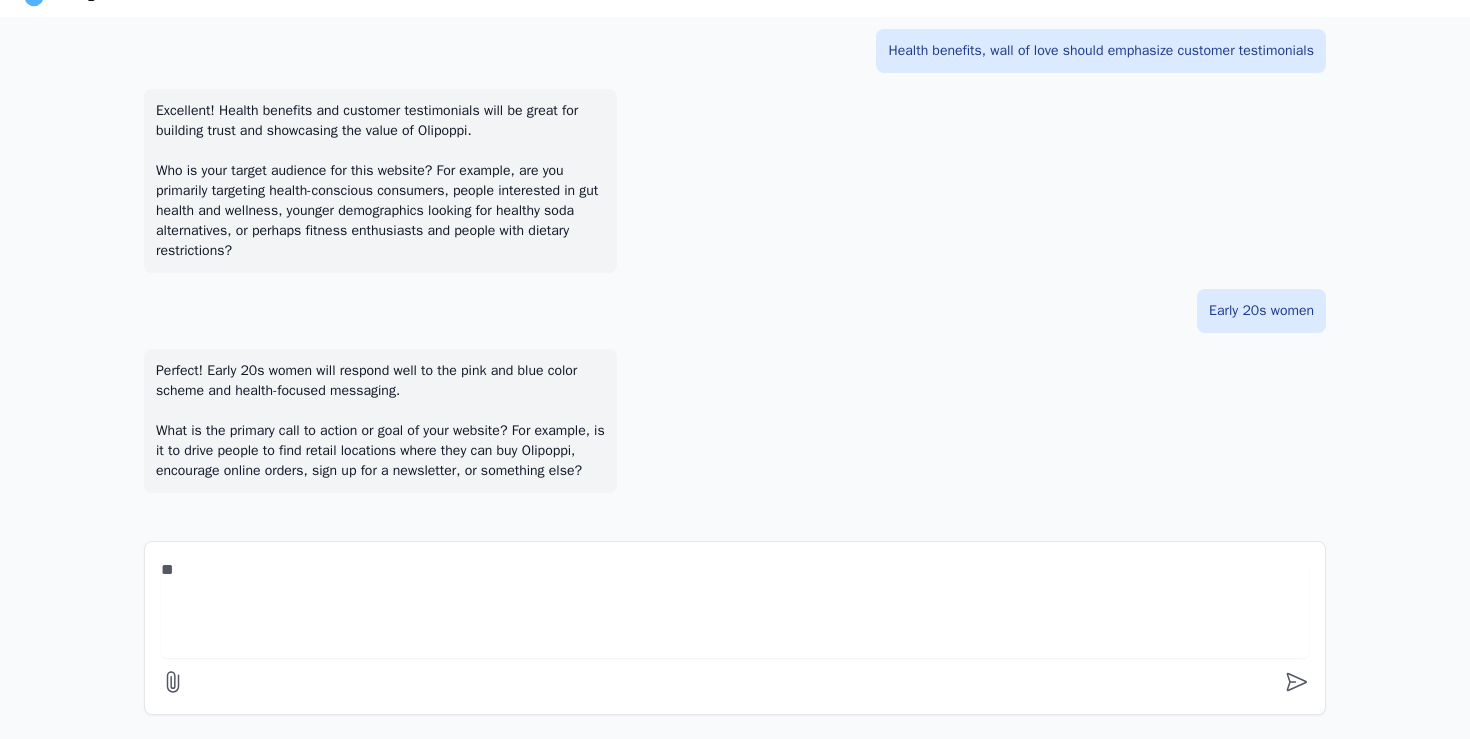 type on "*" 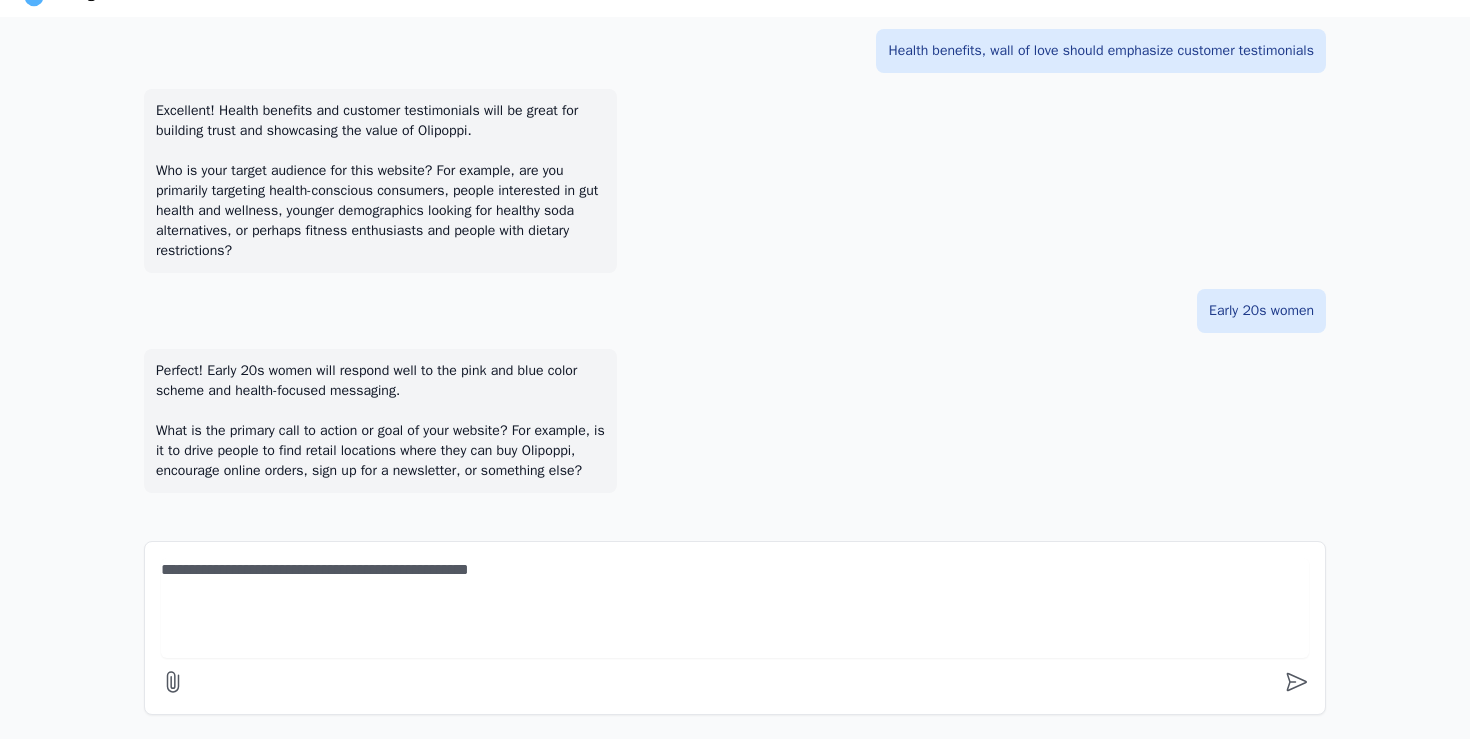 type on "**********" 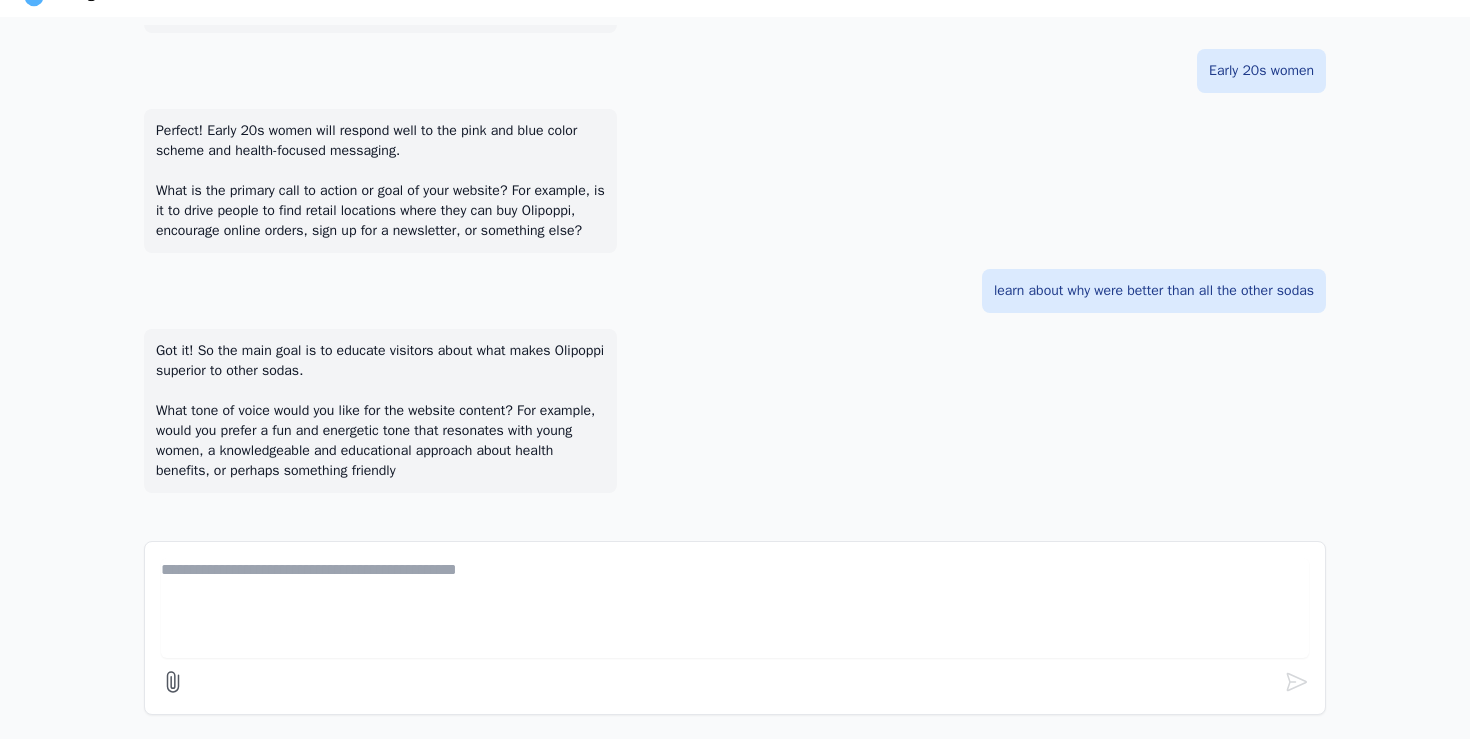 scroll, scrollTop: 1252, scrollLeft: 0, axis: vertical 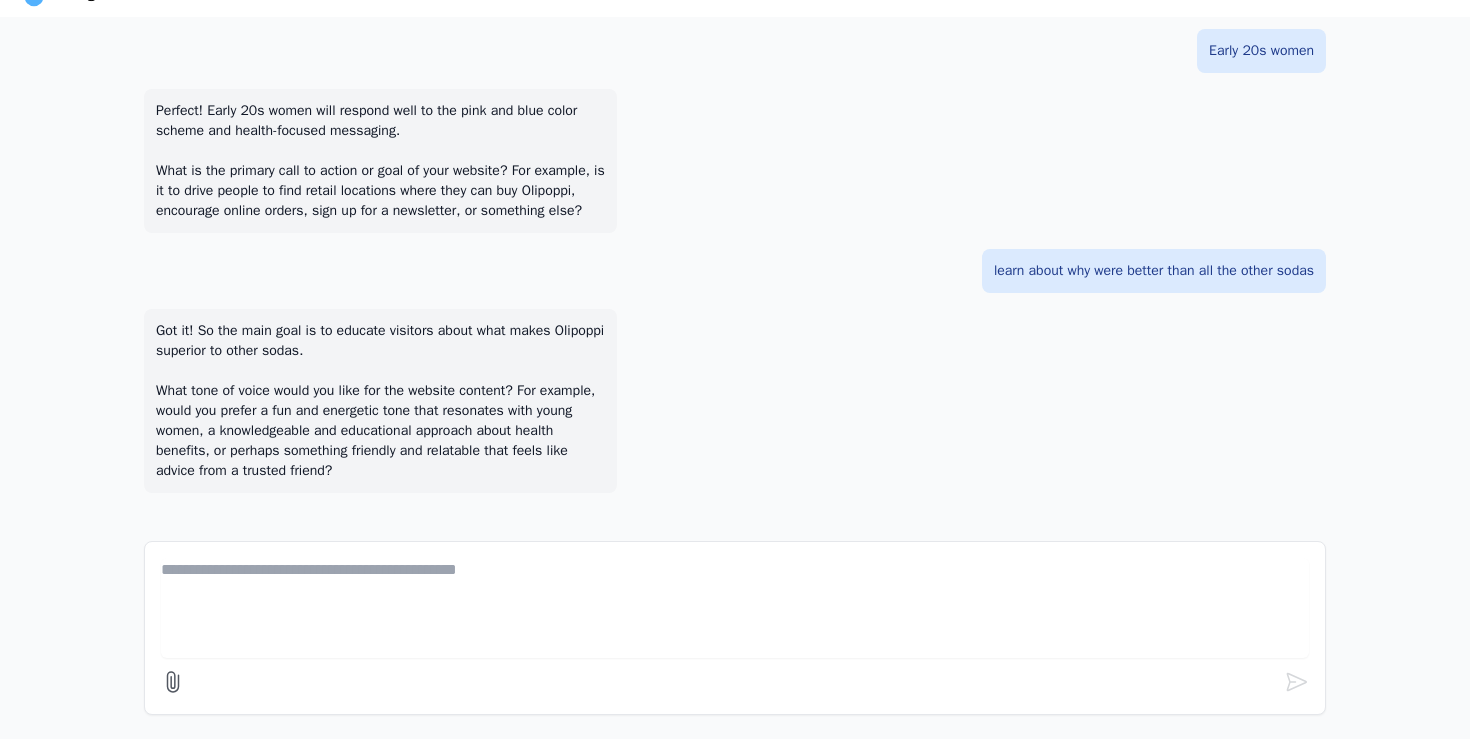 click at bounding box center [735, 608] 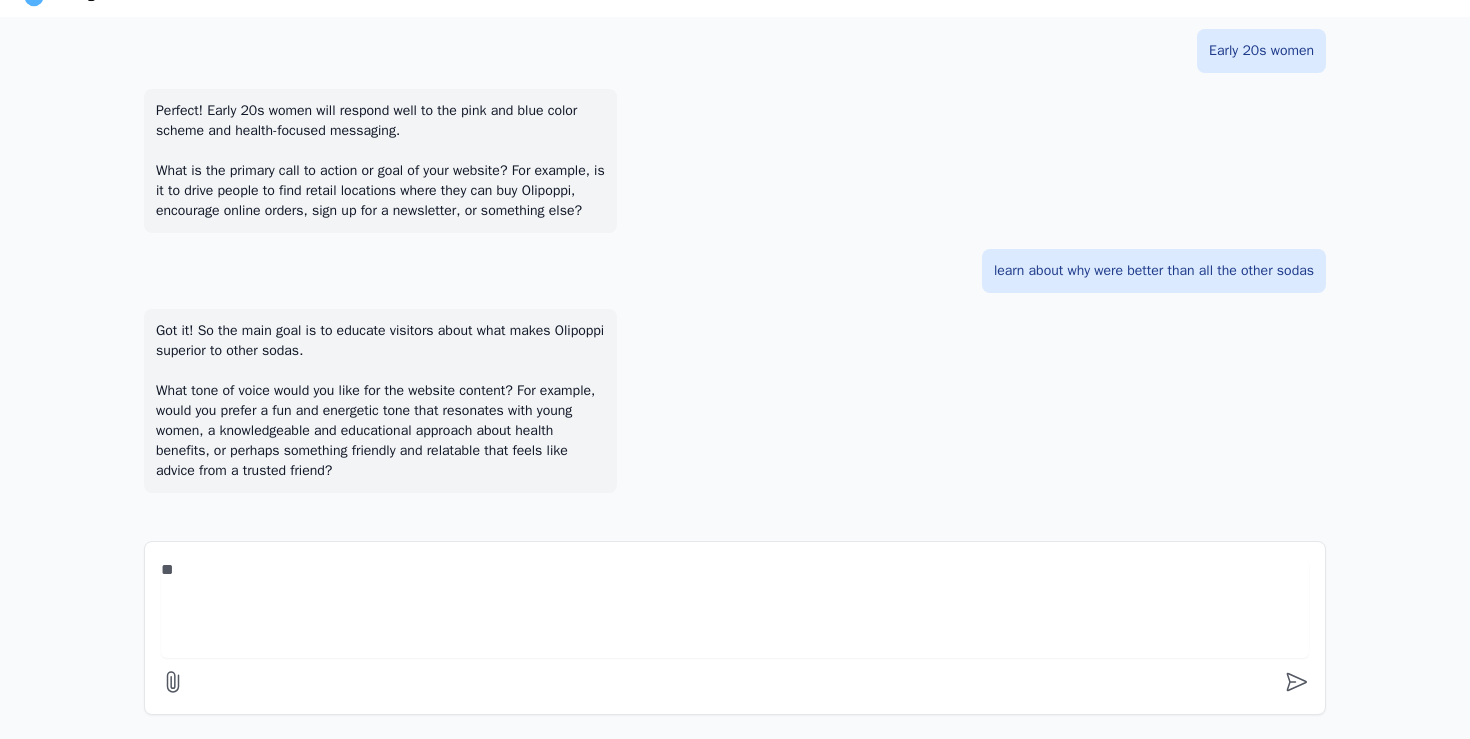 type on "*" 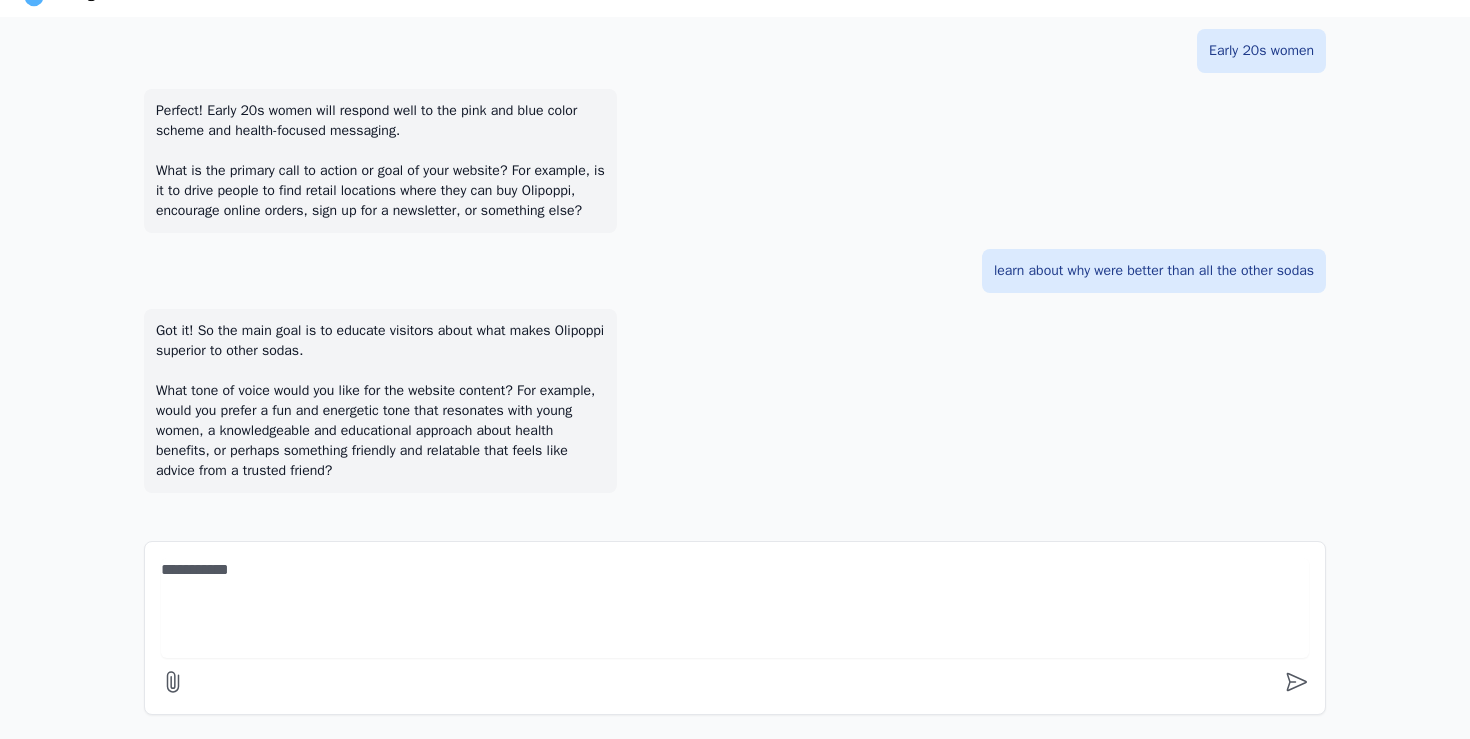 type on "**********" 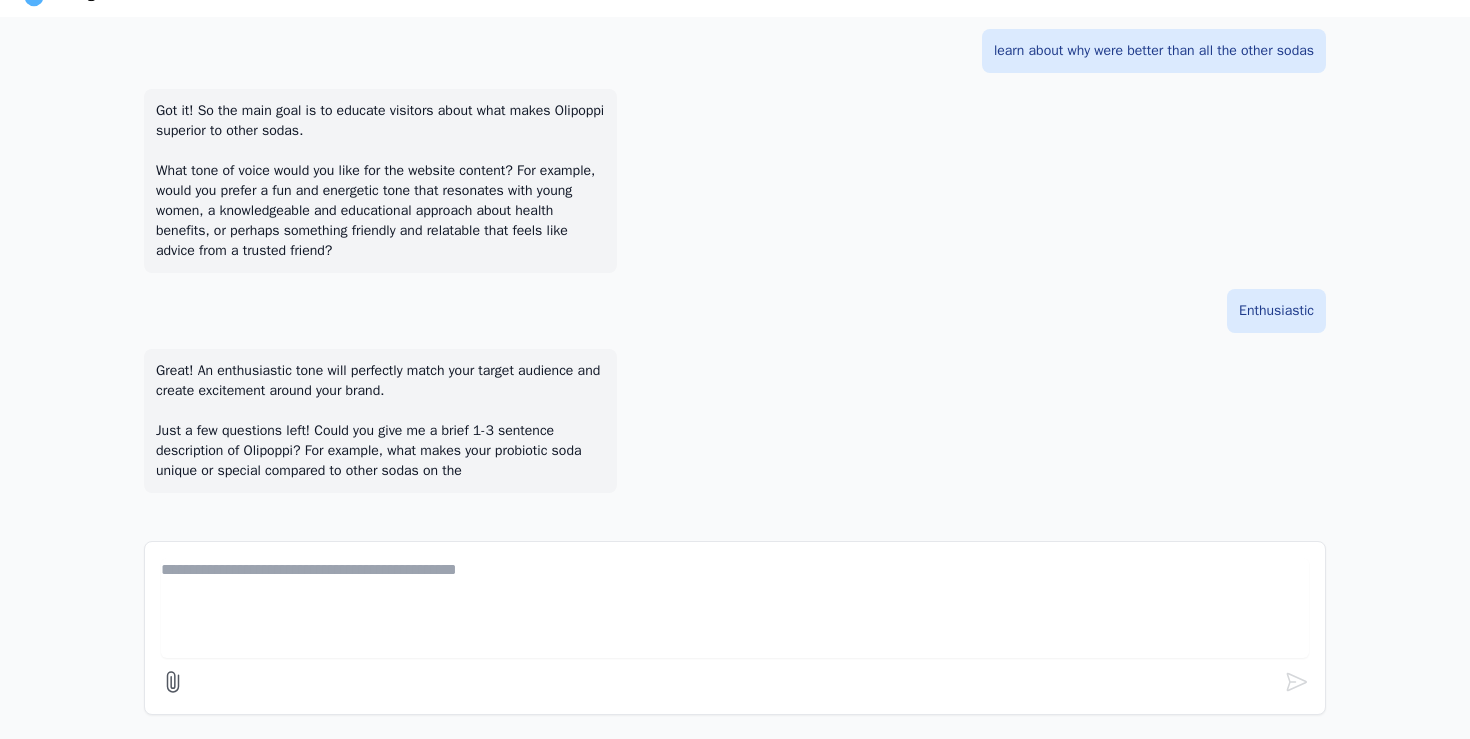 scroll, scrollTop: 1472, scrollLeft: 0, axis: vertical 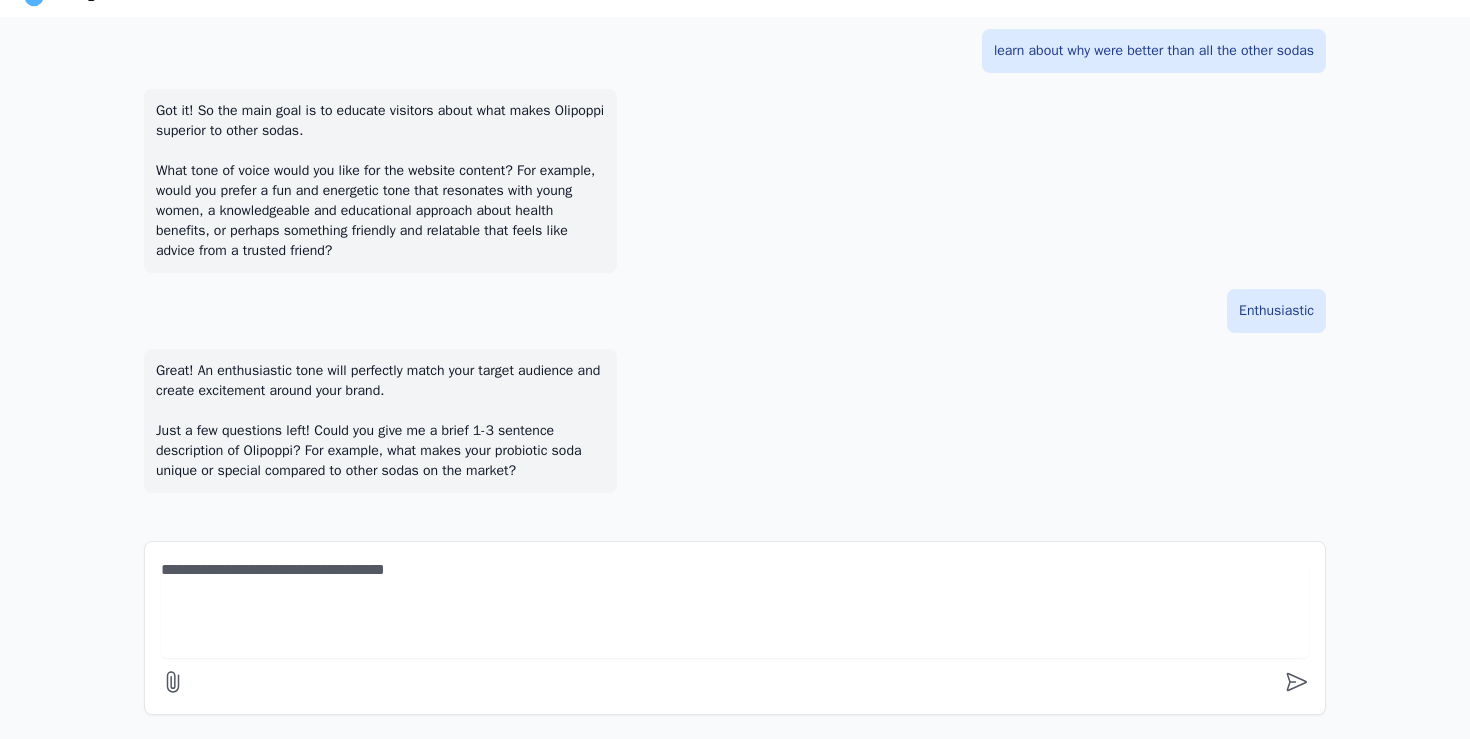 type on "**********" 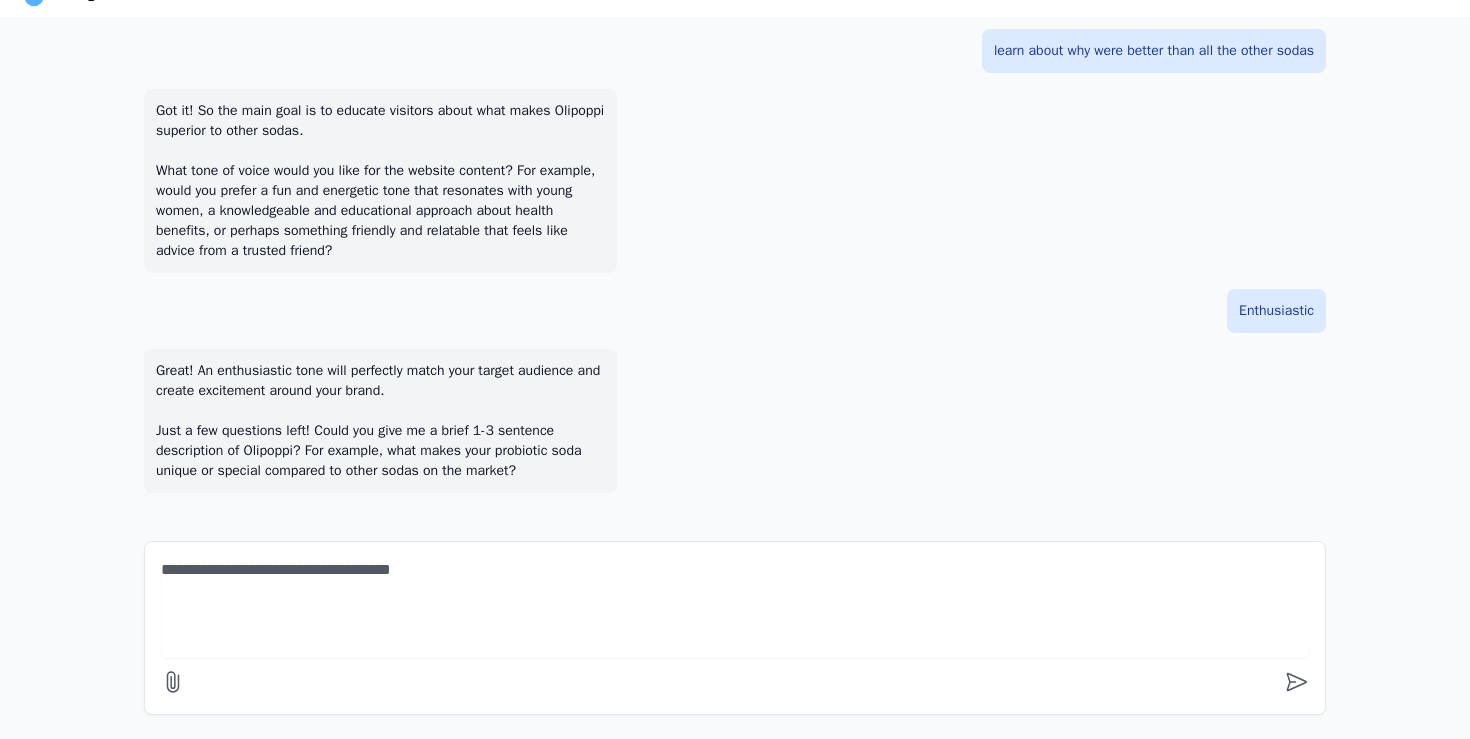 type 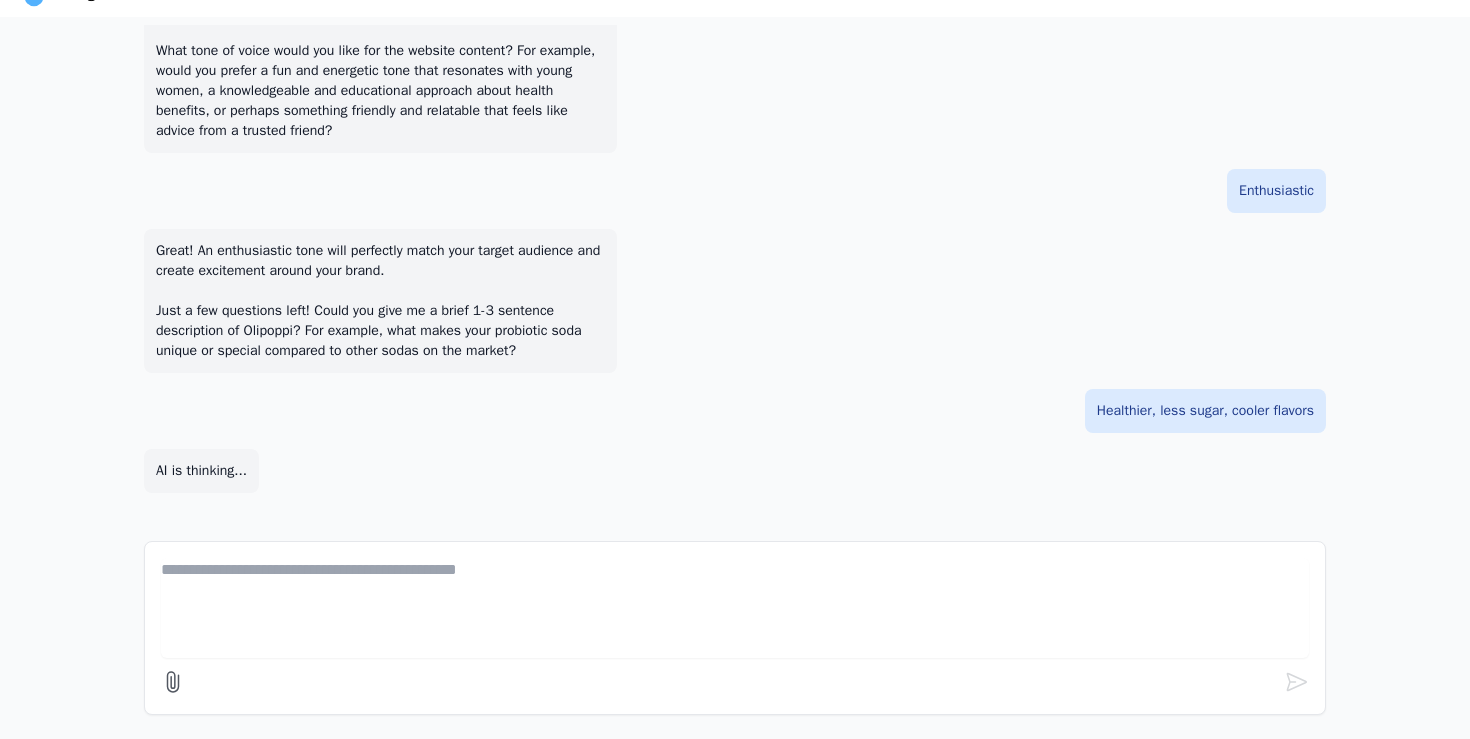 scroll, scrollTop: 1592, scrollLeft: 0, axis: vertical 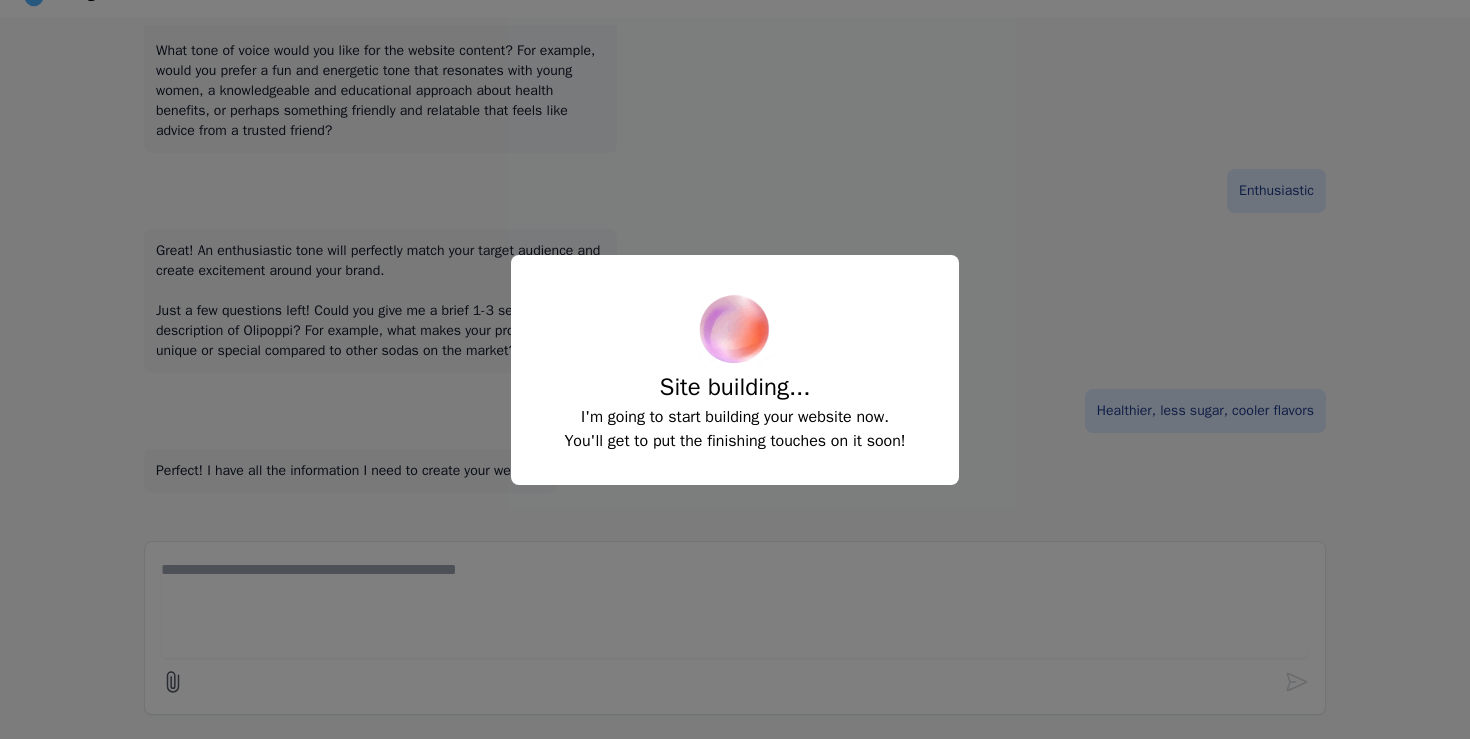 select on "**" 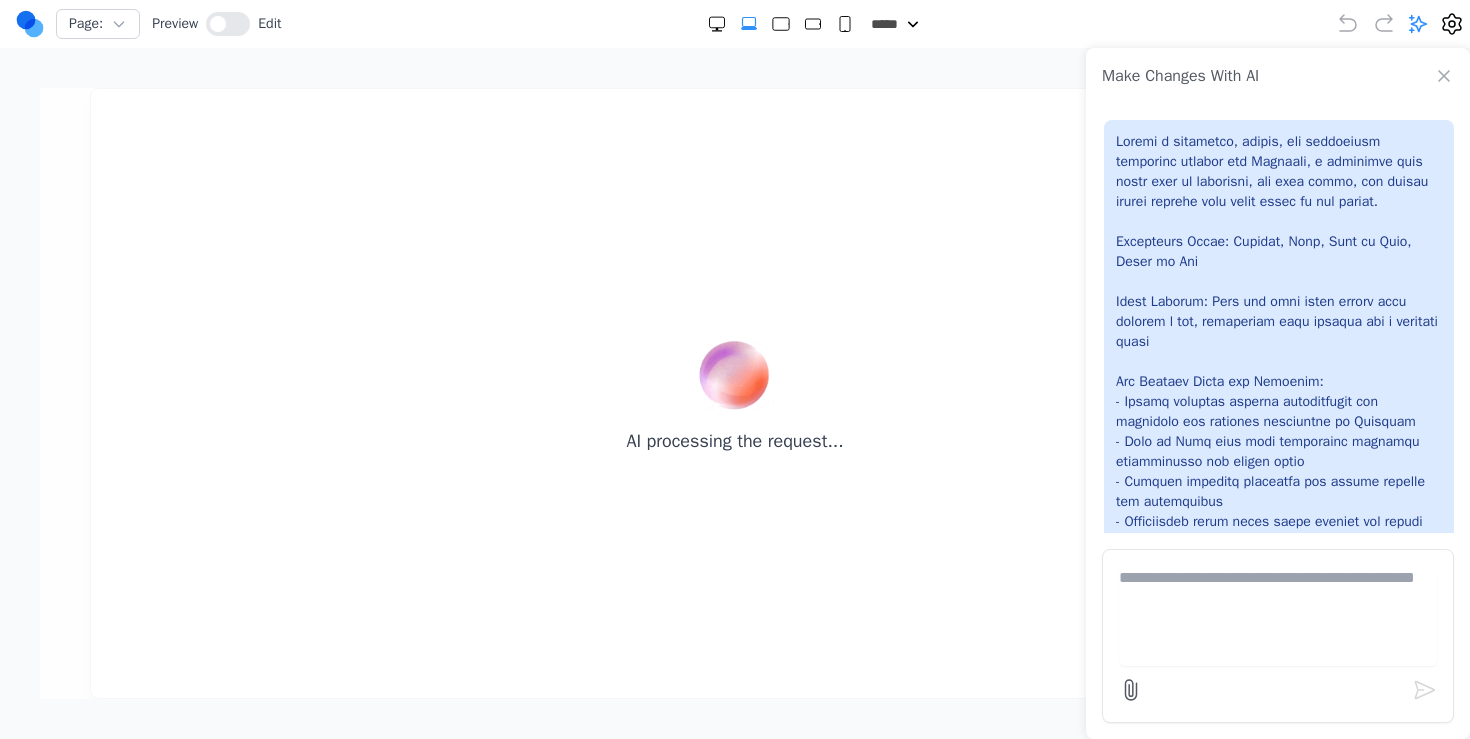 scroll, scrollTop: 0, scrollLeft: 0, axis: both 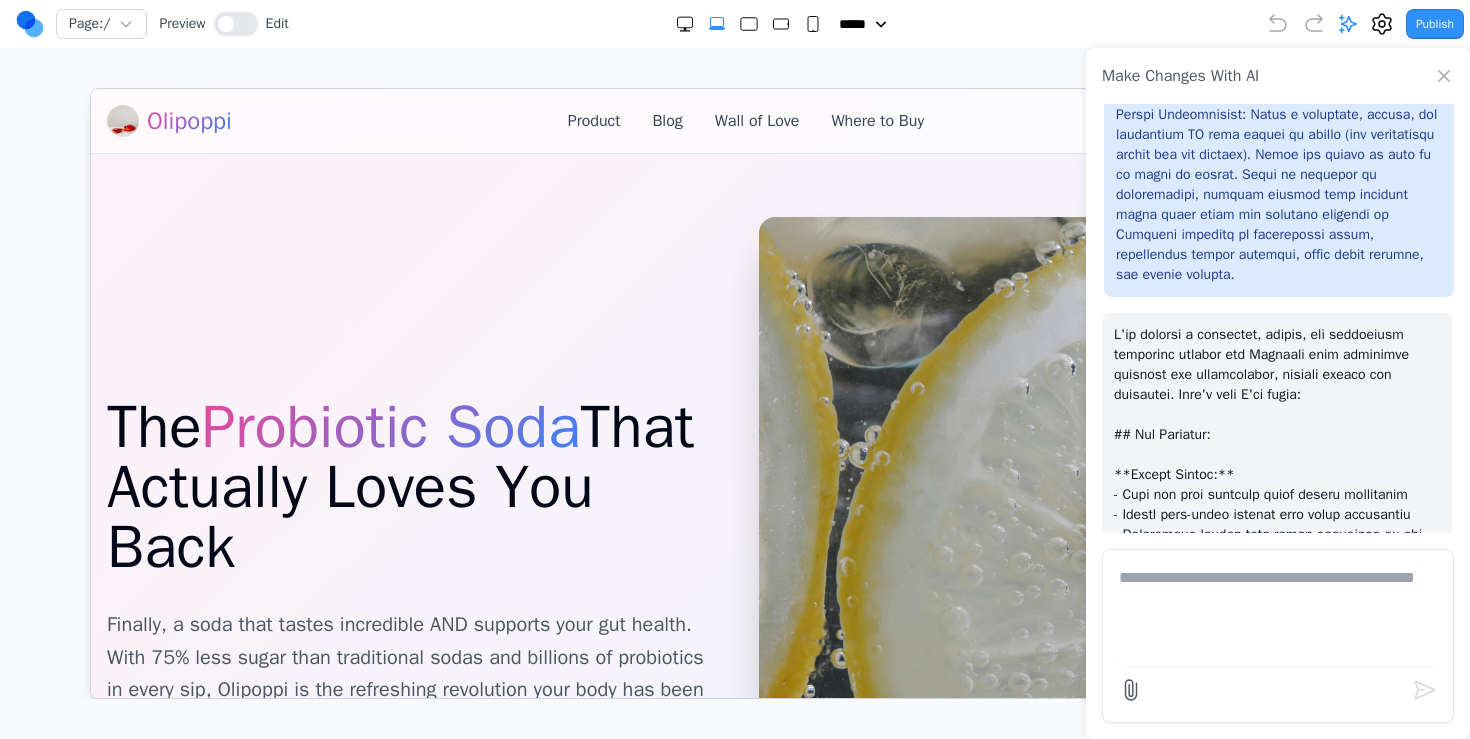 click 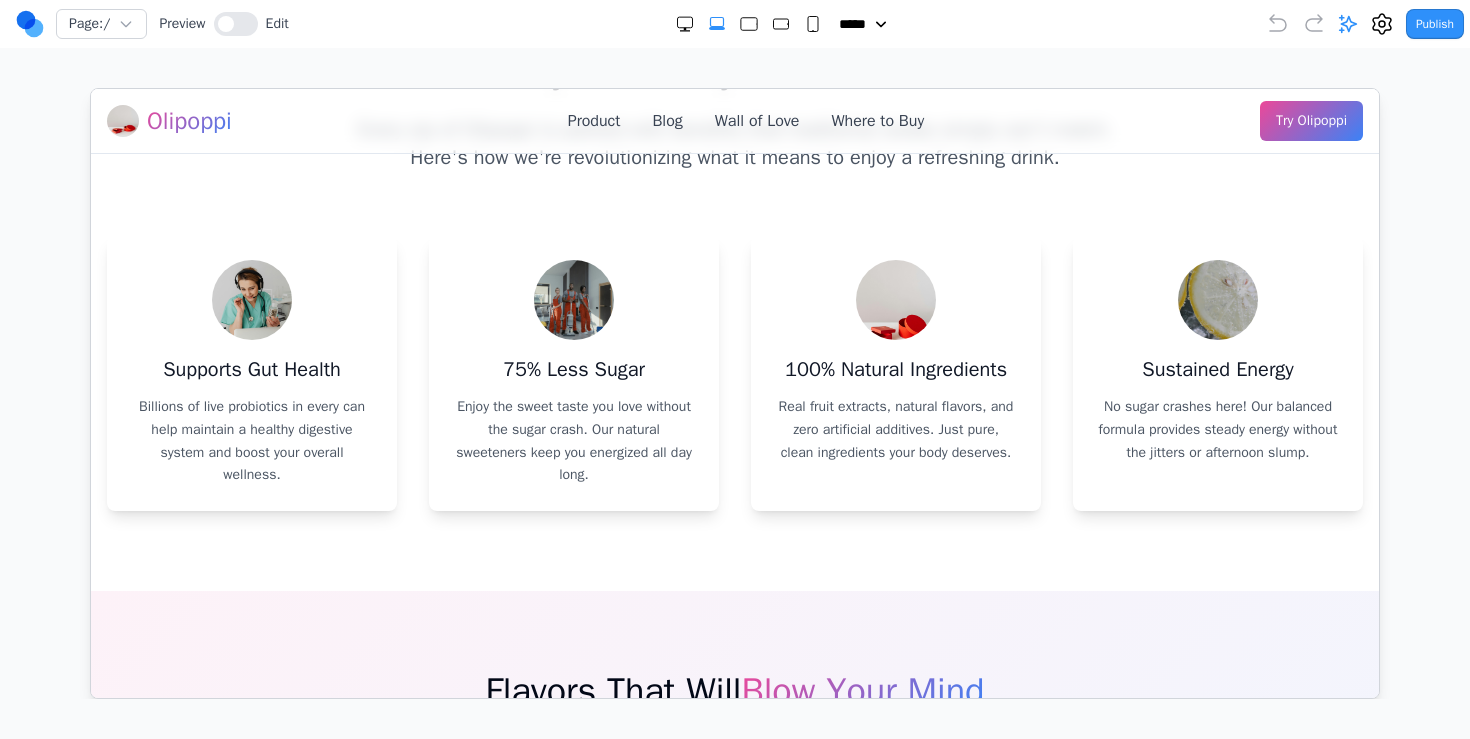 scroll, scrollTop: 1354, scrollLeft: 0, axis: vertical 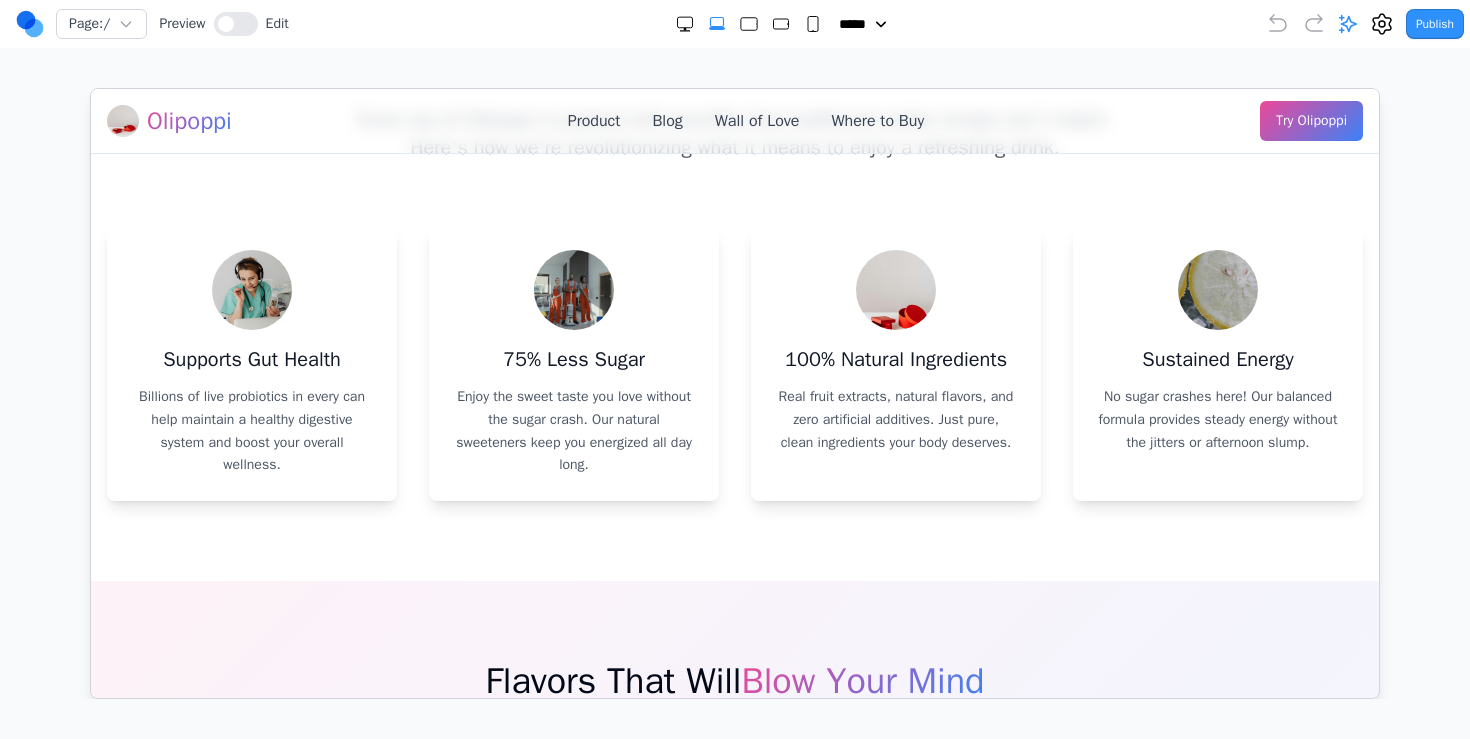 click 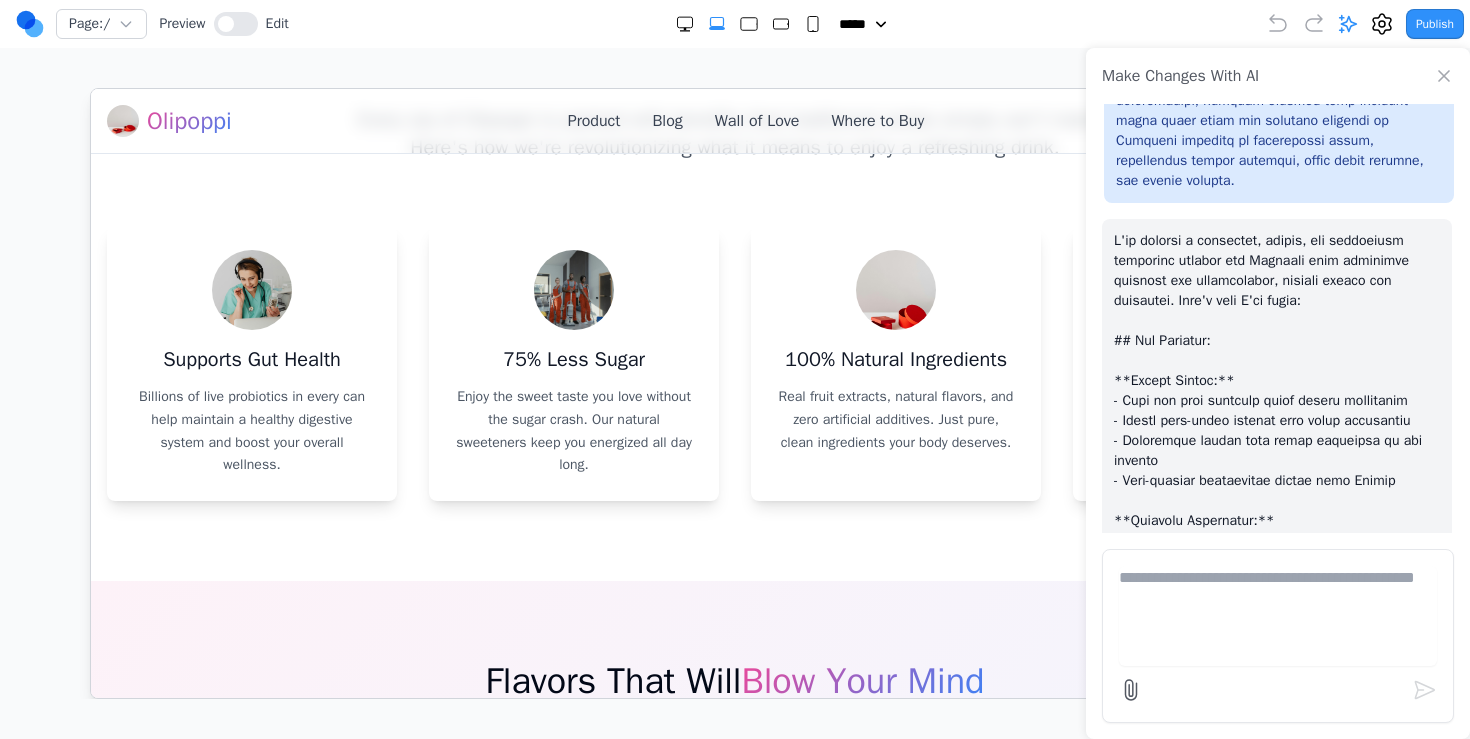 scroll, scrollTop: 1169, scrollLeft: 0, axis: vertical 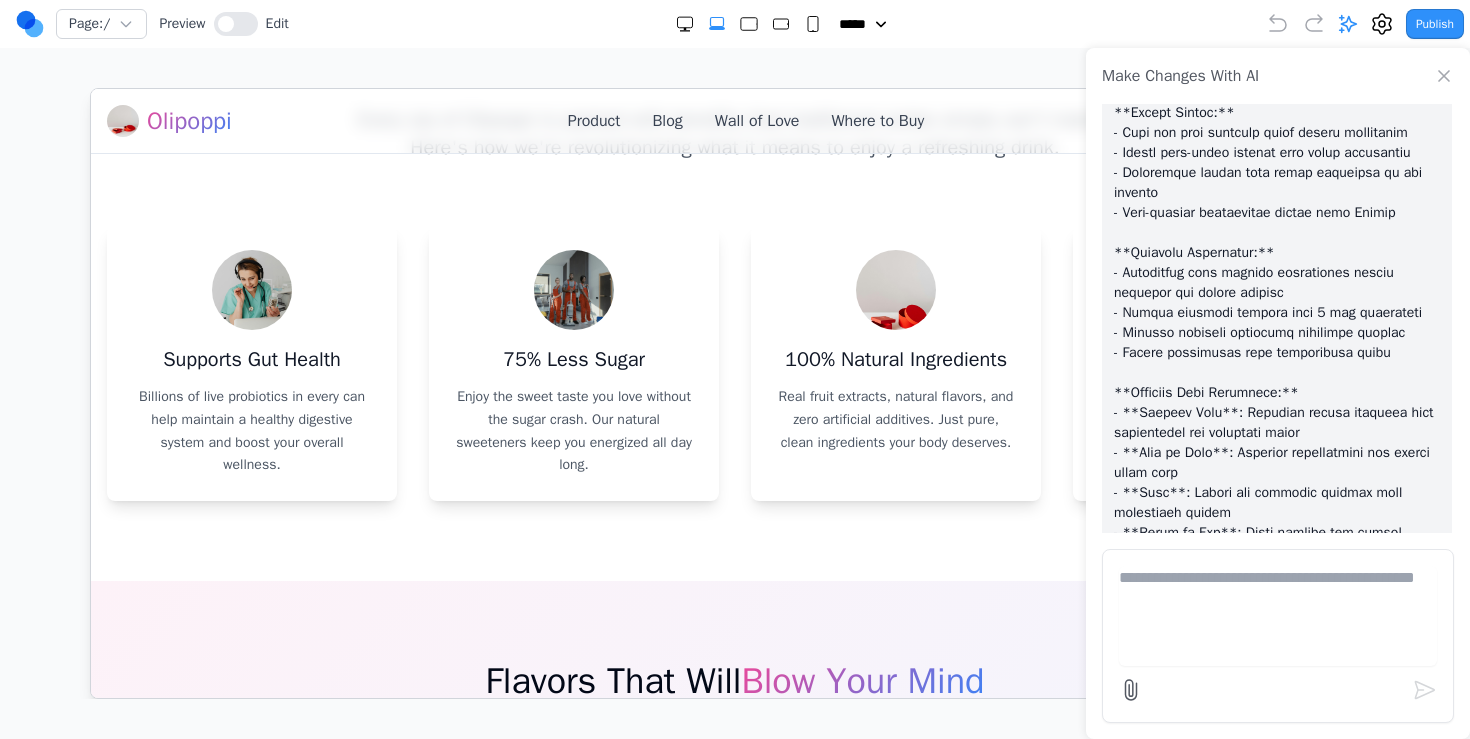 click on "Make Changes With AI" at bounding box center (1278, 76) 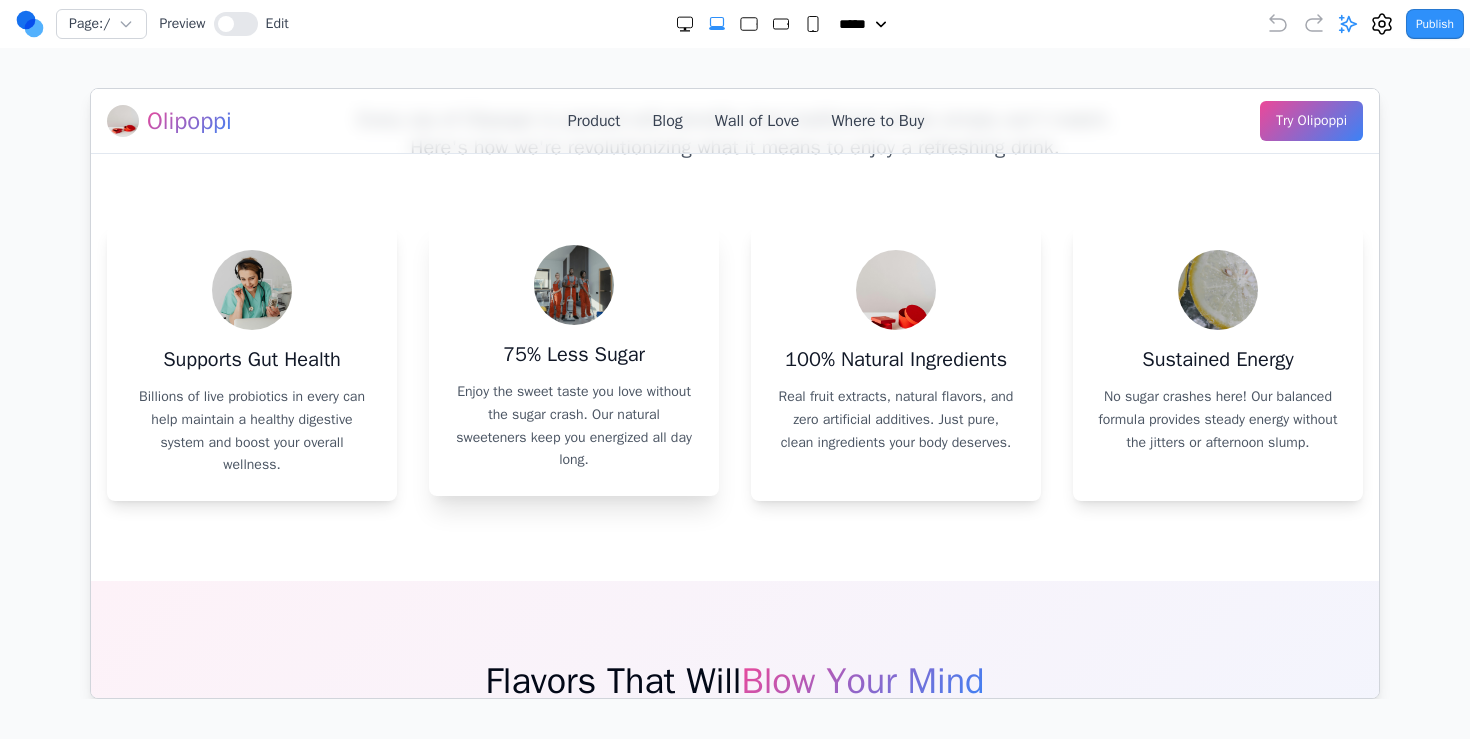 click at bounding box center (573, 284) 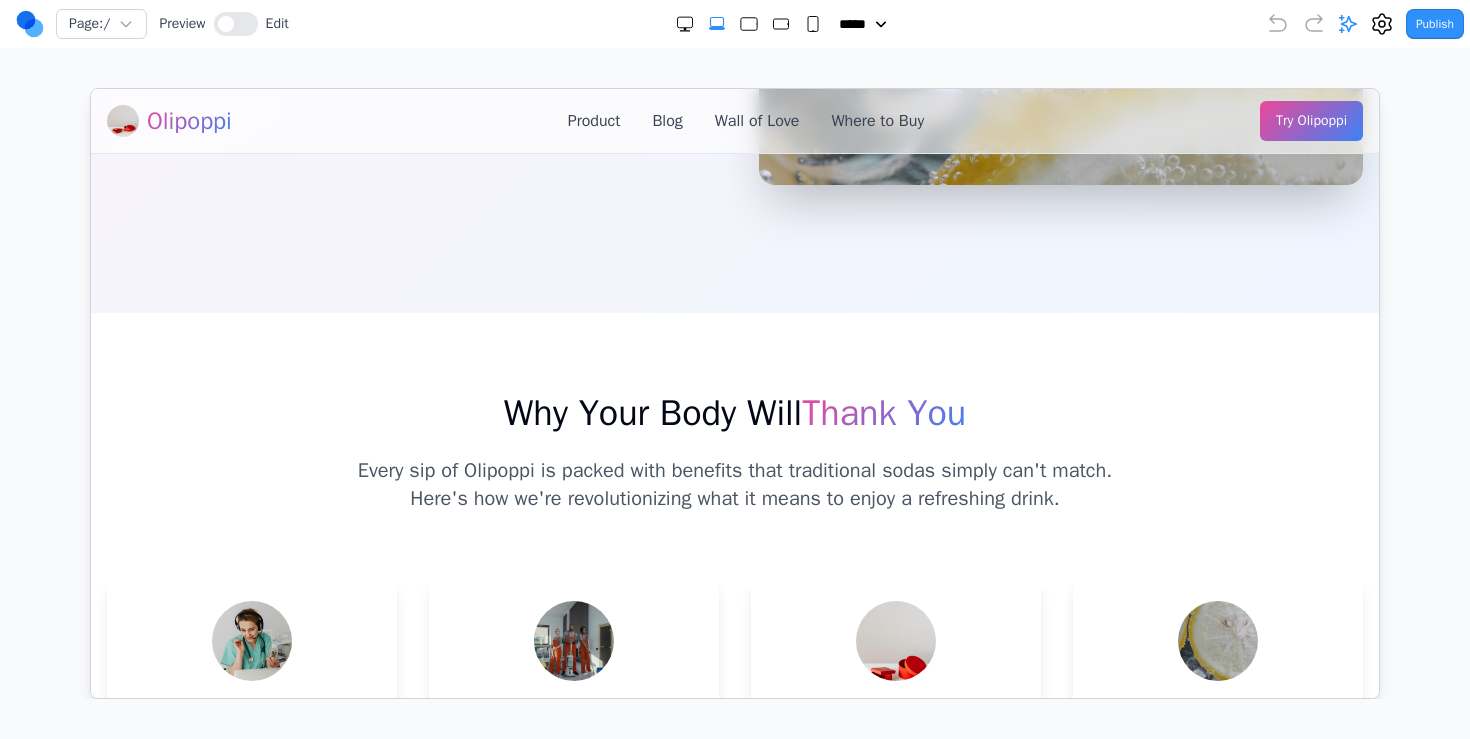scroll, scrollTop: 243, scrollLeft: 0, axis: vertical 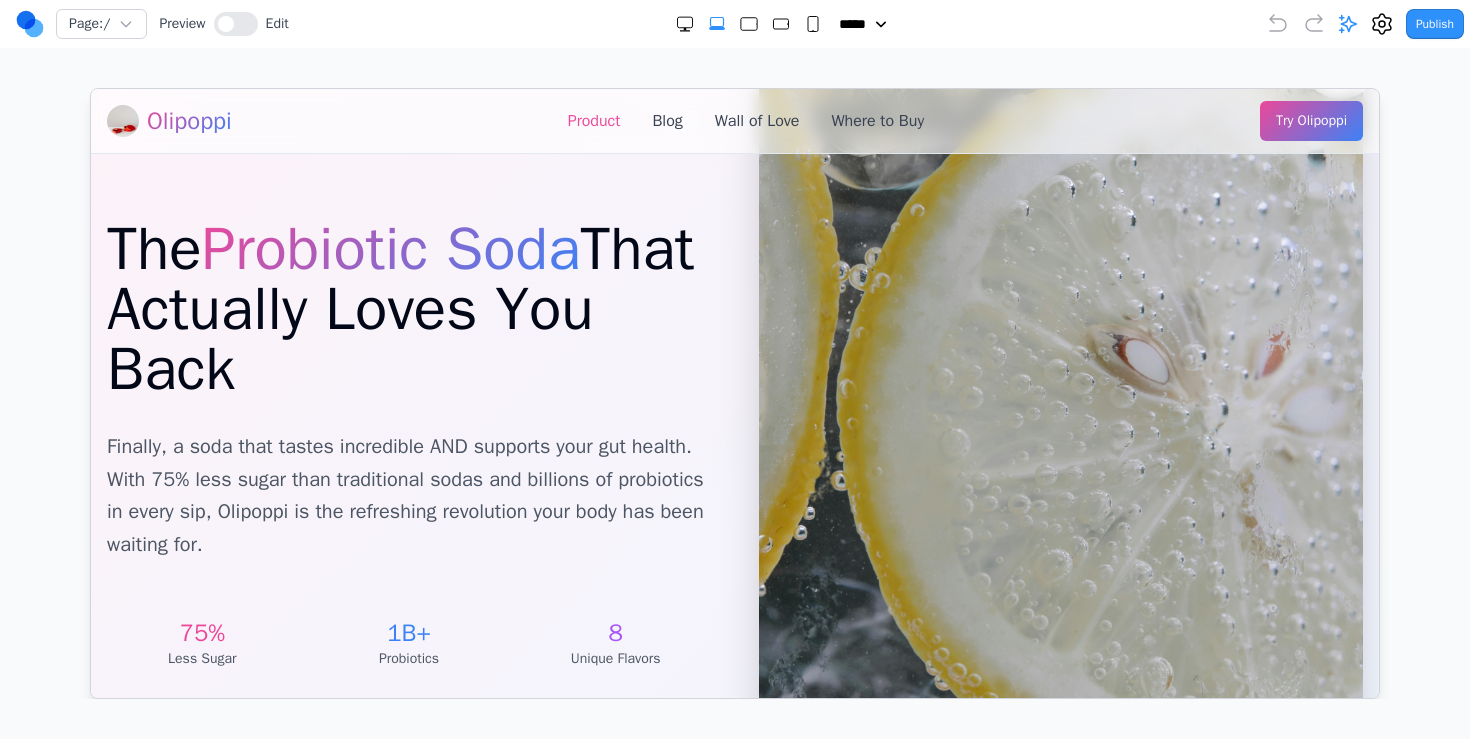 click on "Product" at bounding box center [593, 120] 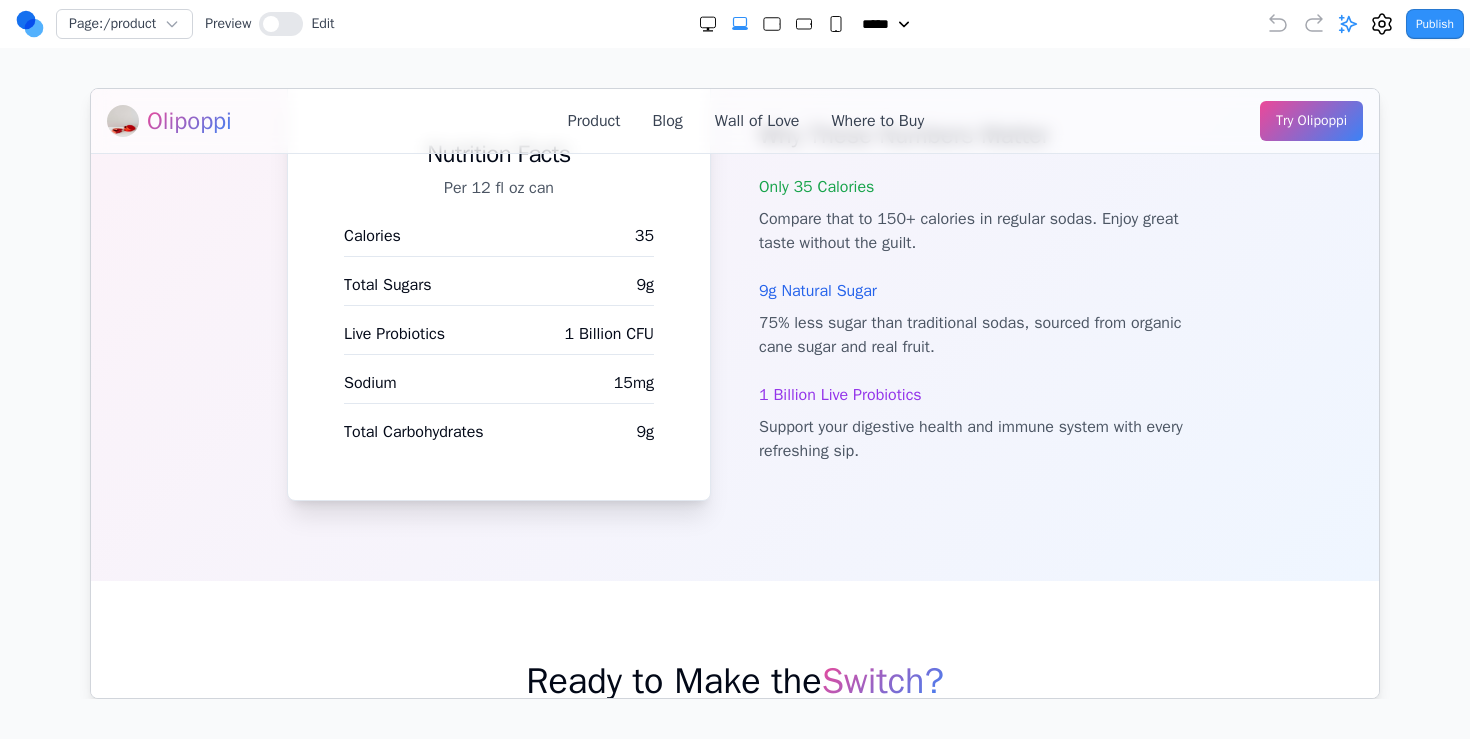 scroll, scrollTop: 1954, scrollLeft: 0, axis: vertical 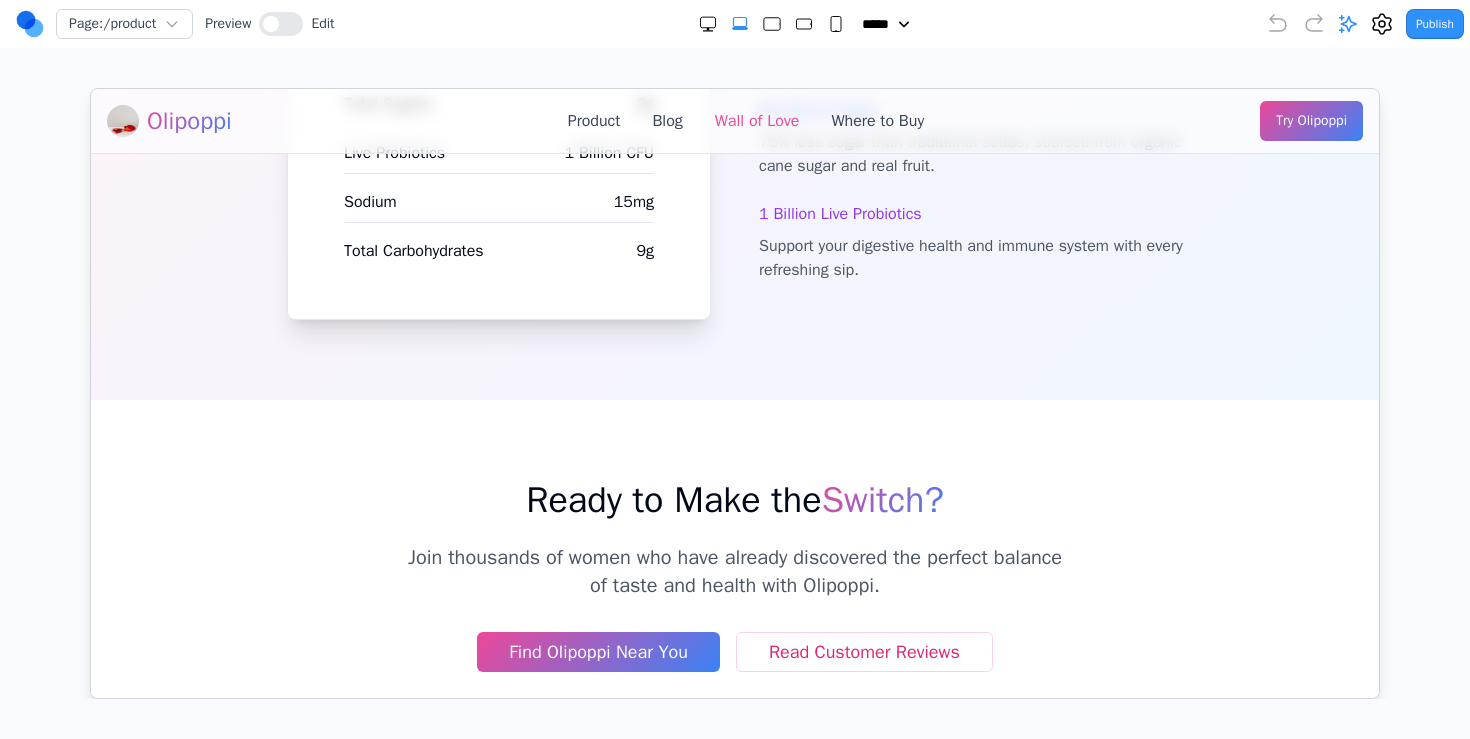 click on "Wall of Love" at bounding box center (756, 120) 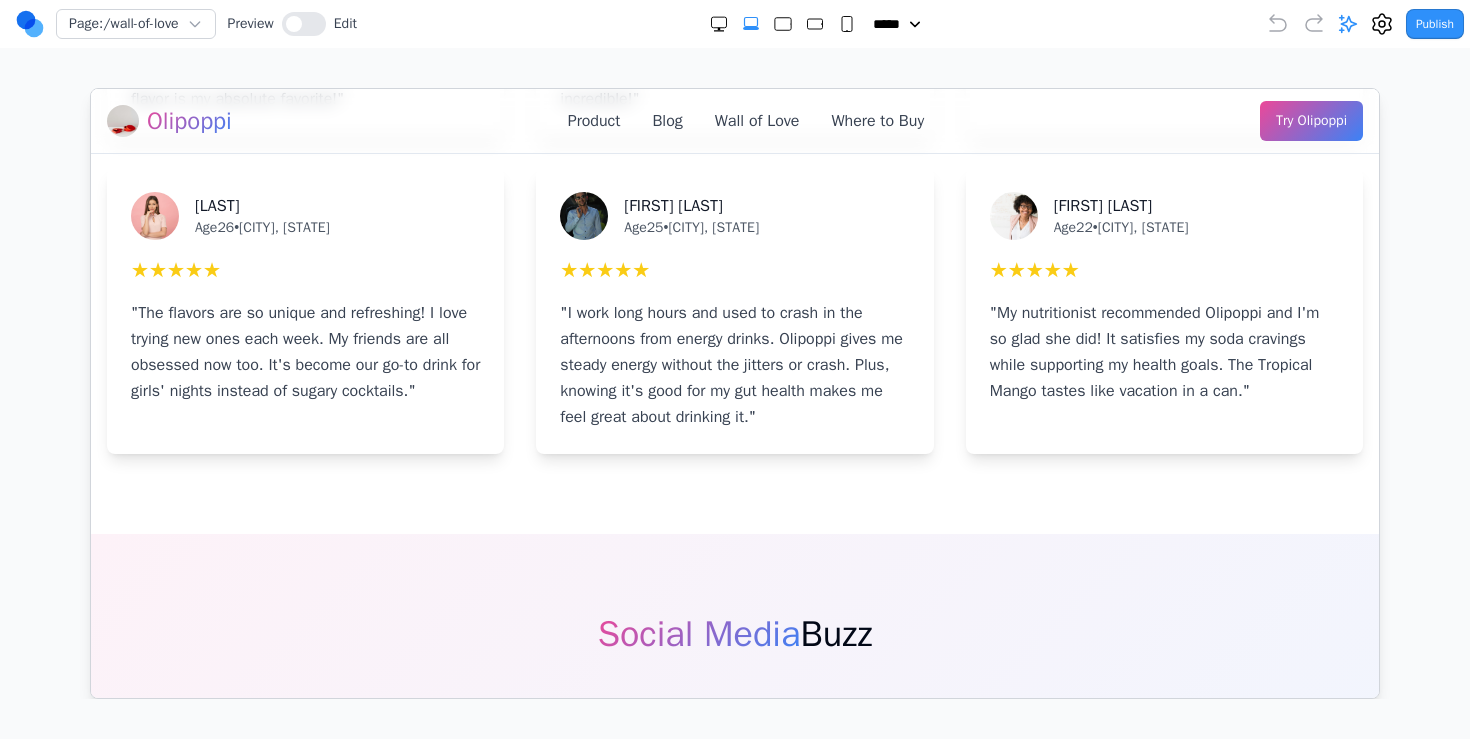 scroll, scrollTop: 564, scrollLeft: 0, axis: vertical 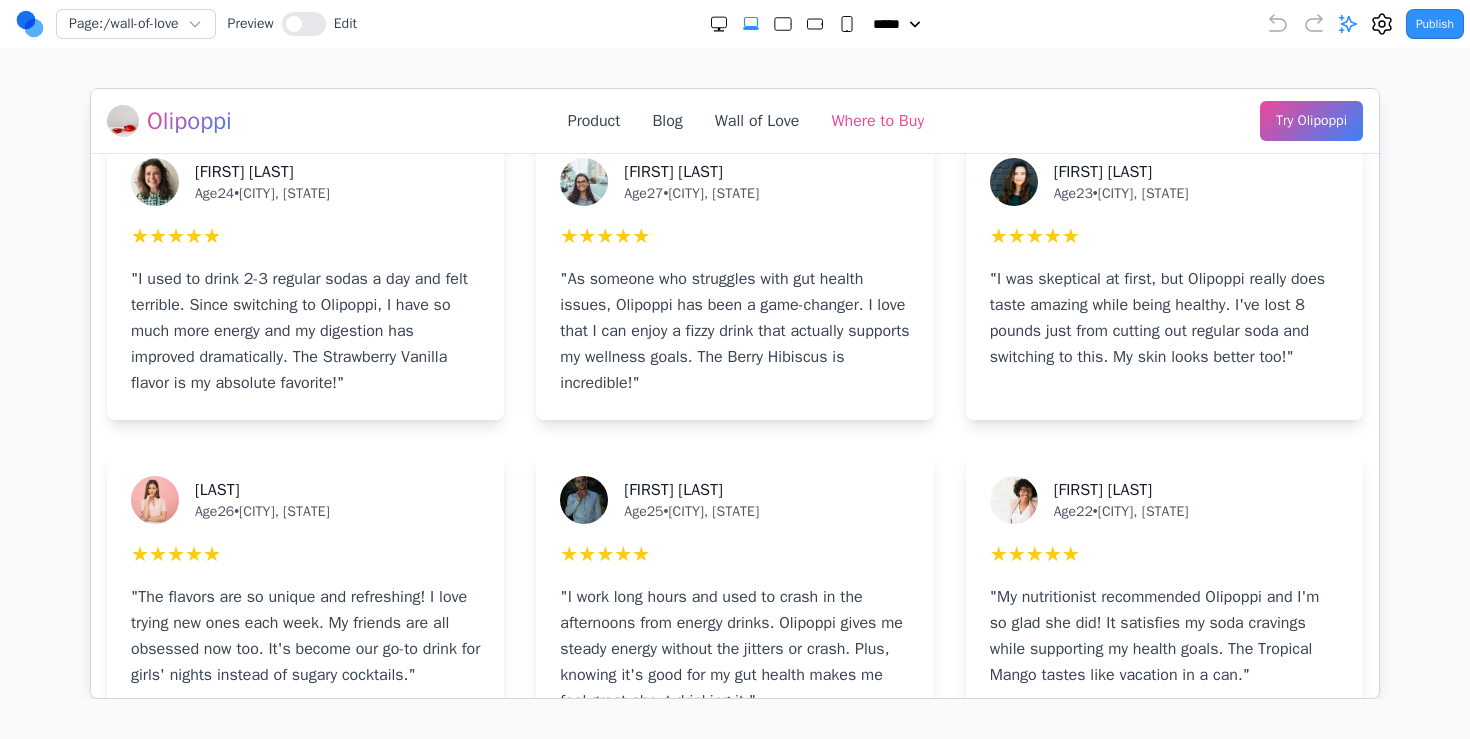 click on "Where to Buy" at bounding box center [876, 120] 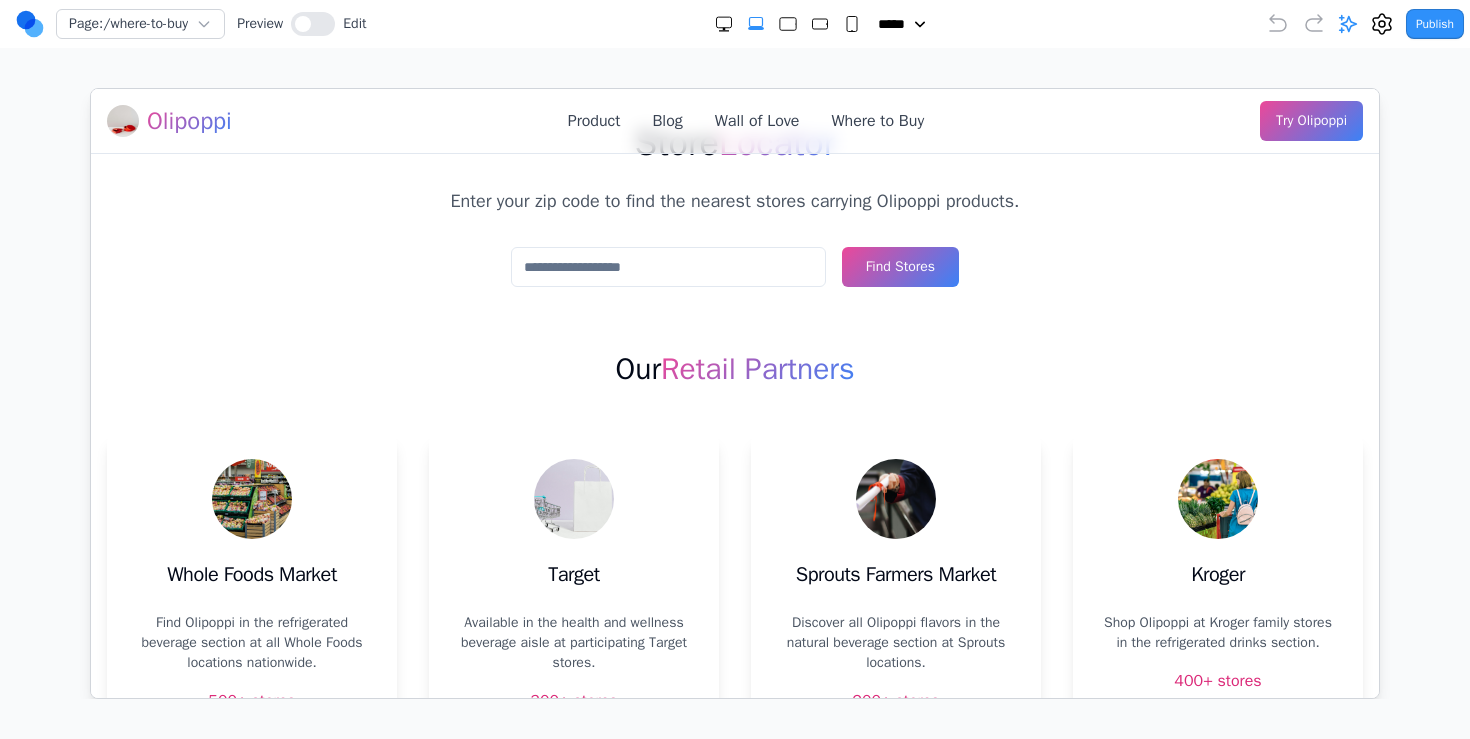 scroll, scrollTop: 427, scrollLeft: 0, axis: vertical 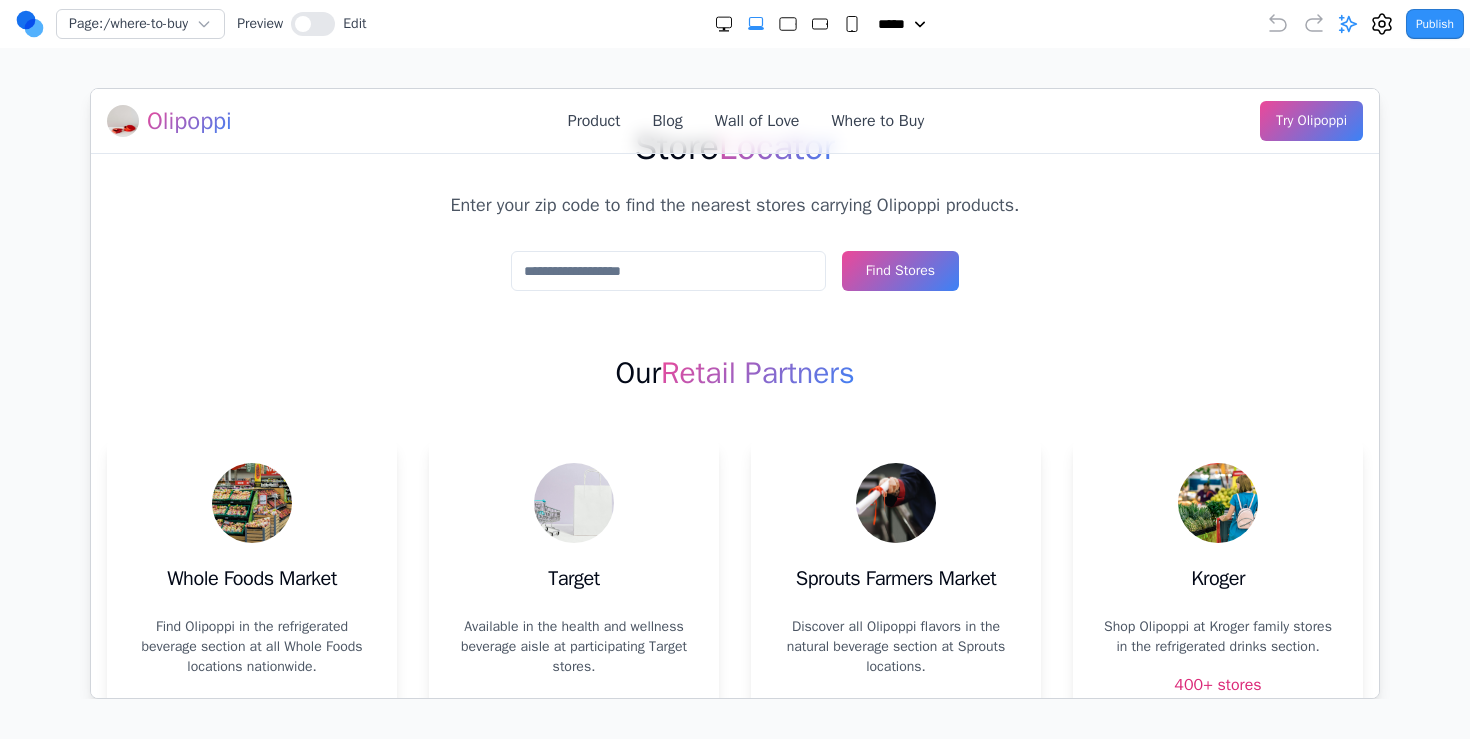 click at bounding box center [667, 270] 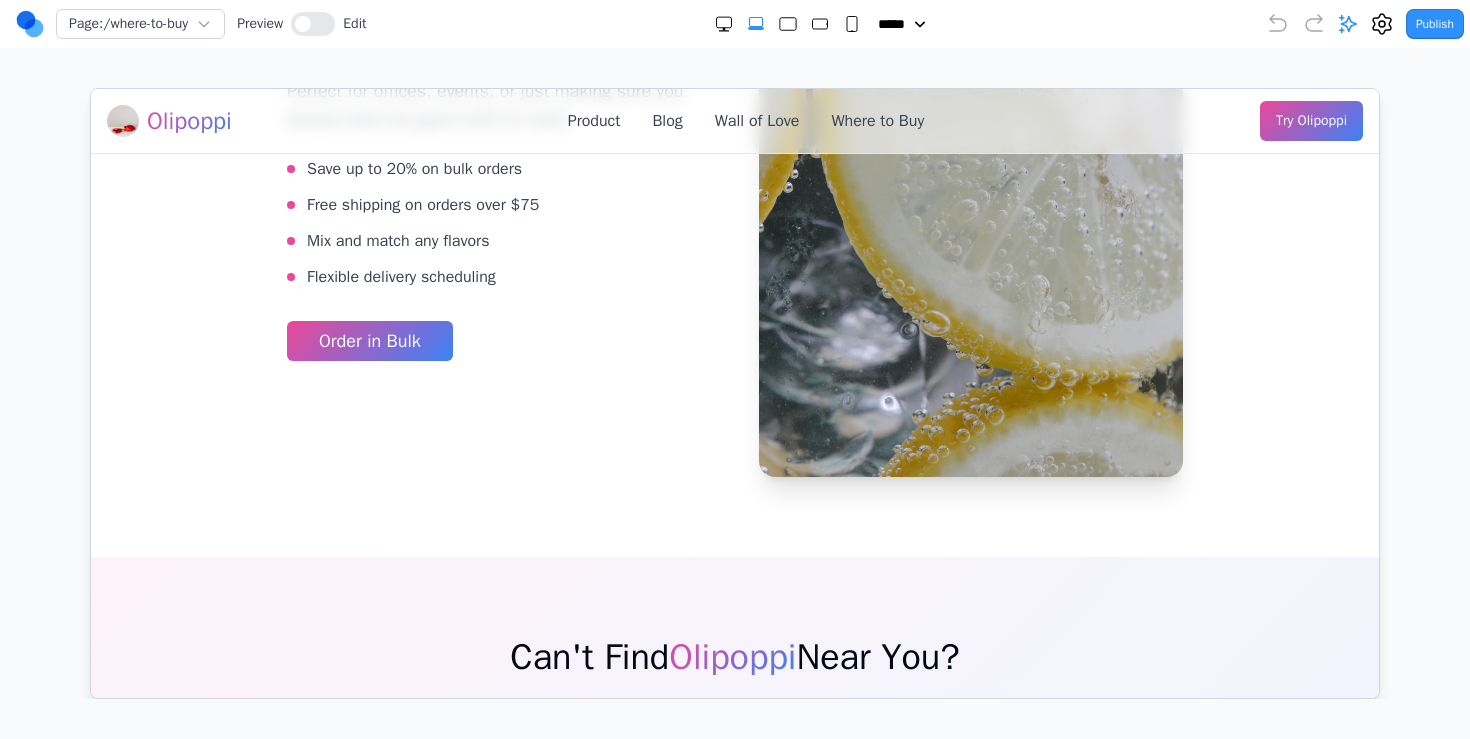 scroll, scrollTop: 2187, scrollLeft: 0, axis: vertical 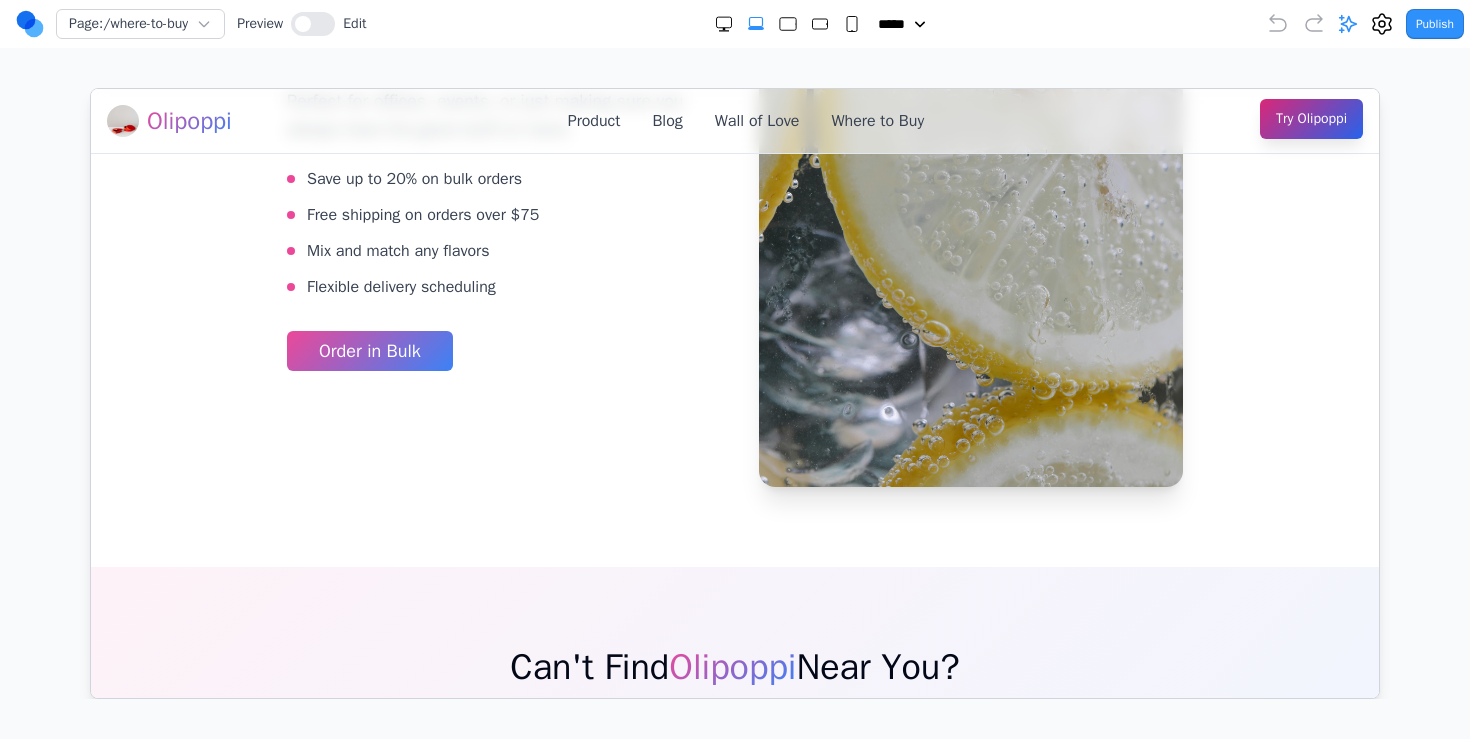 click on "Try Olipoppi" at bounding box center (1310, 118) 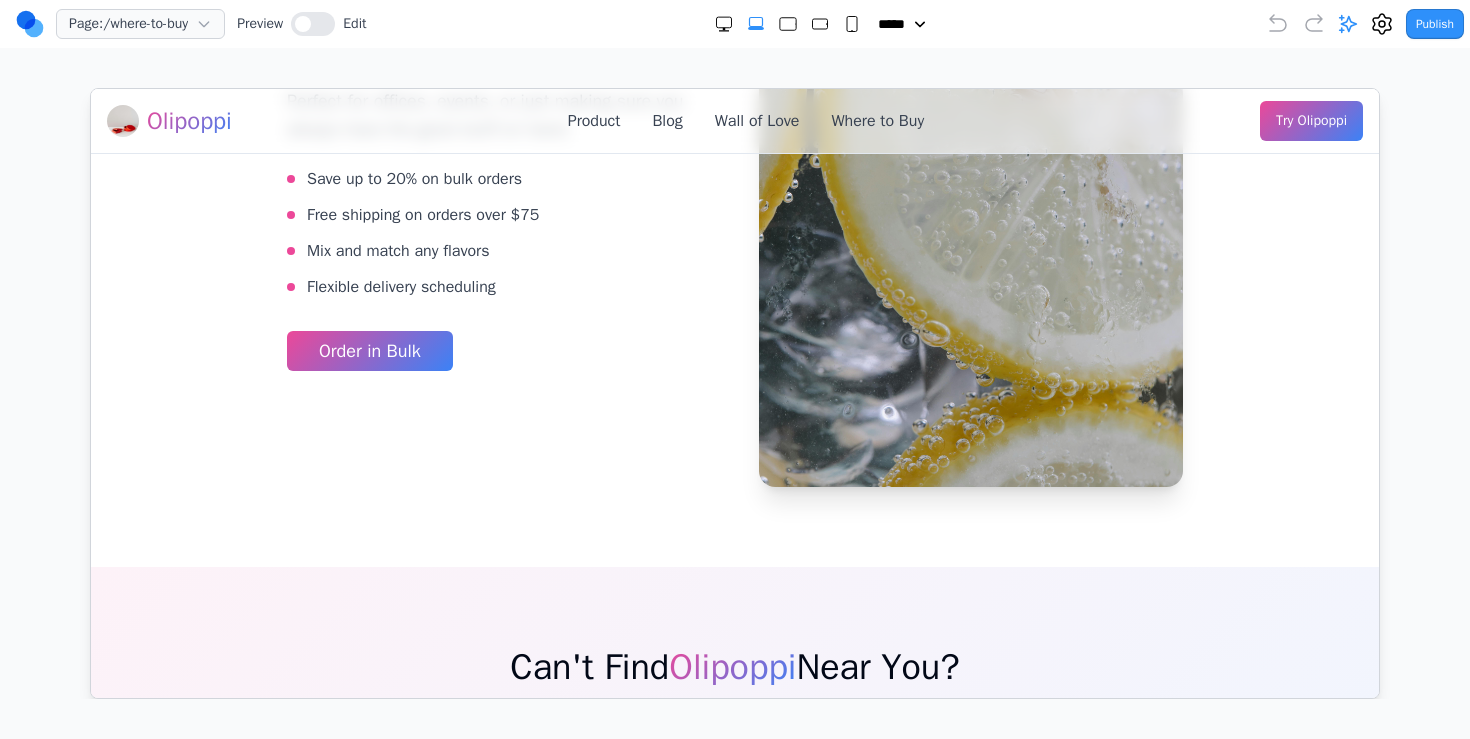 click on "Page:  /where-to-buy" at bounding box center [128, 24] 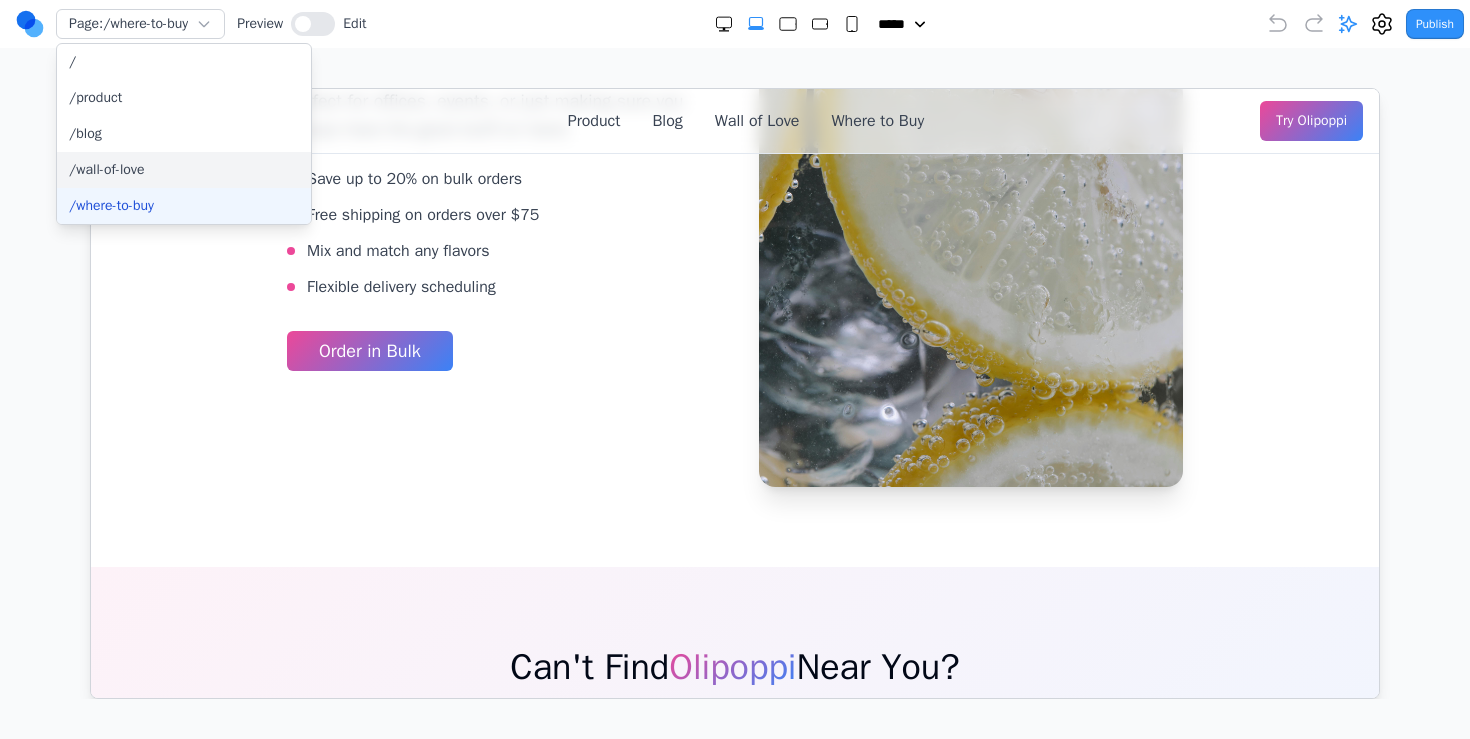 click on "/wall-of-love" at bounding box center (184, 170) 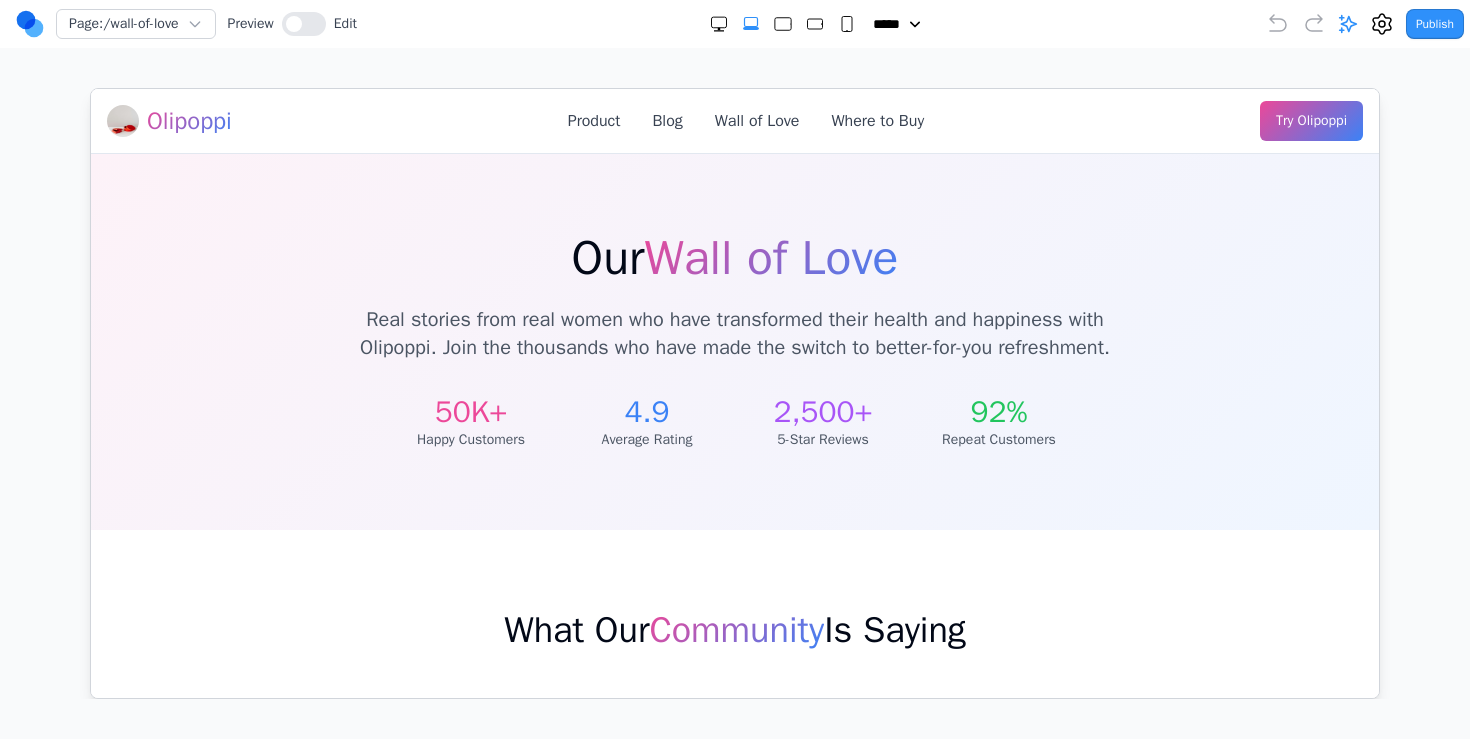 click on "Olipoppi" at bounding box center [188, 120] 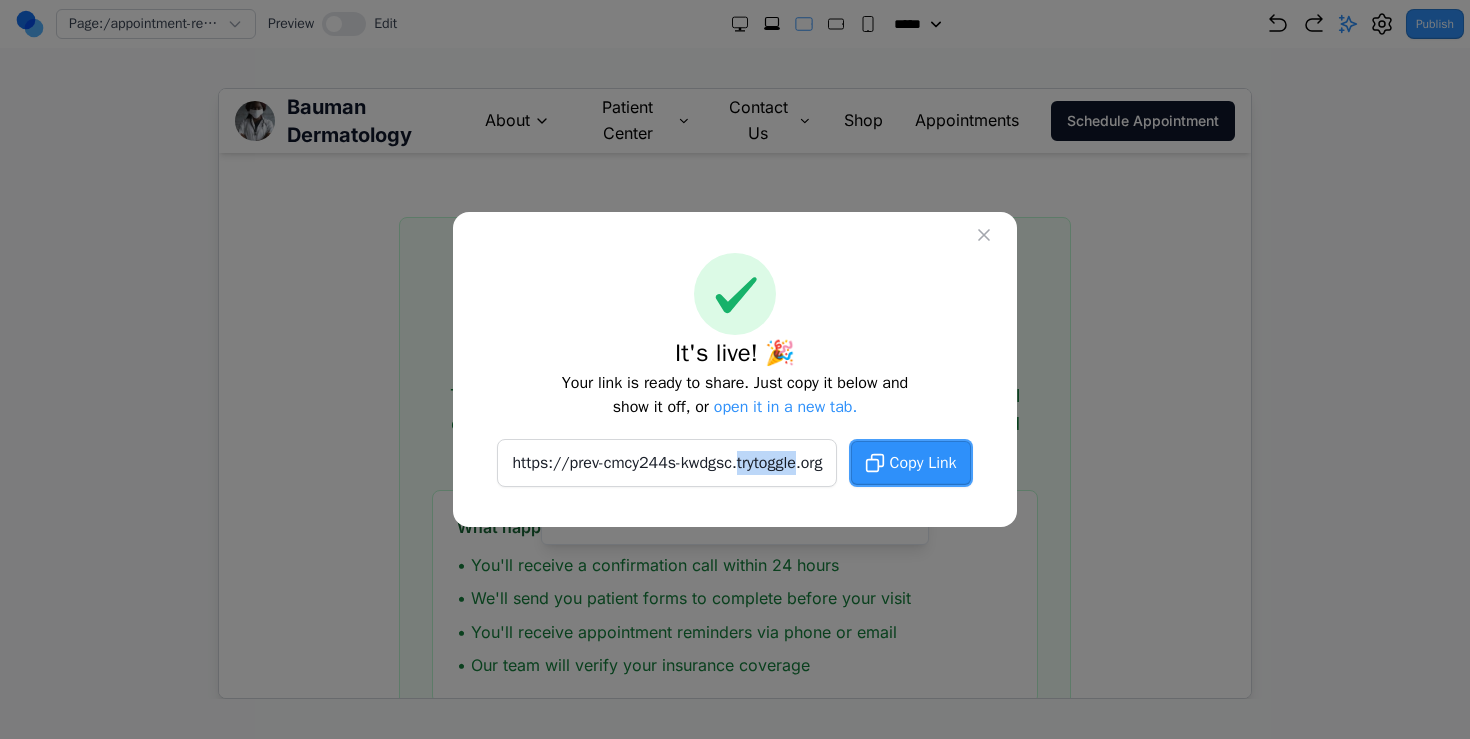 scroll, scrollTop: 142, scrollLeft: 0, axis: vertical 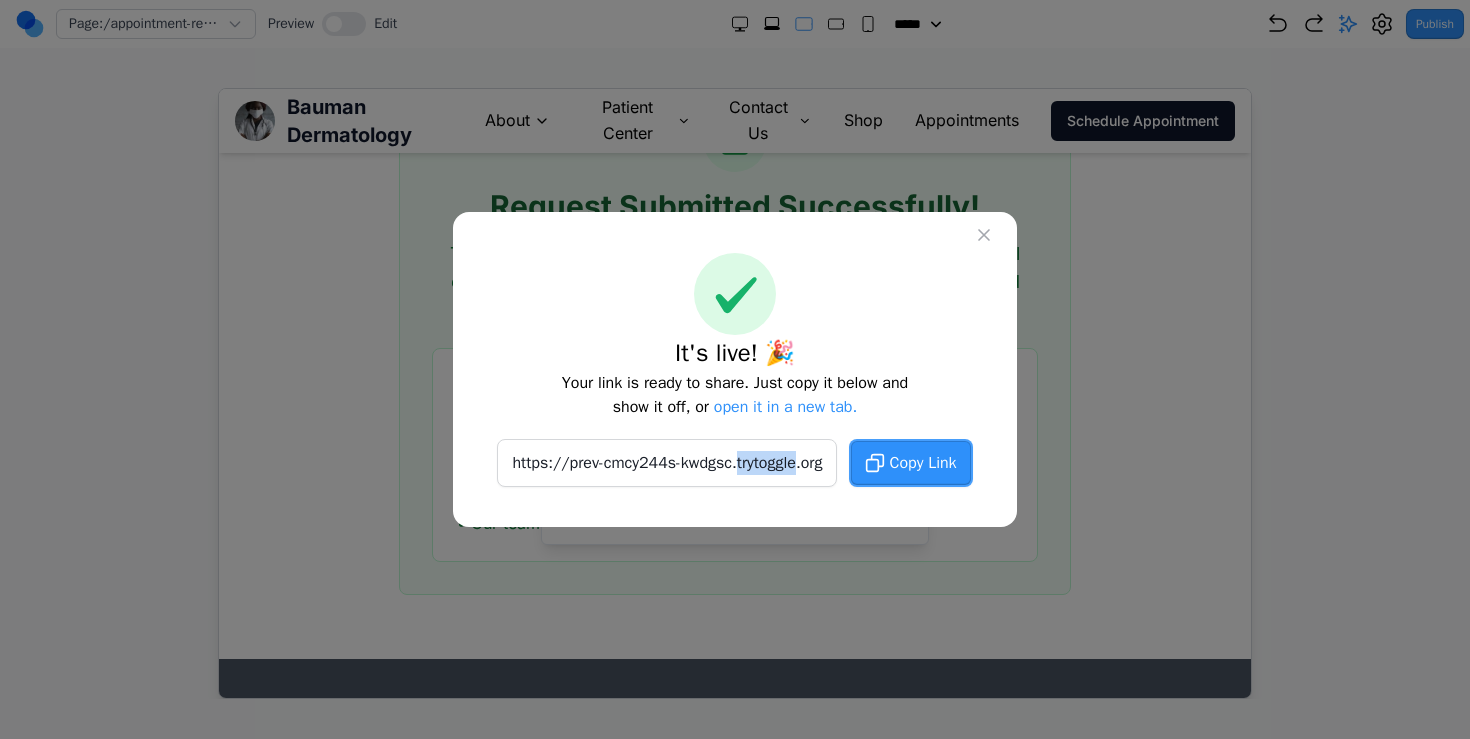 click 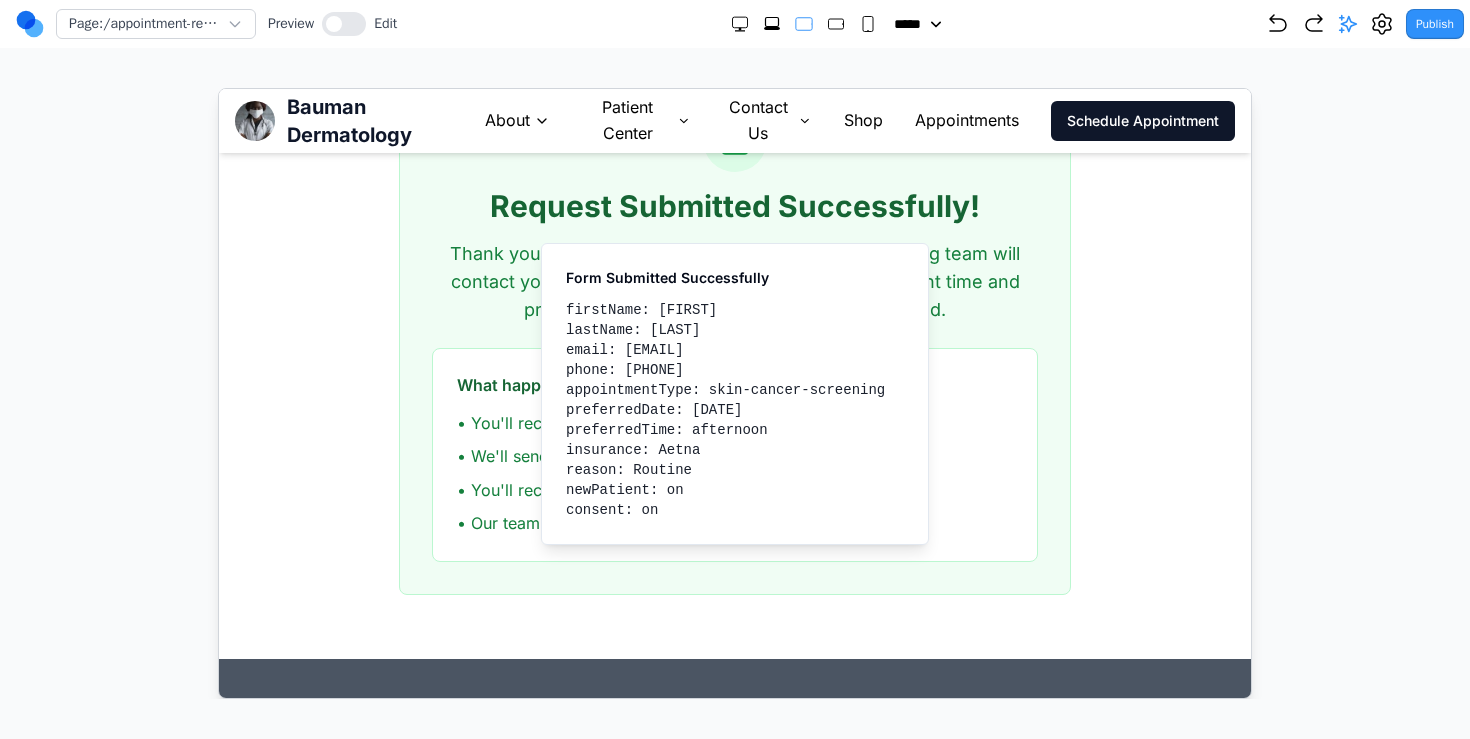 click on "Bauman Dermatology" at bounding box center [385, 120] 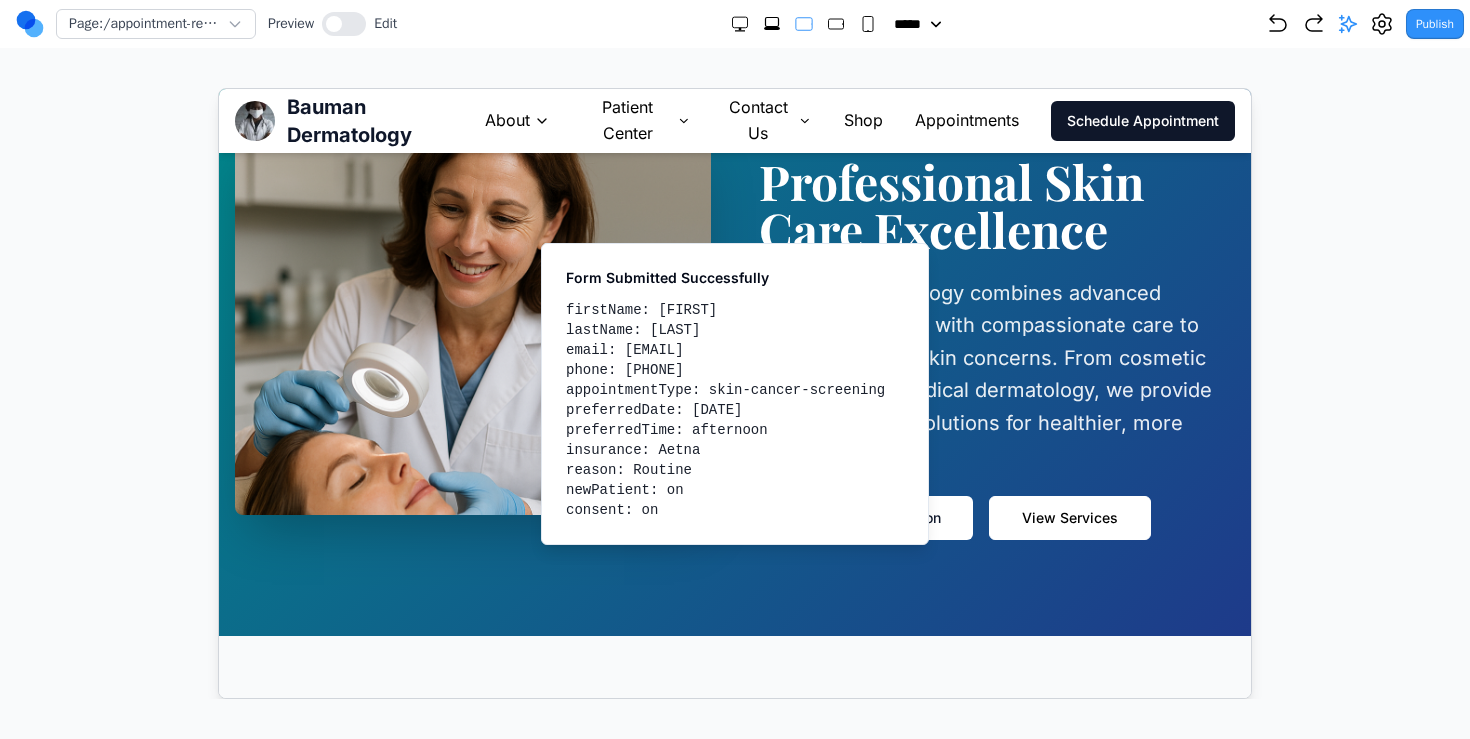 scroll, scrollTop: 0, scrollLeft: 0, axis: both 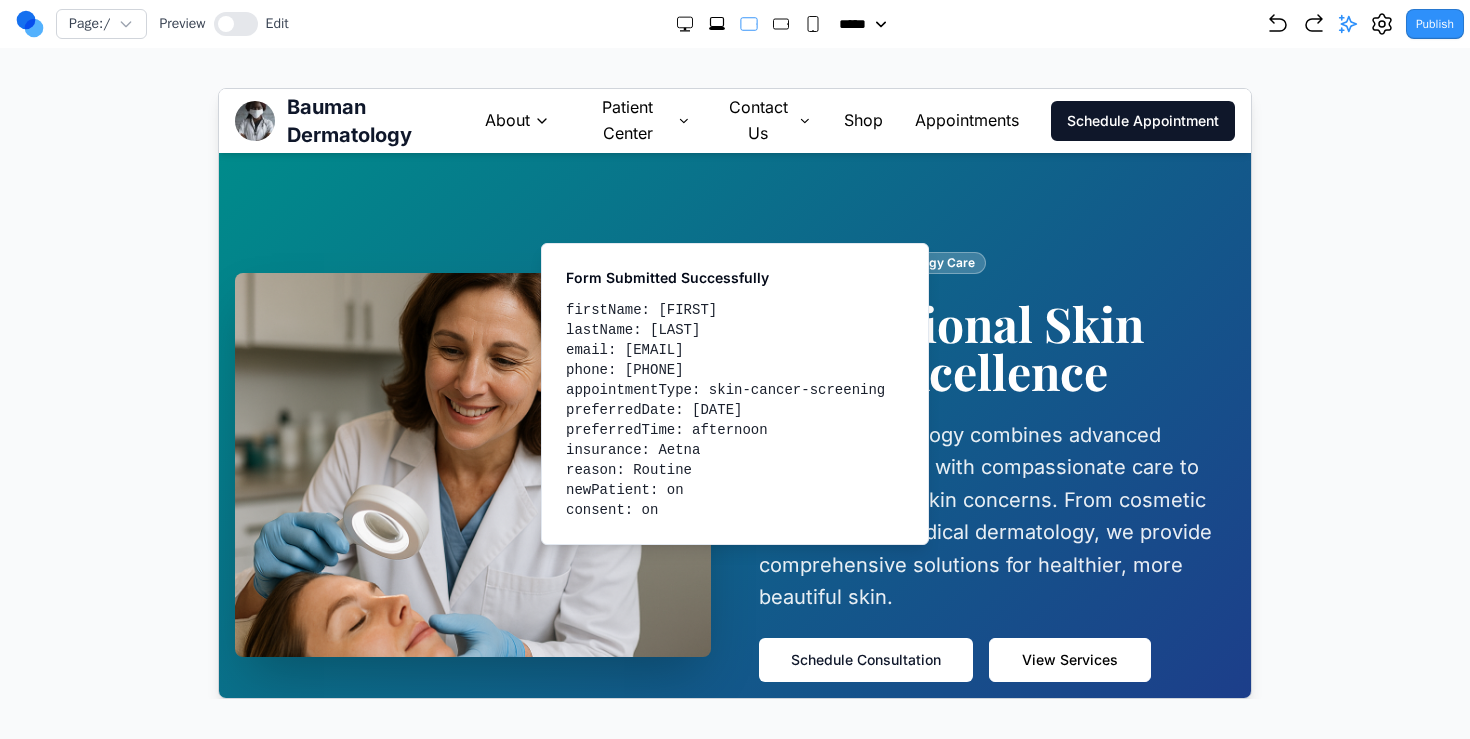 click 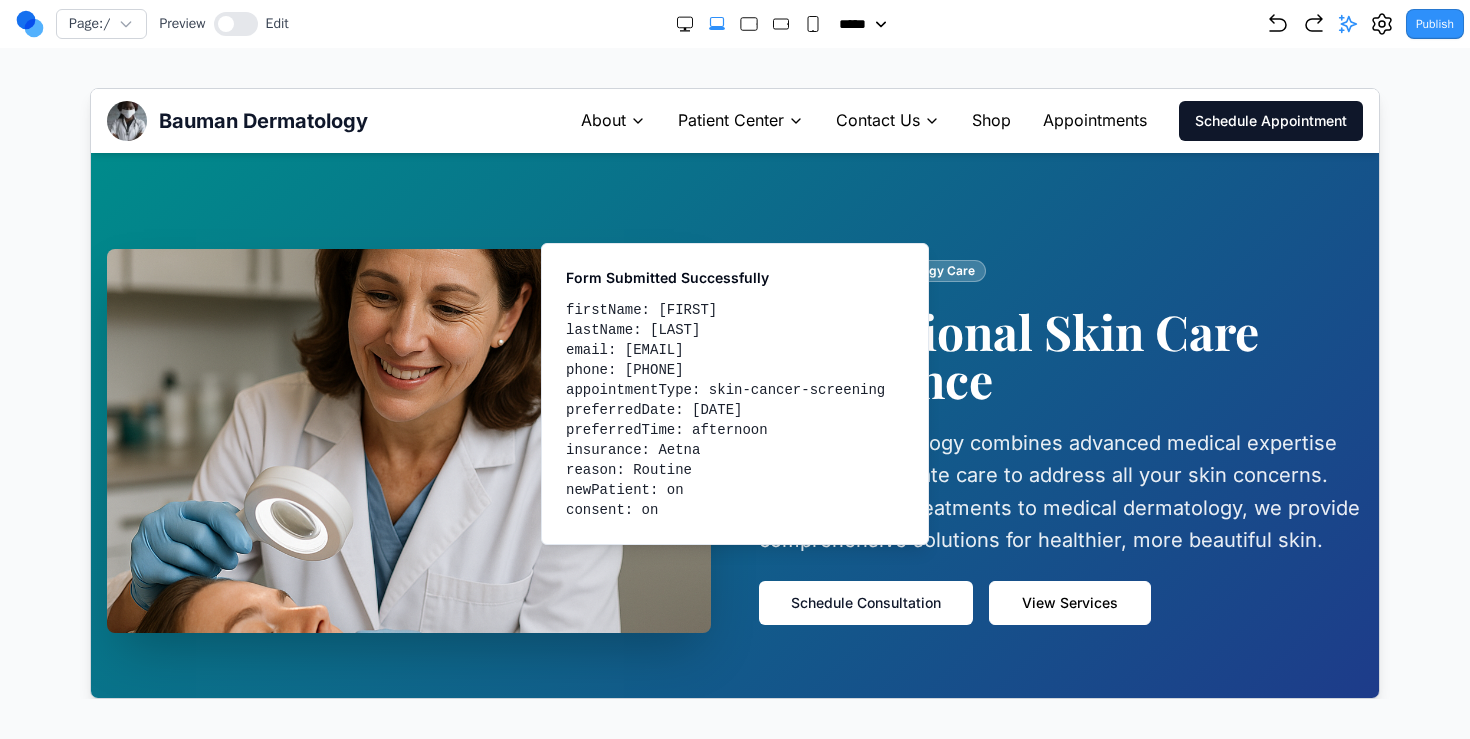 click at bounding box center (408, 440) 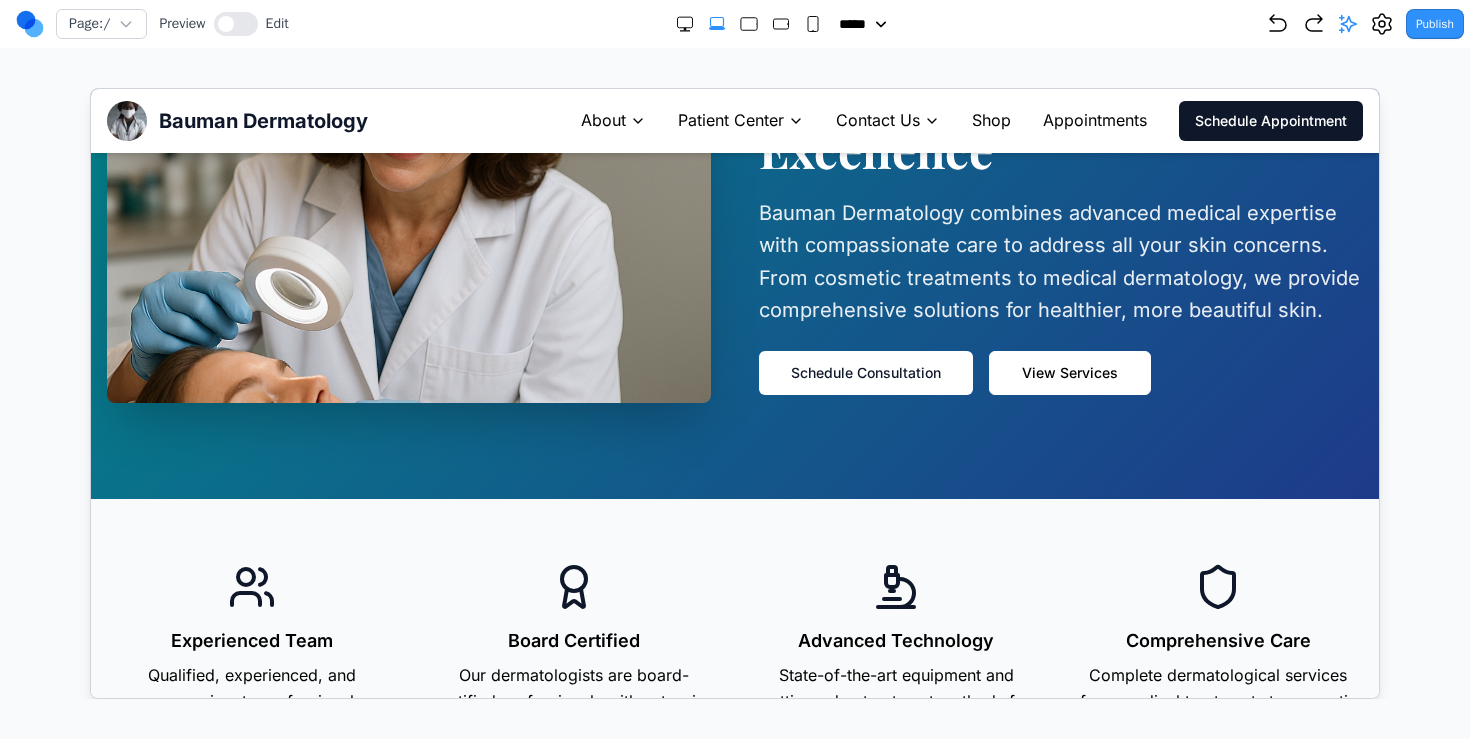 scroll, scrollTop: 0, scrollLeft: 0, axis: both 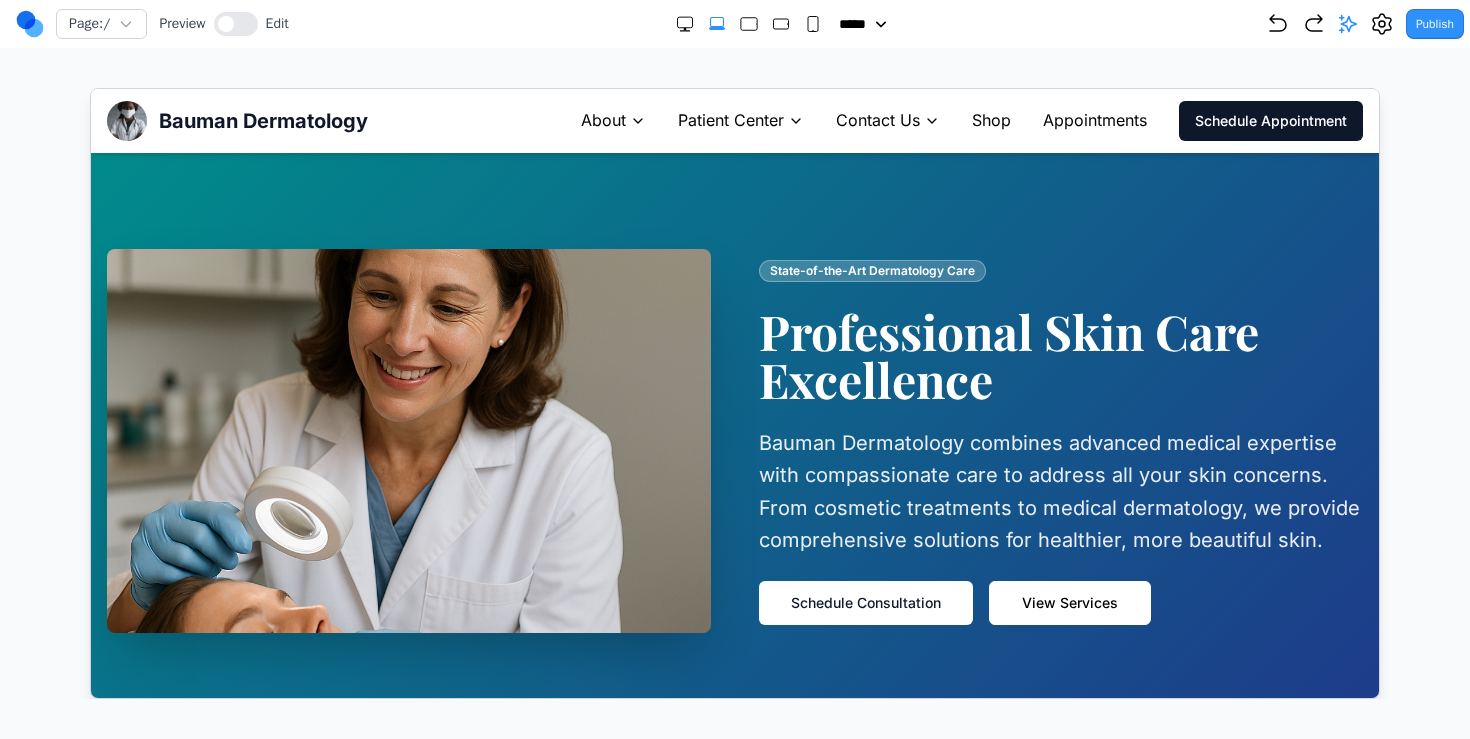 click on "Page:  / Preview Edit ***** ***** ****** ****** ****** Publish" at bounding box center (735, 24) 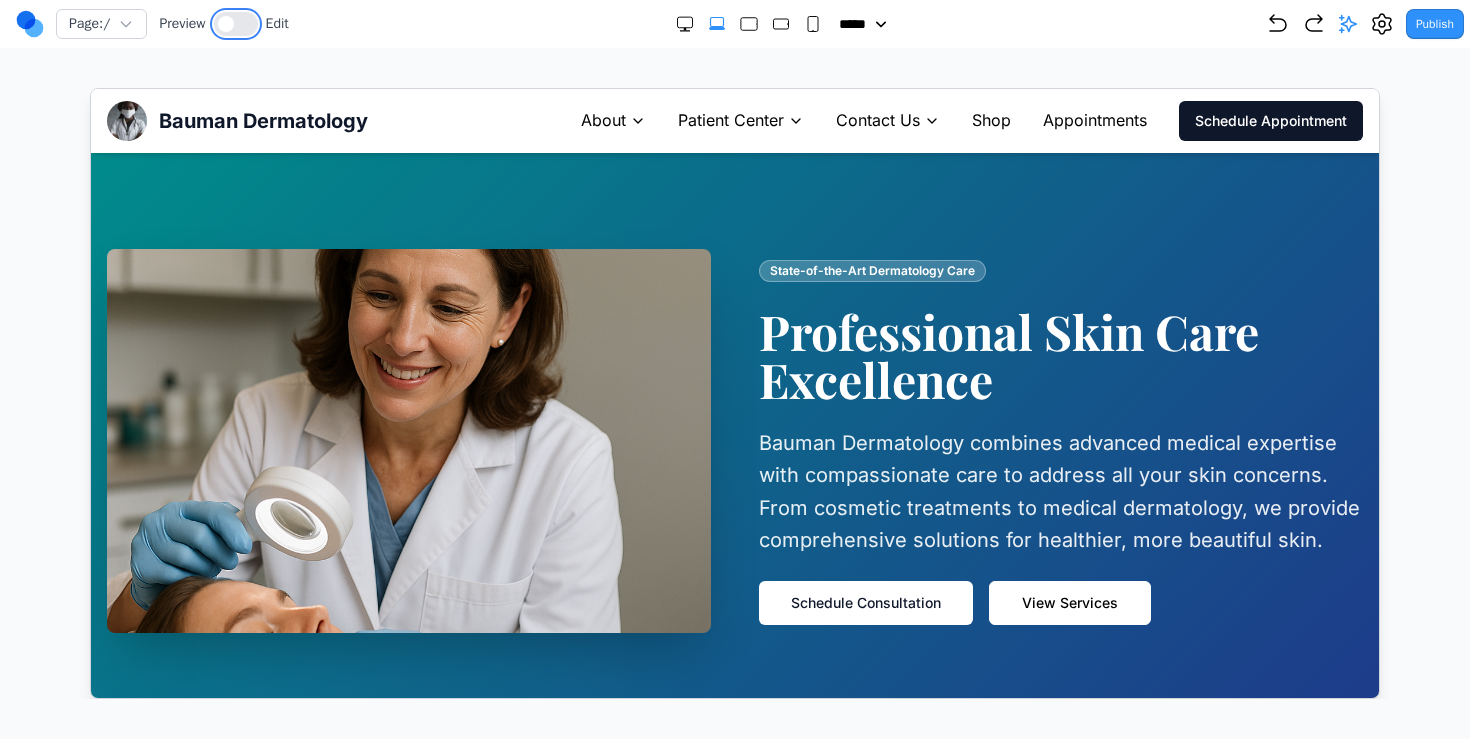 click at bounding box center [226, 24] 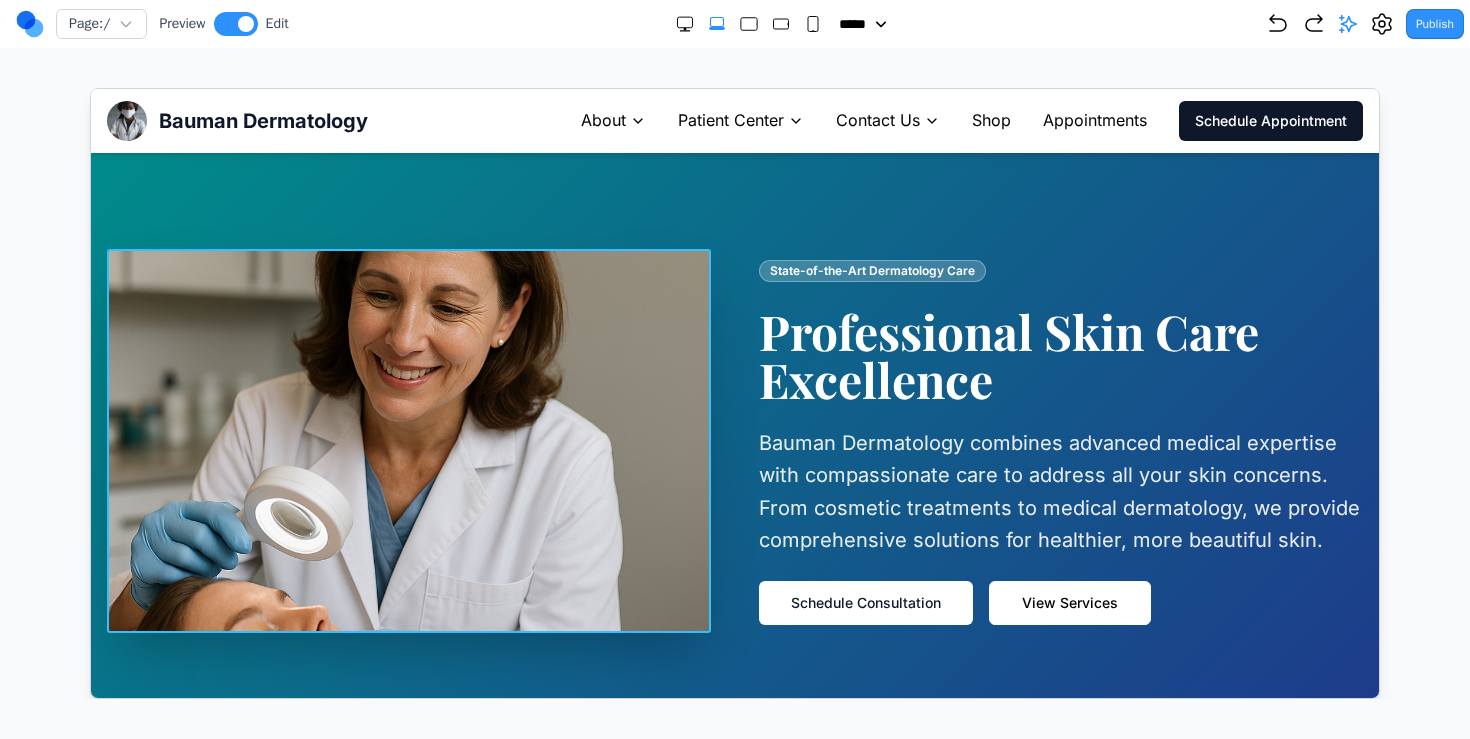 click at bounding box center (408, 440) 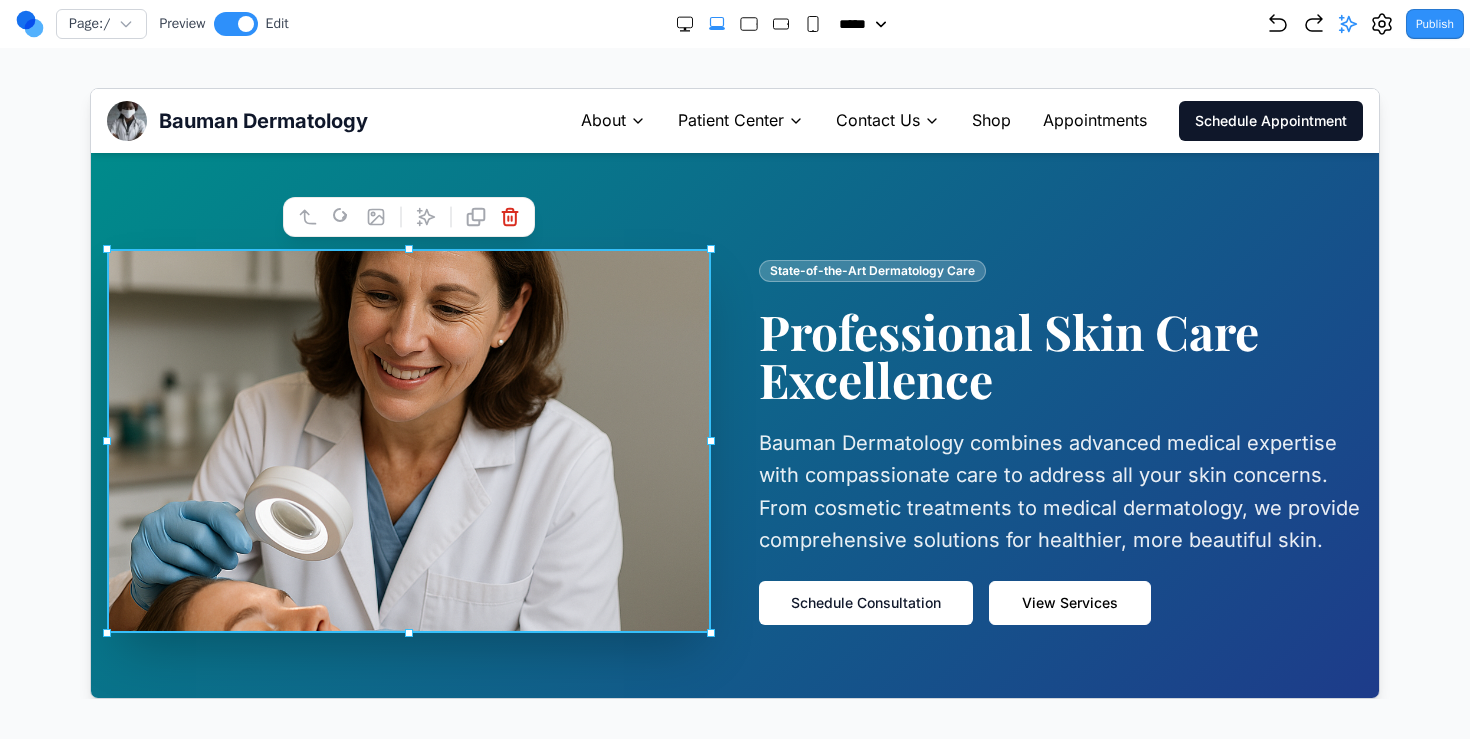 click 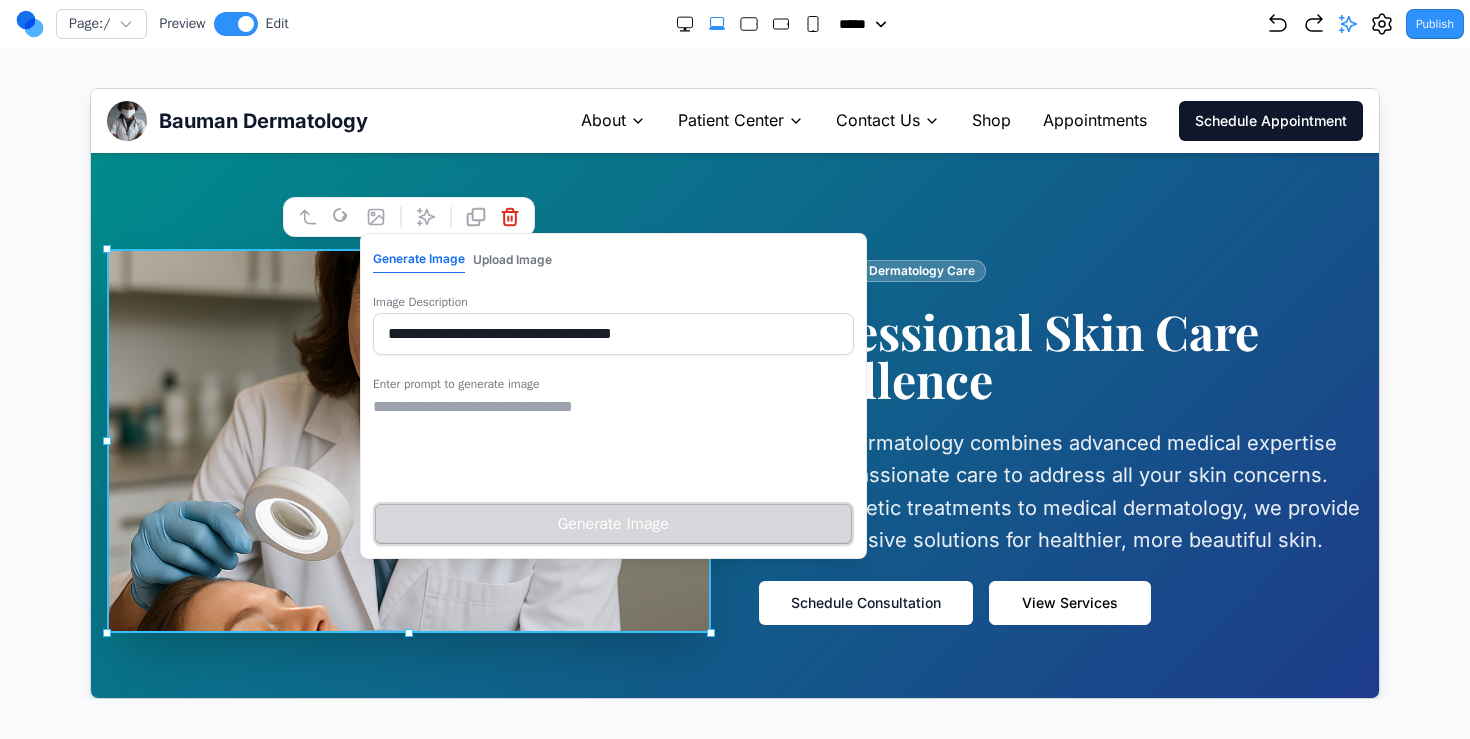 click at bounding box center (612, 444) 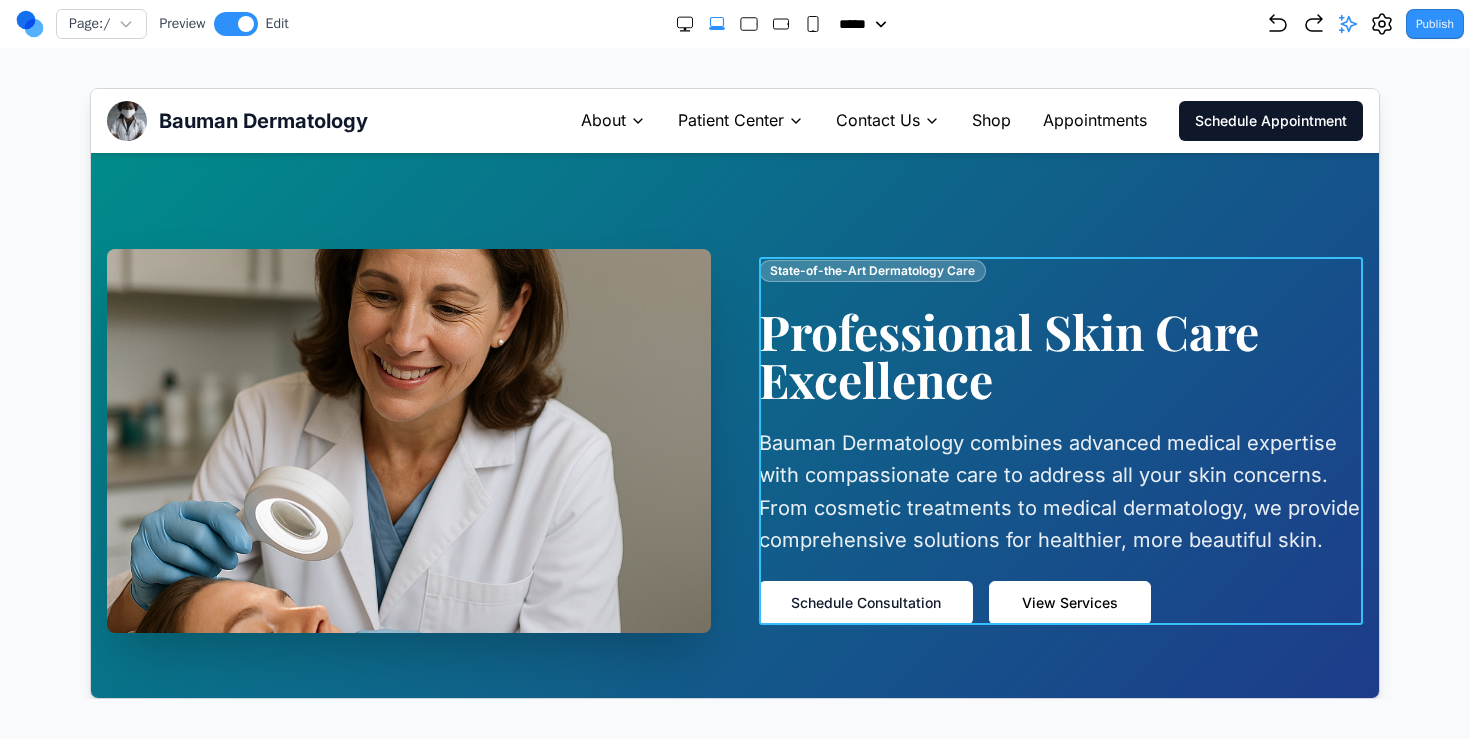 click on "State-of-the-Art Dermatology Care Professional Skin Care Excellence Bauman Dermatology combines advanced medical expertise with compassionate care to address all your skin concerns. From cosmetic treatments to medical dermatology, we provide comprehensive solutions for healthier, more beautiful skin. Schedule Consultation View Services" at bounding box center [1060, 440] 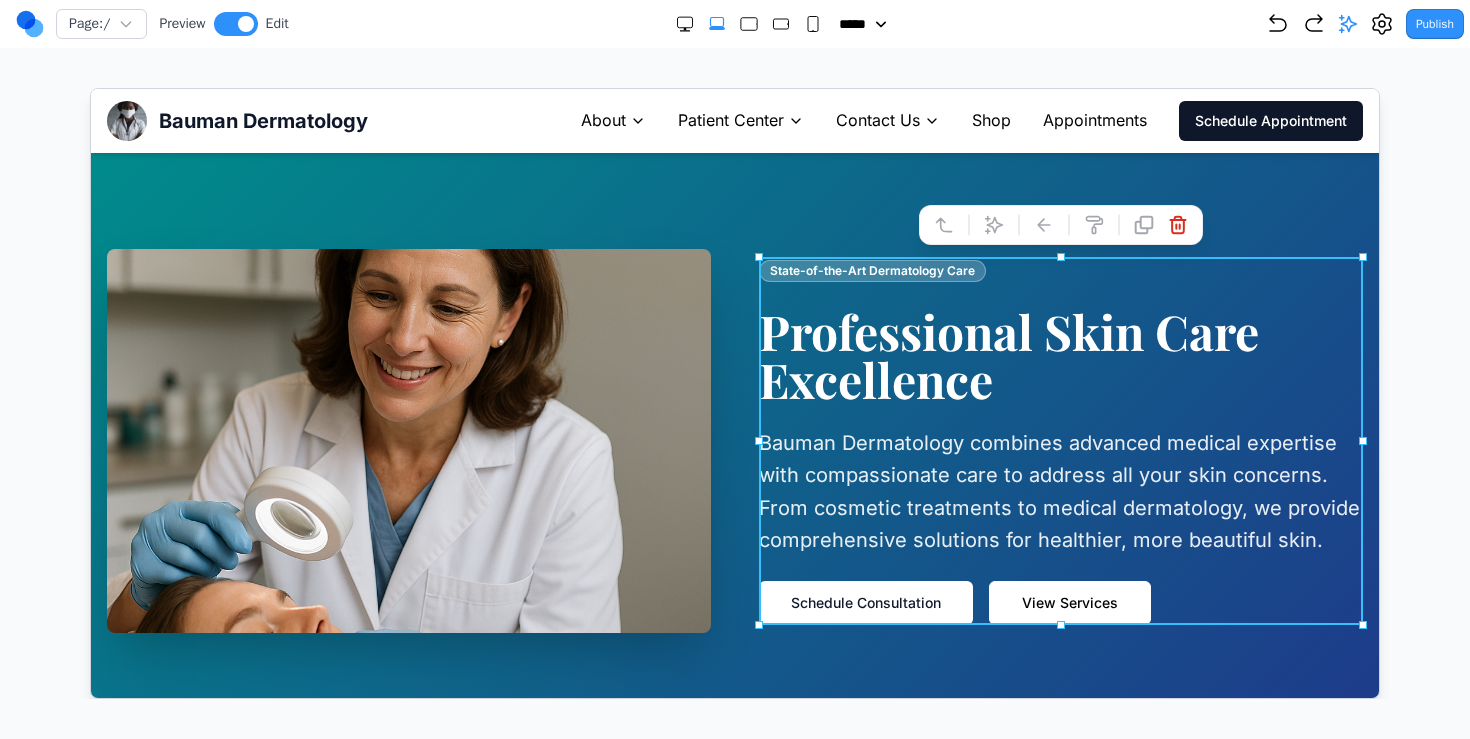 click on "Publish" at bounding box center (1435, 24) 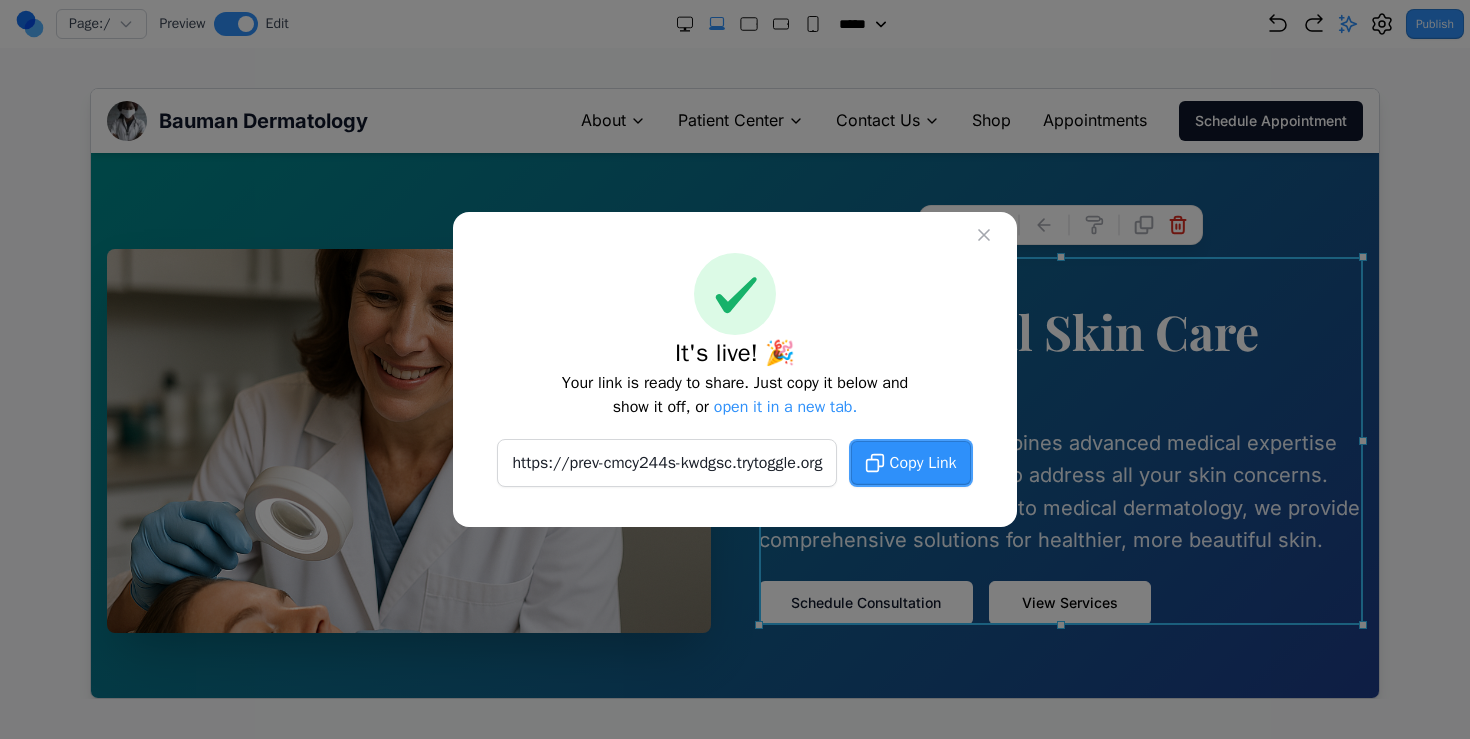 click 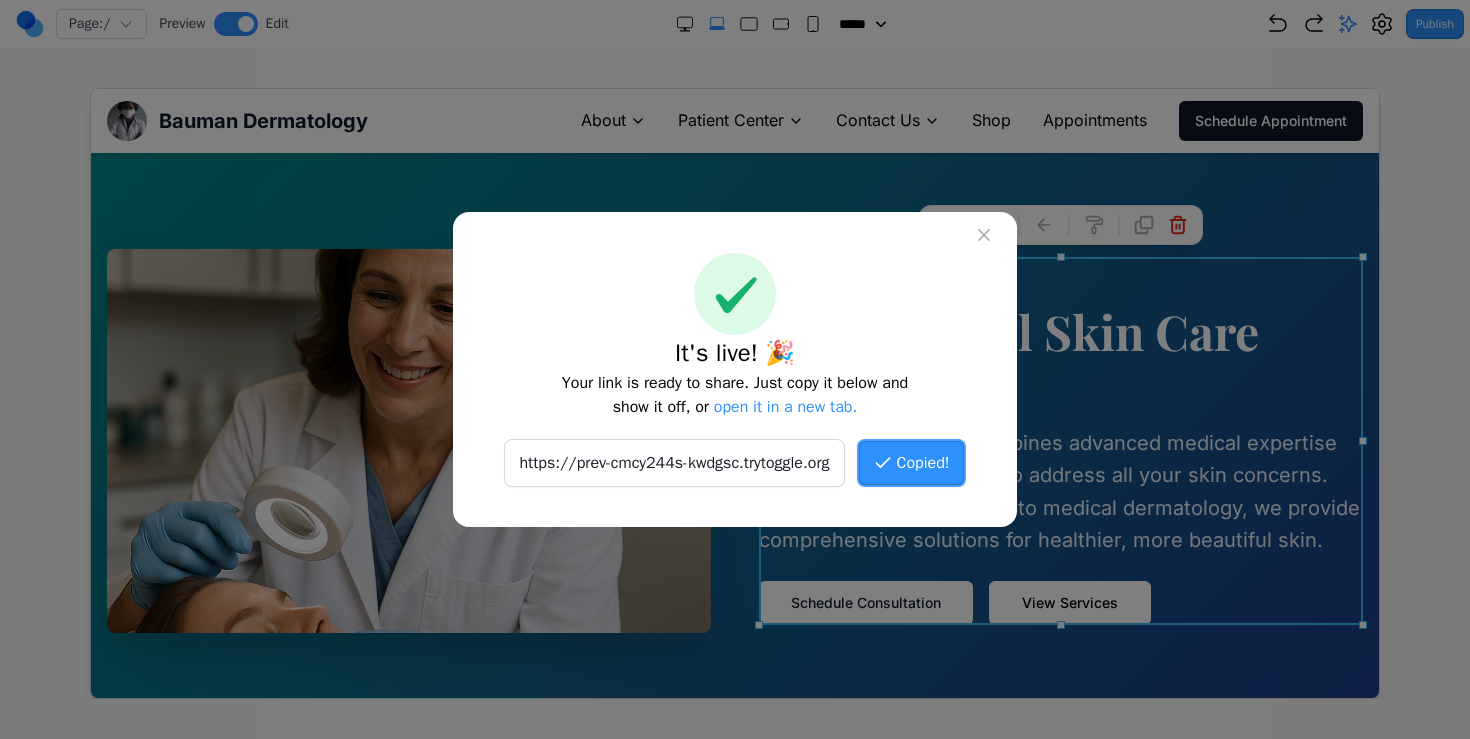 type 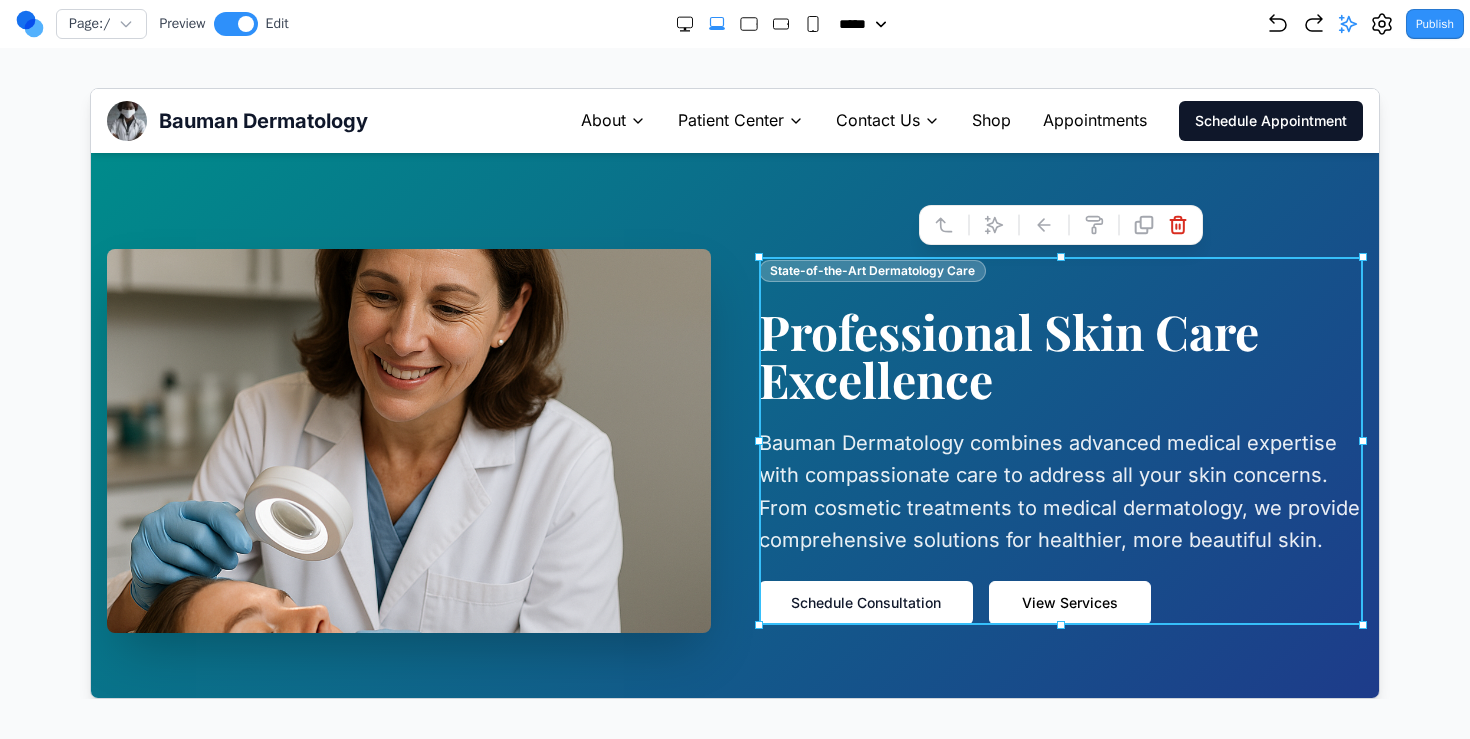 click 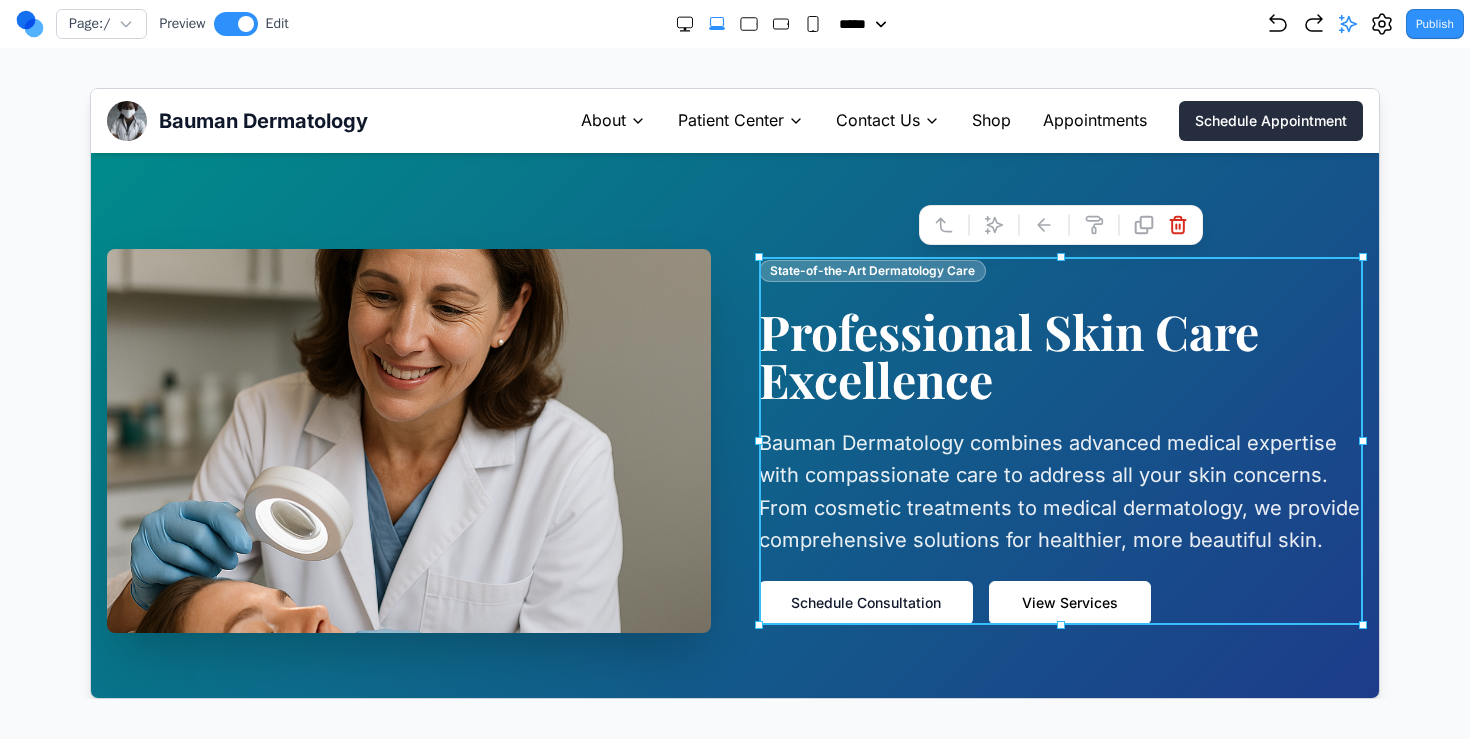 click on "Schedule Appointment" at bounding box center [1270, 120] 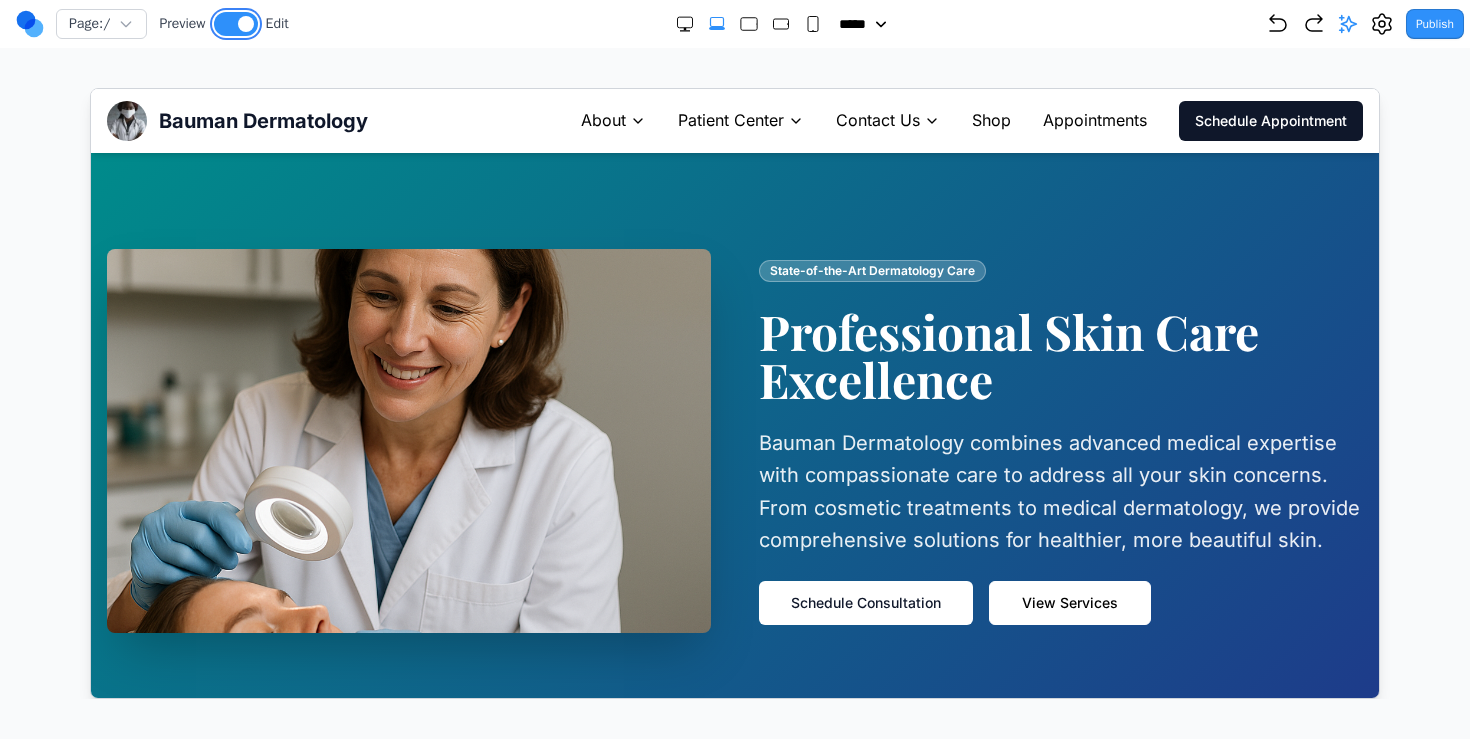 click at bounding box center (246, 24) 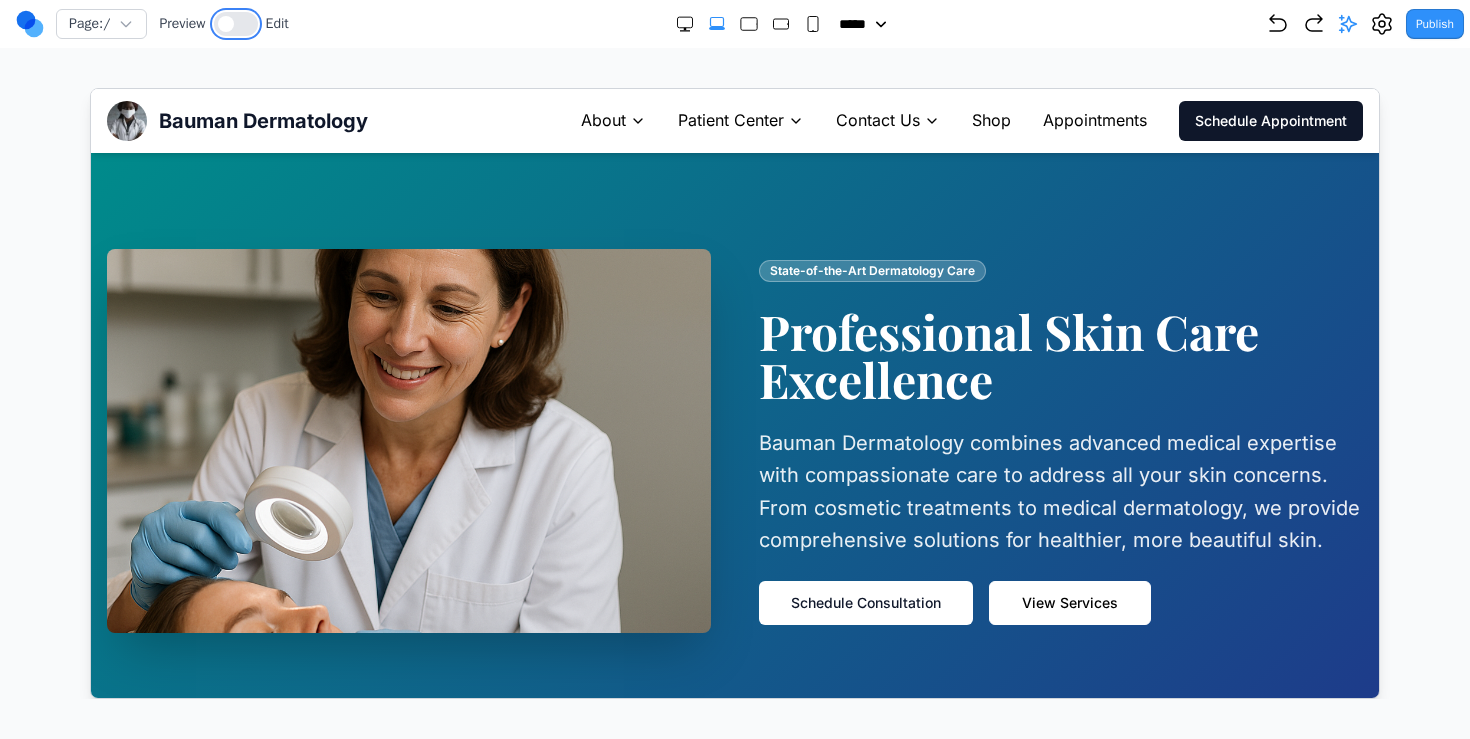 type 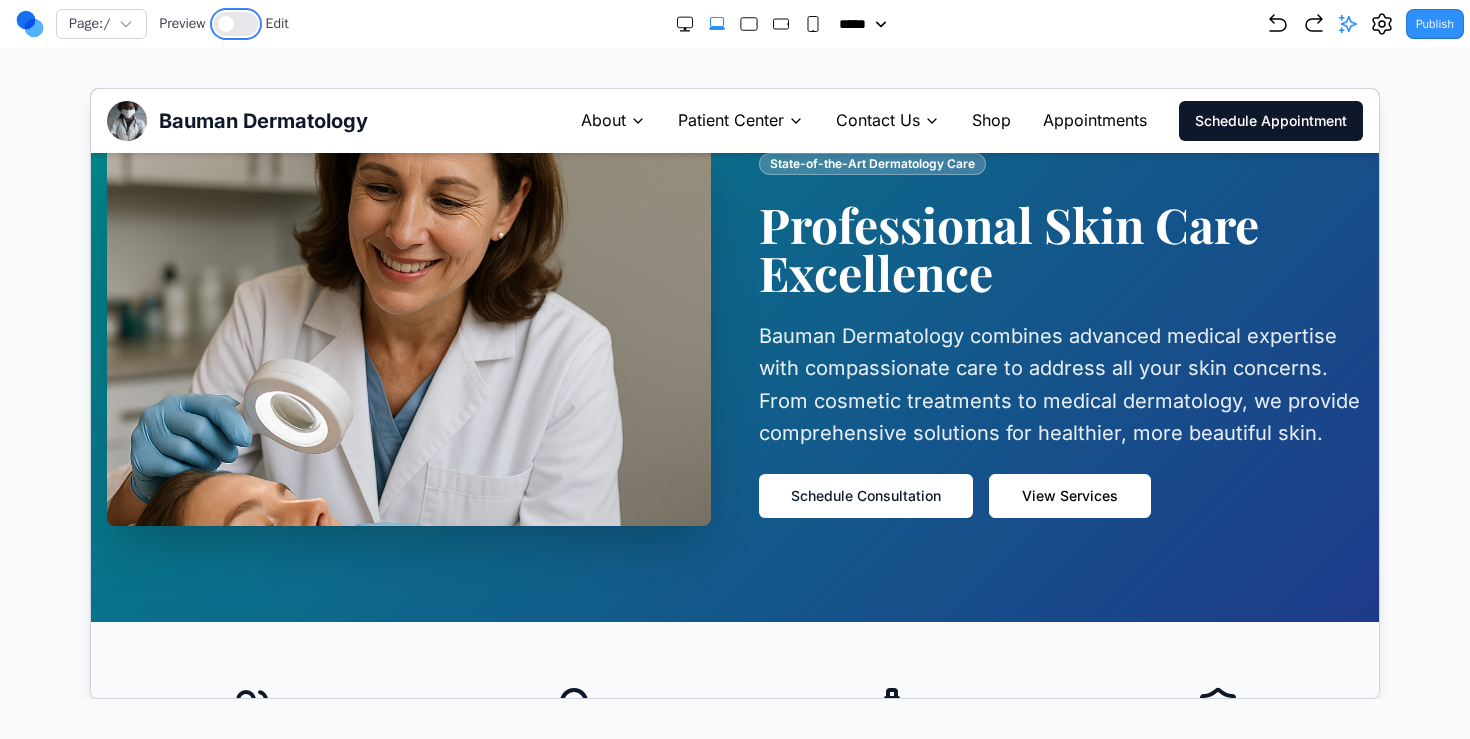 scroll, scrollTop: 0, scrollLeft: 0, axis: both 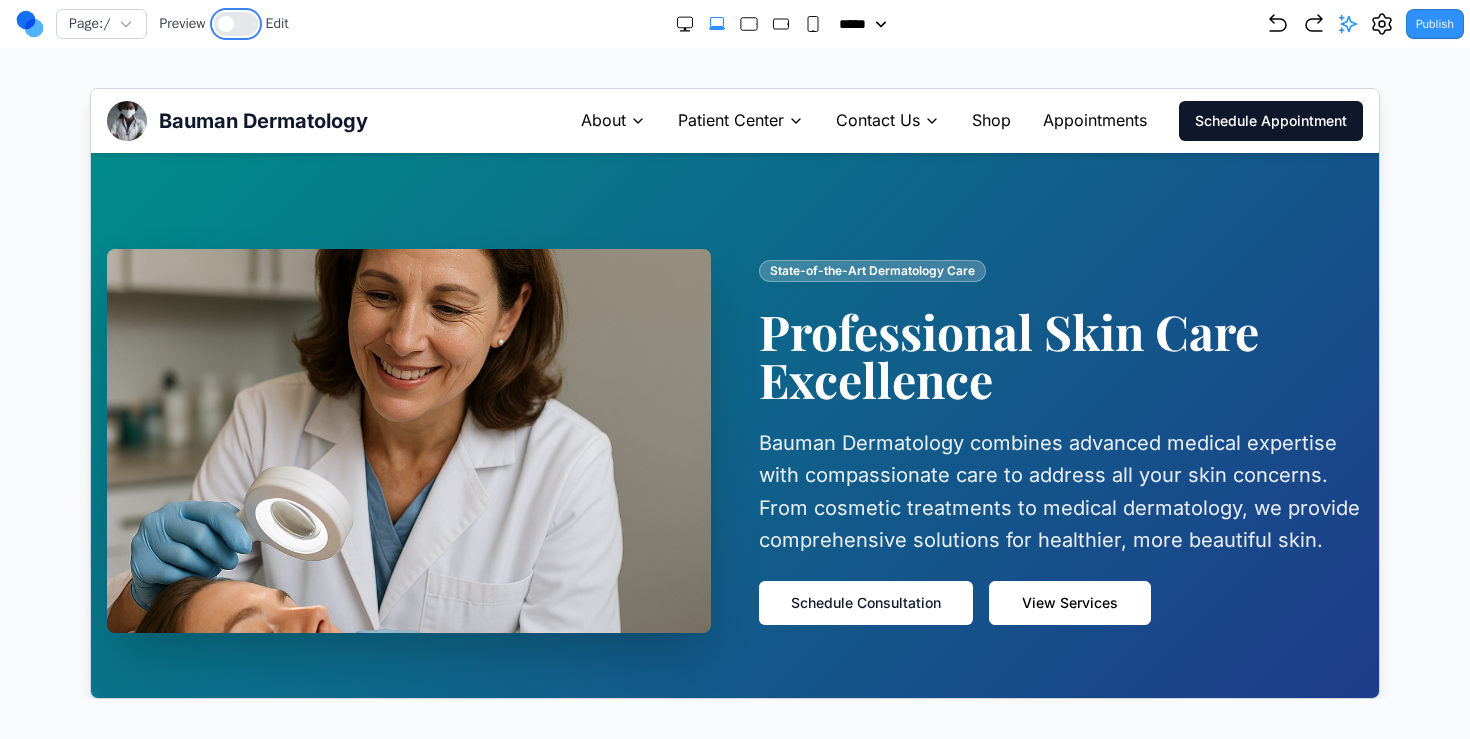 click at bounding box center [236, 24] 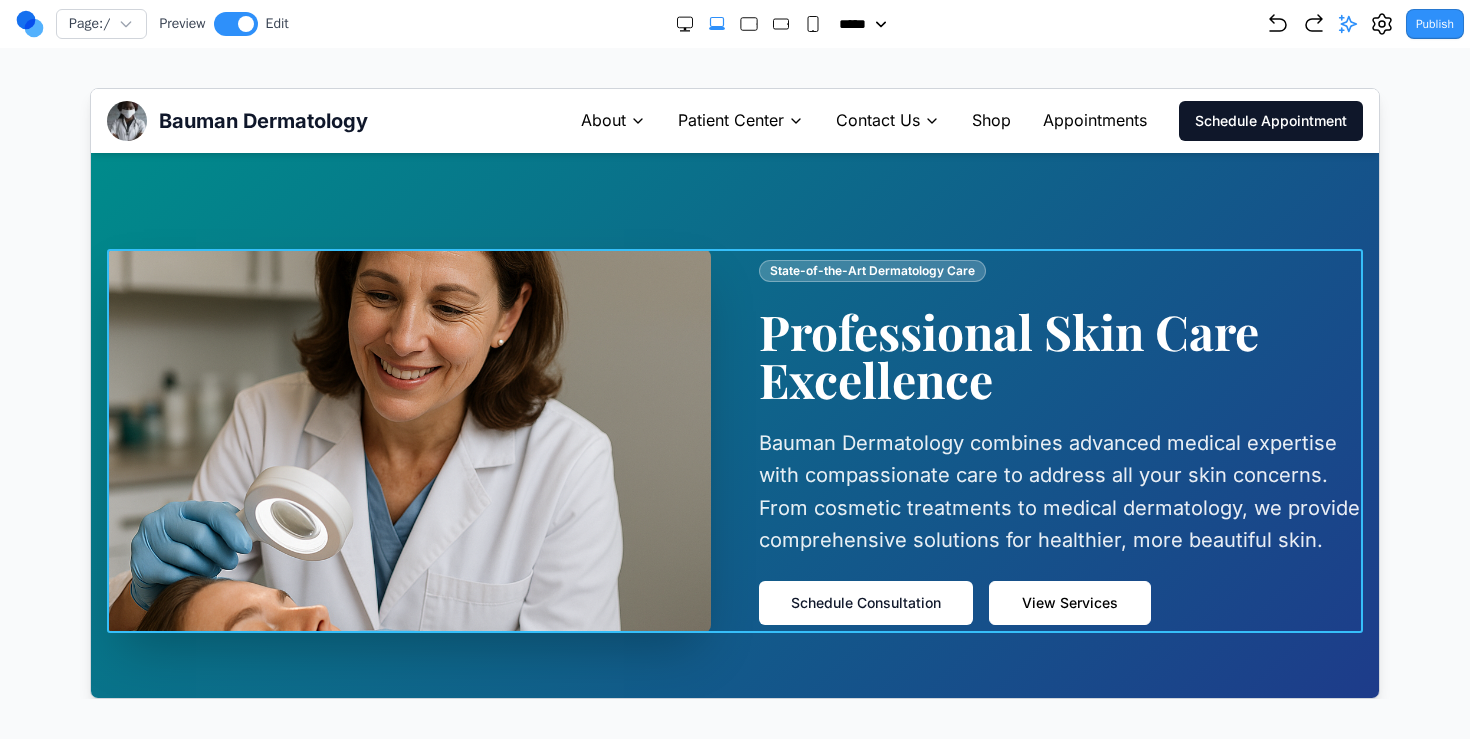 click on "State-of-the-Art Dermatology Care Professional Skin Care Excellence Bauman Dermatology combines advanced medical expertise with compassionate care to address all your skin concerns. From cosmetic treatments to medical dermatology, we provide comprehensive solutions for healthier, more beautiful skin. Schedule Consultation View Services" at bounding box center [734, 440] 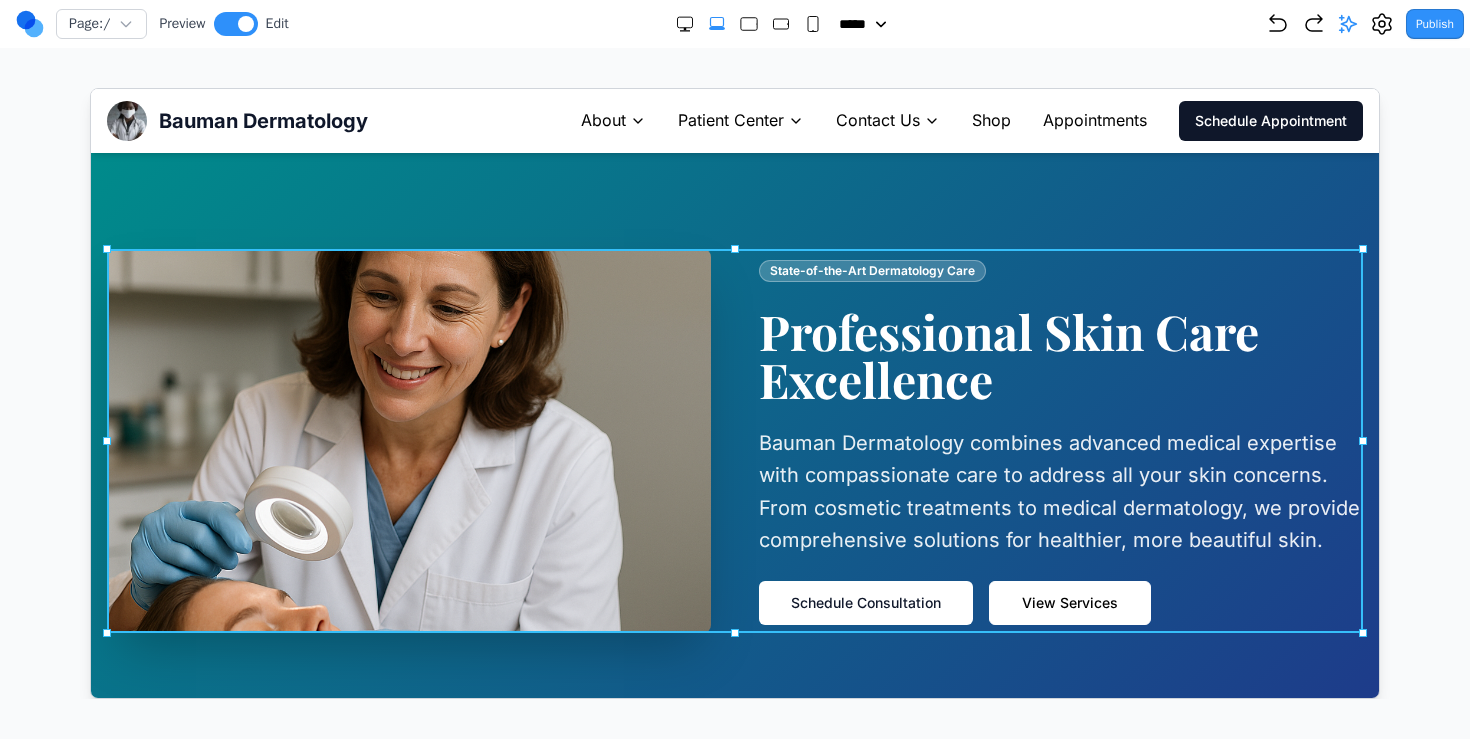 click on "State-of-the-Art Dermatology Care Professional Skin Care Excellence Bauman Dermatology combines advanced medical expertise with compassionate care to address all your skin concerns. From cosmetic treatments to medical dermatology, we provide comprehensive solutions for healthier, more beautiful skin. Schedule Consultation View Services" at bounding box center [1060, 440] 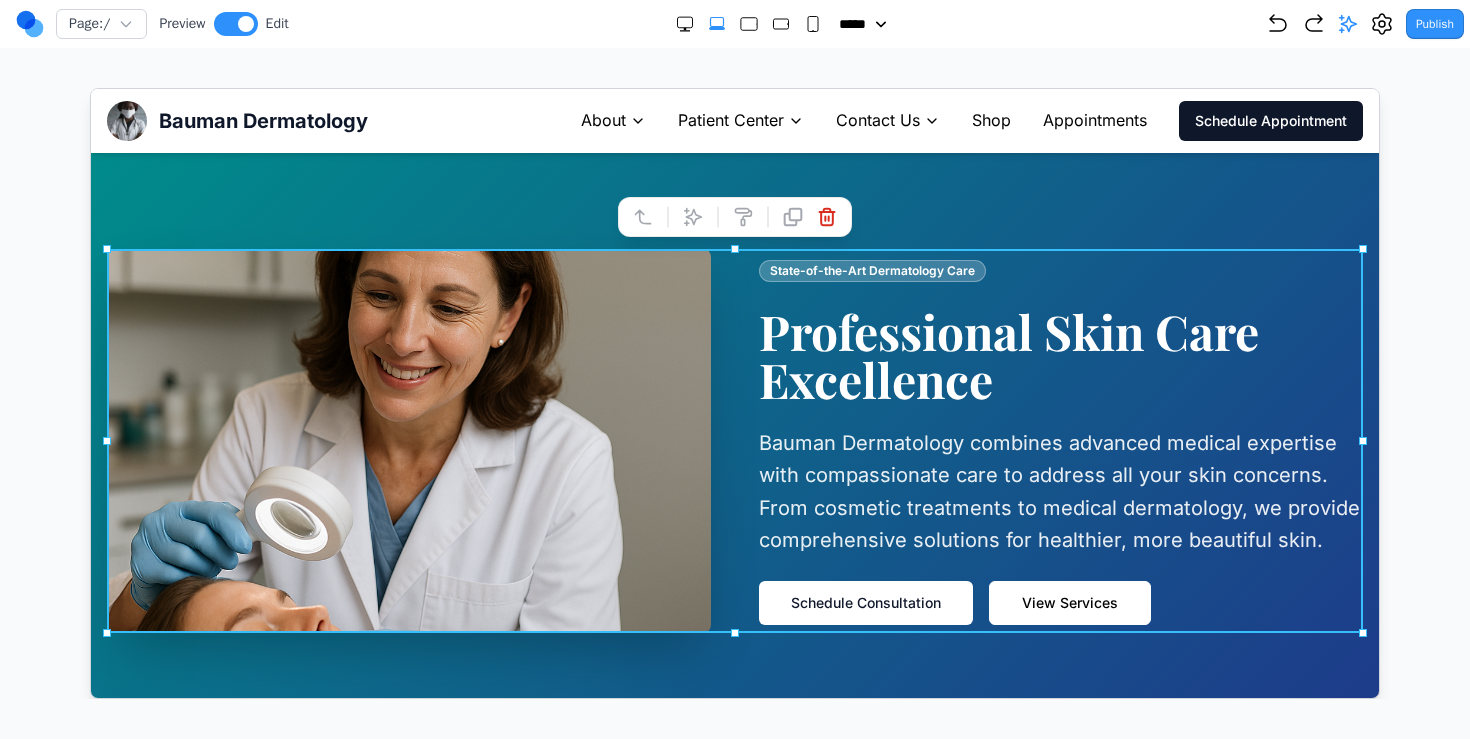 click on "State-of-the-Art Dermatology Care Professional Skin Care Excellence Bauman Dermatology combines advanced medical expertise with compassionate care to address all your skin concerns. From cosmetic treatments to medical dermatology, we provide comprehensive solutions for healthier, more beautiful skin. Schedule Consultation View Services" at bounding box center [734, 440] 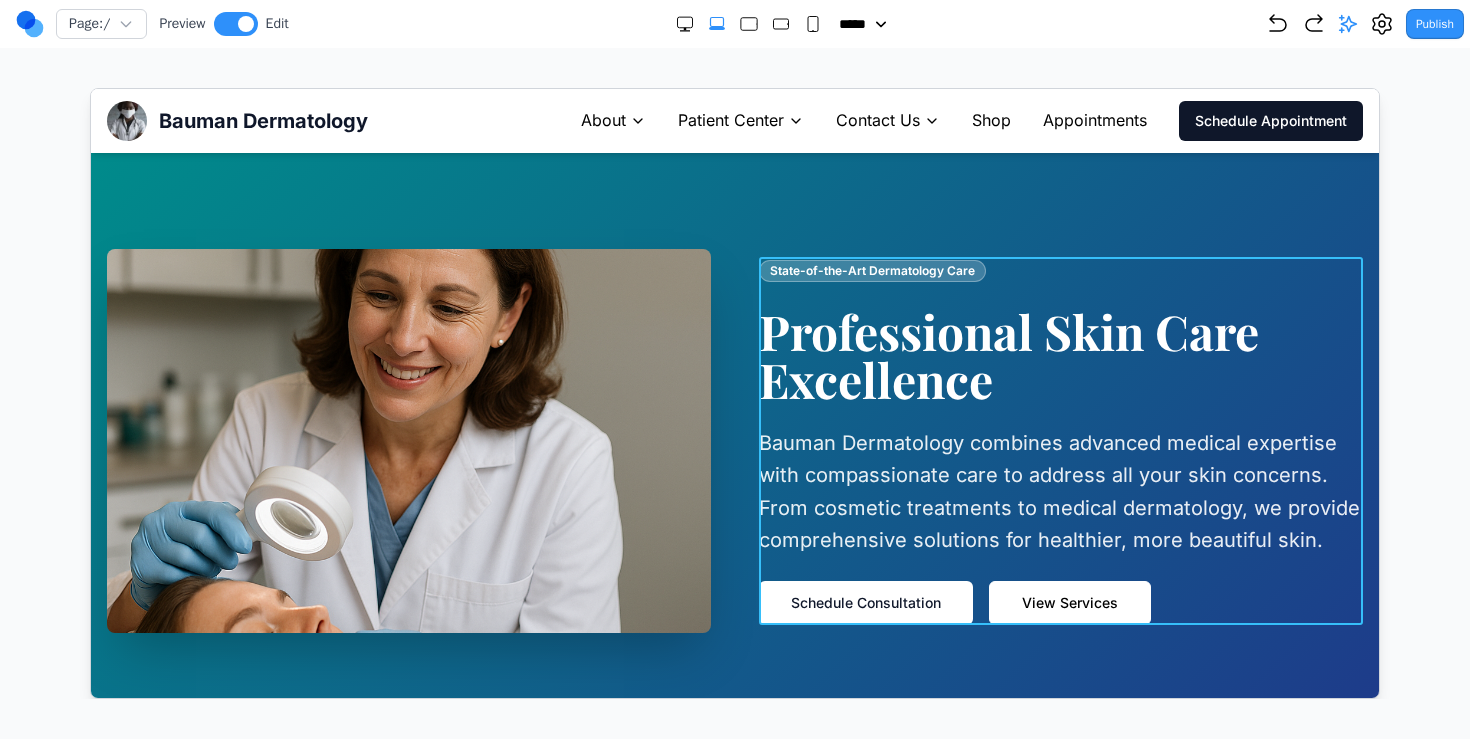 click on "State-of-the-Art Dermatology Care Professional Skin Care Excellence Bauman Dermatology combines advanced medical expertise with compassionate care to address all your skin concerns. From cosmetic treatments to medical dermatology, we provide comprehensive solutions for healthier, more beautiful skin. Schedule Consultation View Services" at bounding box center (1060, 440) 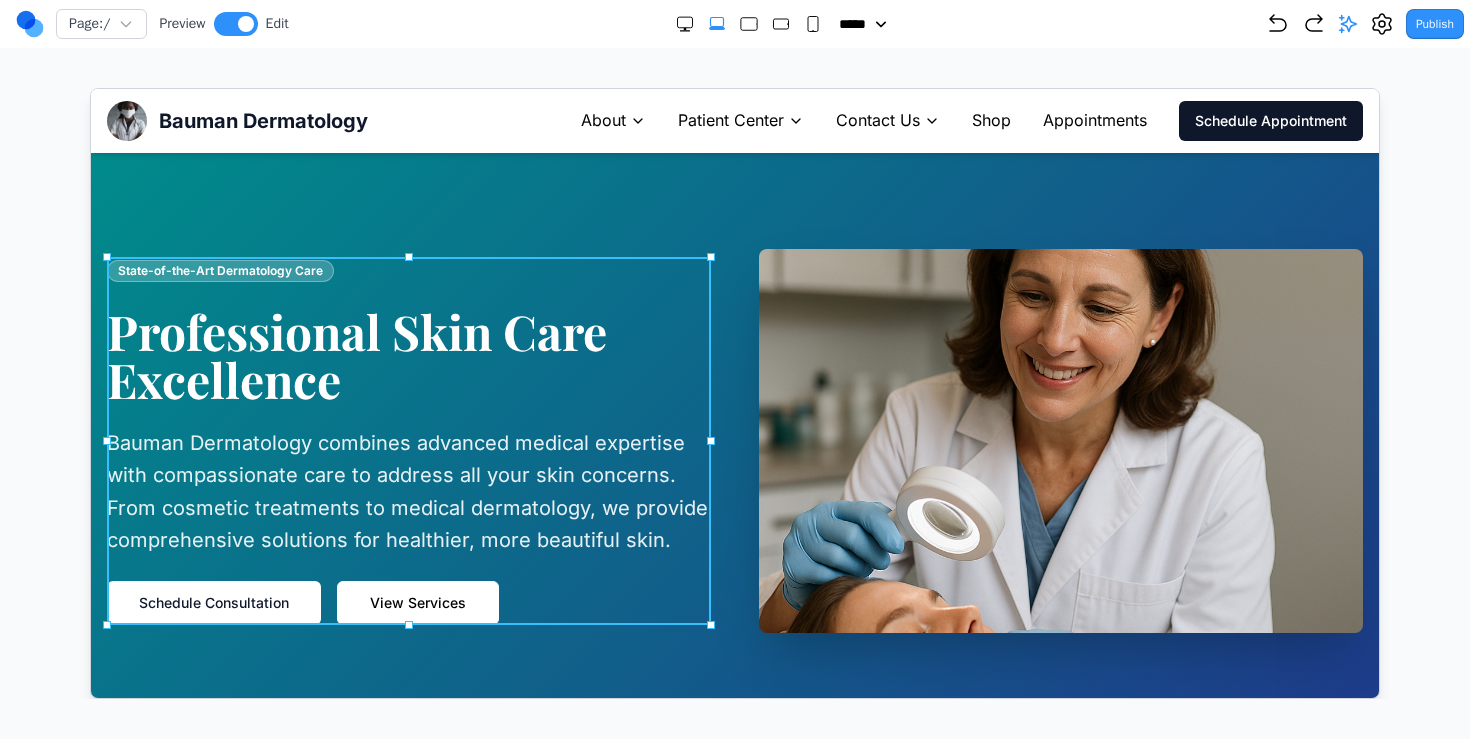 drag, startPoint x: 1099, startPoint y: 282, endPoint x: 269, endPoint y: 342, distance: 832.16583 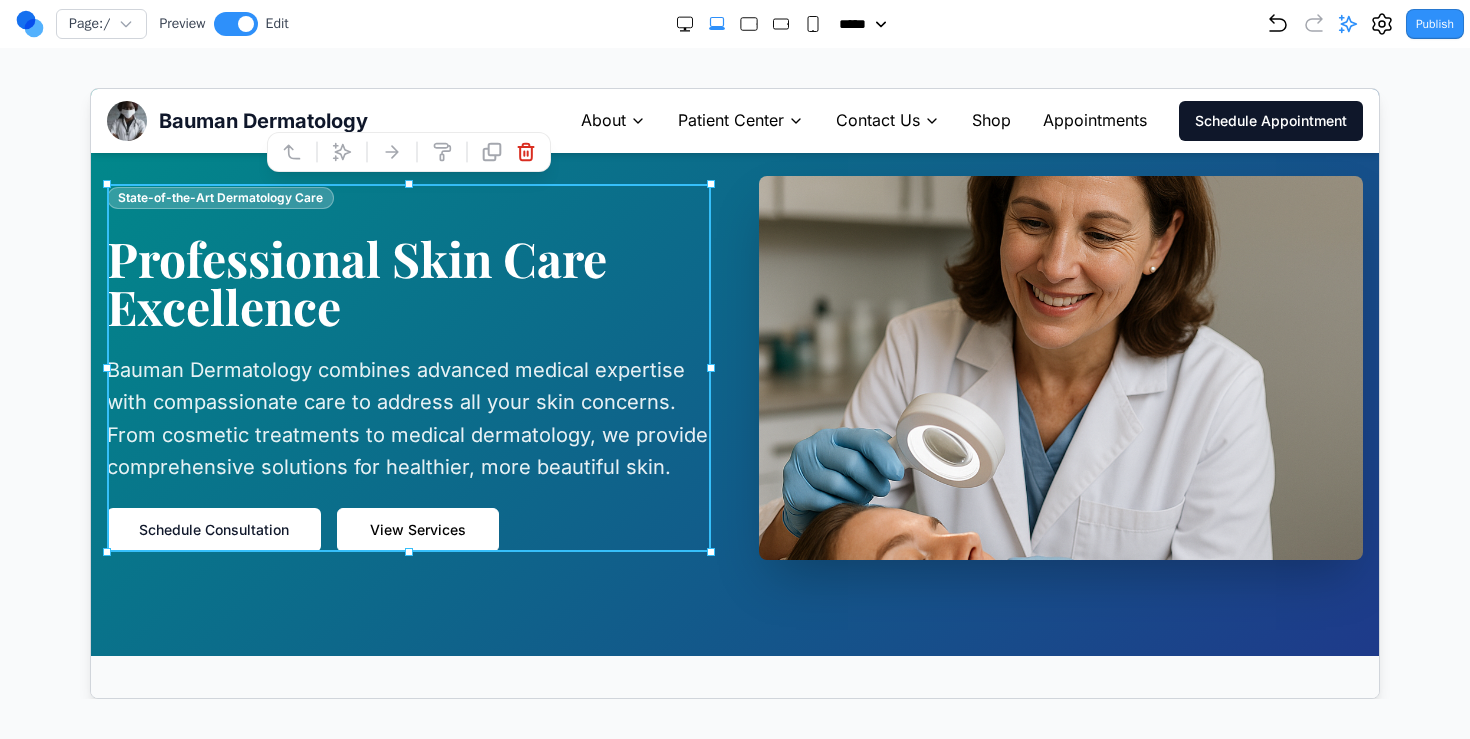 scroll, scrollTop: 74, scrollLeft: 0, axis: vertical 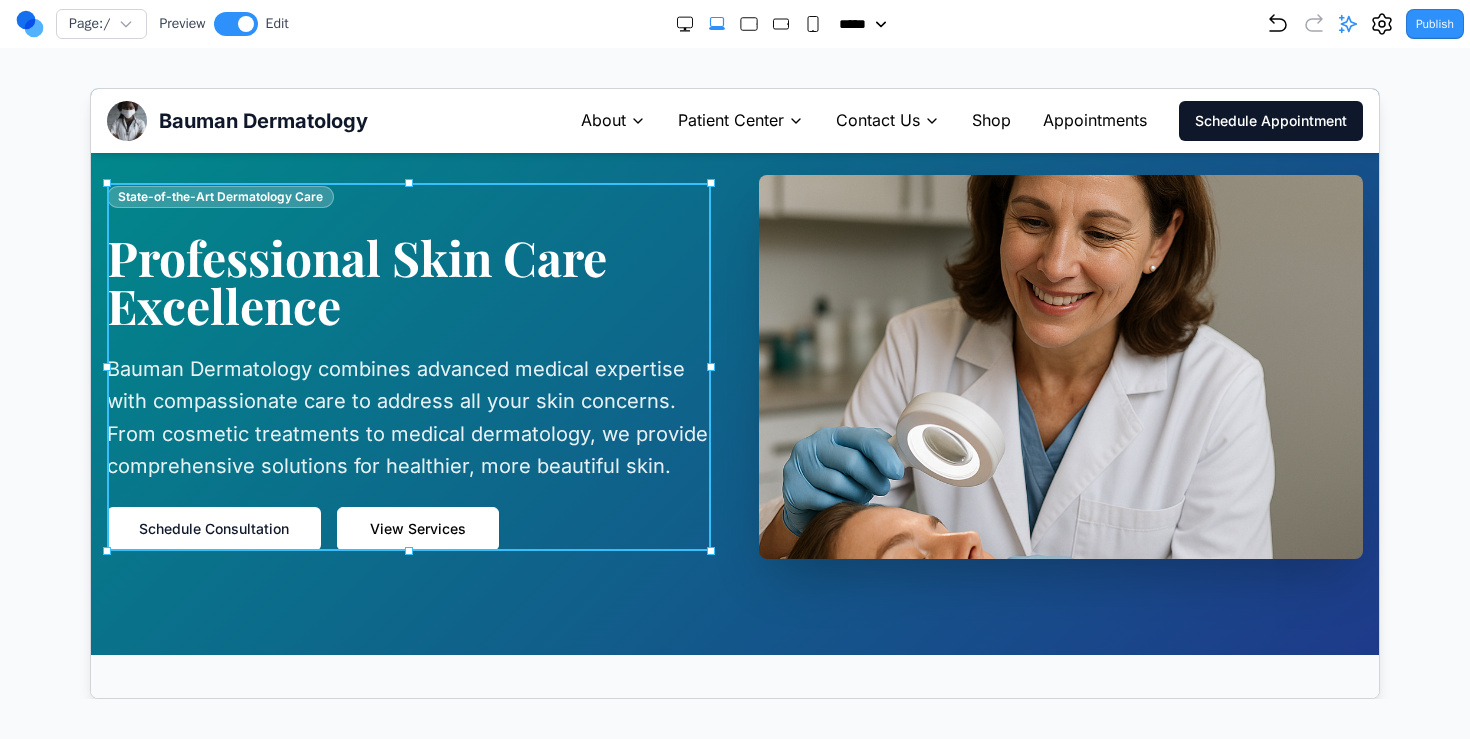 click on "Professional Skin Care Excellence" at bounding box center (408, 280) 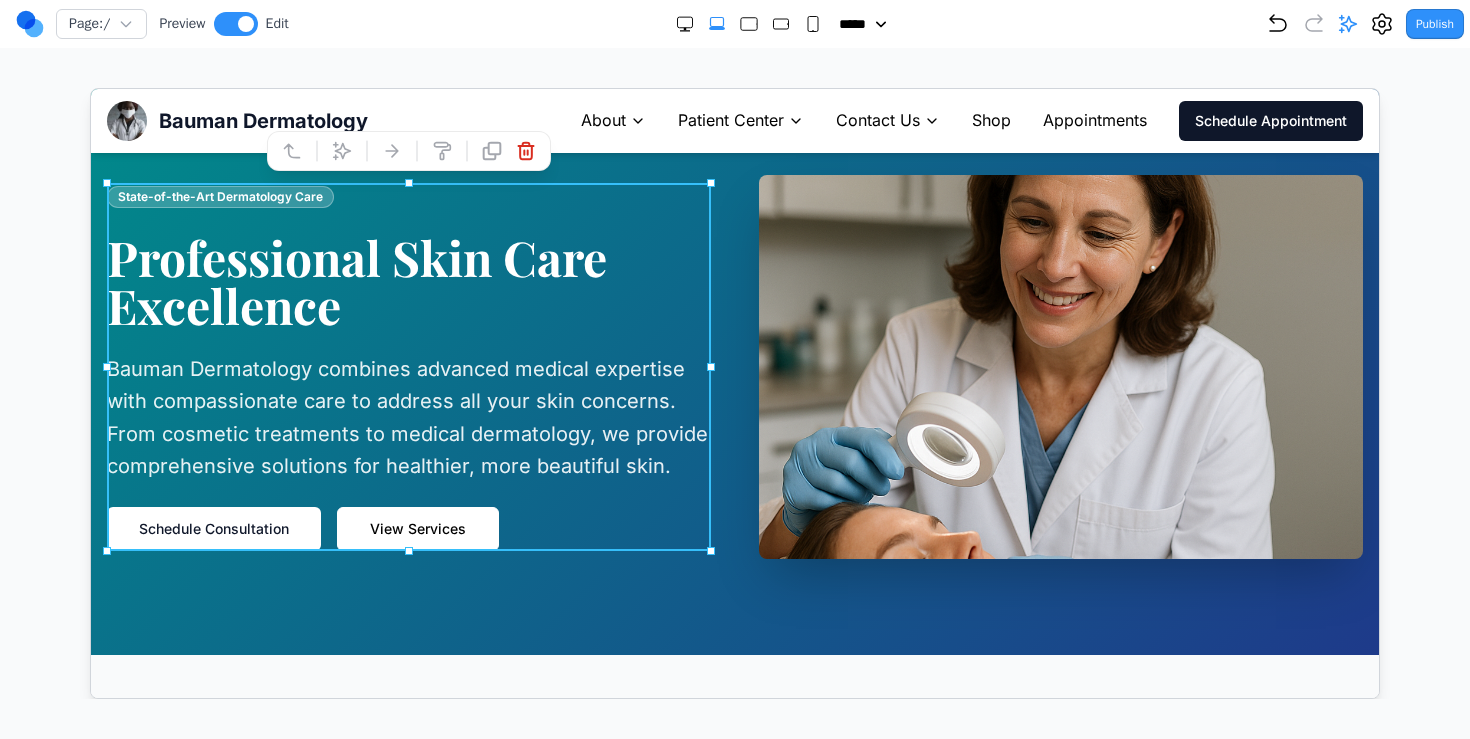click on "Professional Skin Care Excellence" at bounding box center (408, 280) 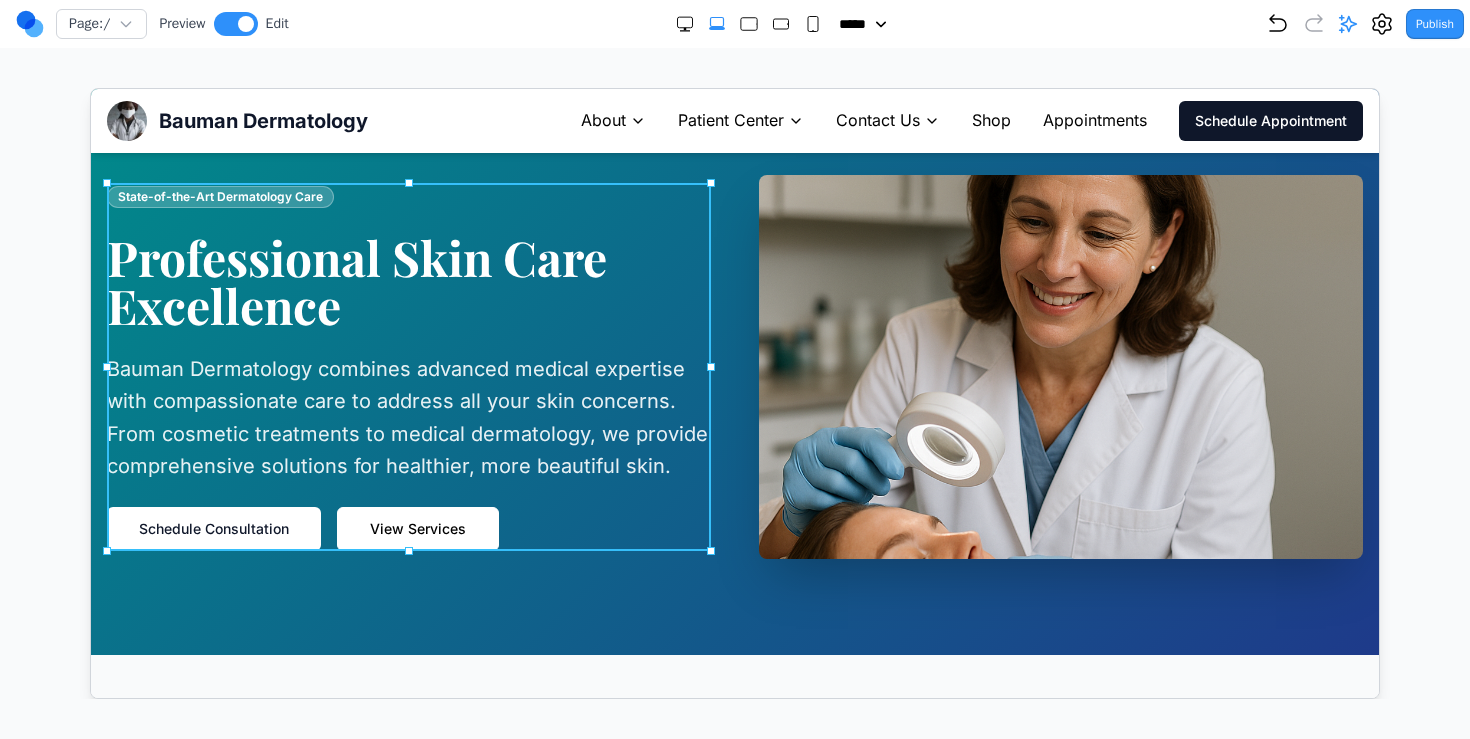 click on "Professional Skin Care Excellence" at bounding box center [408, 280] 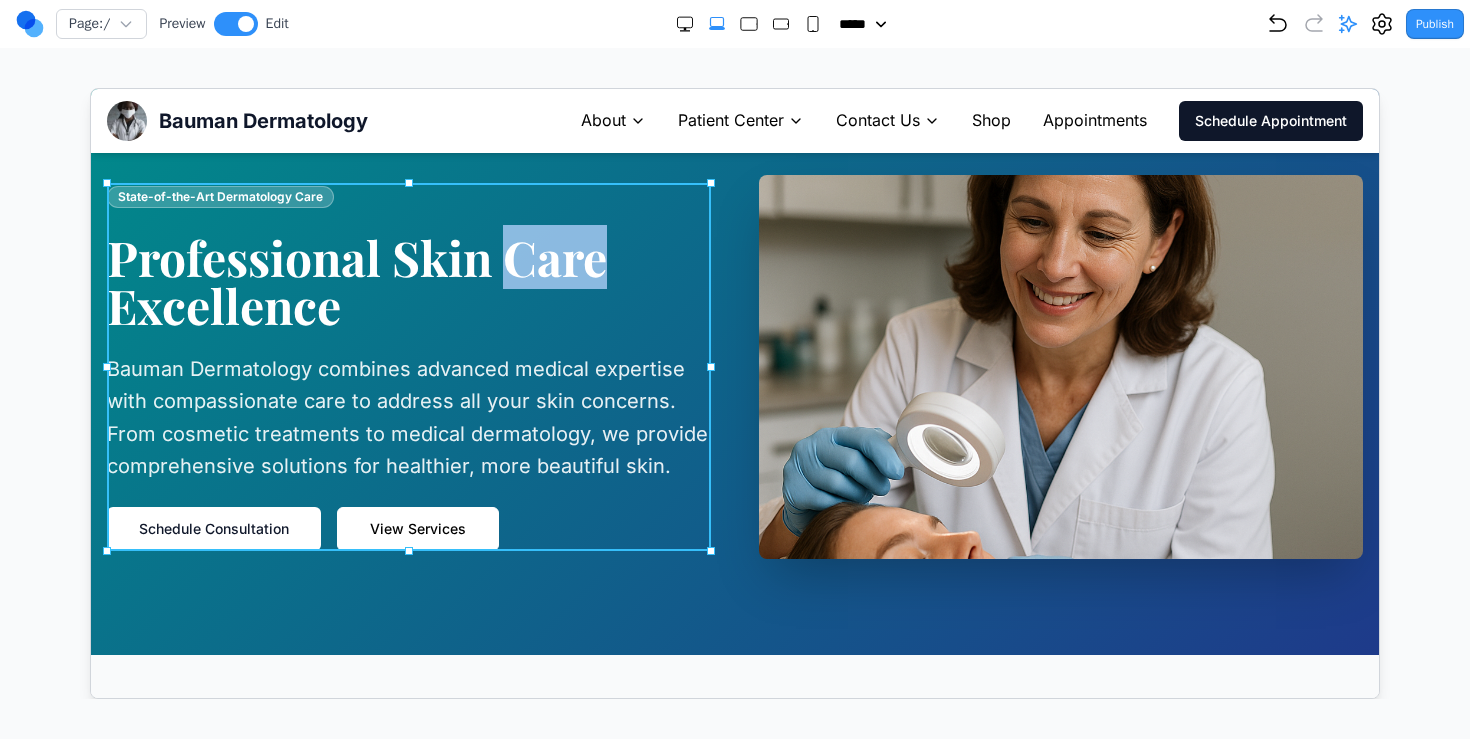 click on "Professional Skin Care Excellence" at bounding box center [408, 280] 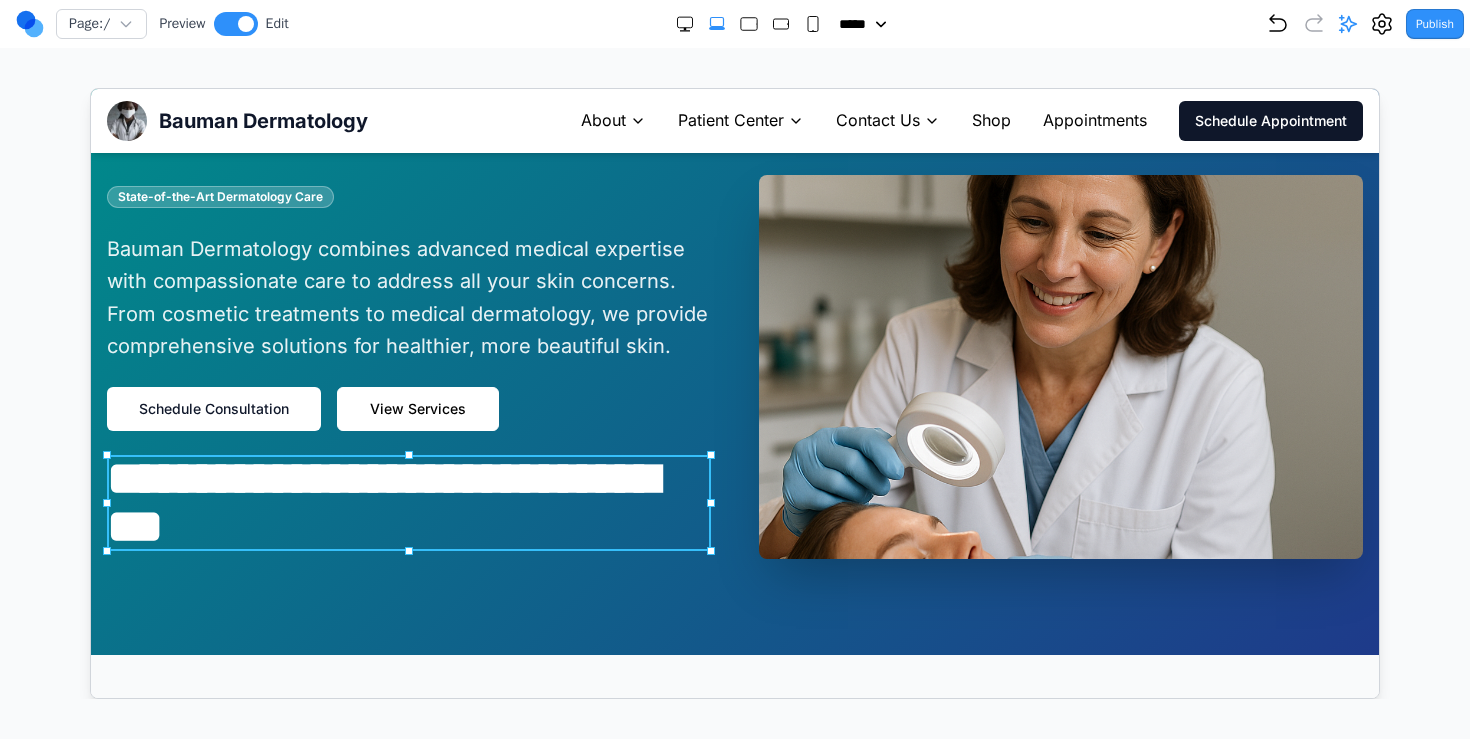 drag, startPoint x: 555, startPoint y: 302, endPoint x: 564, endPoint y: 550, distance: 248.16325 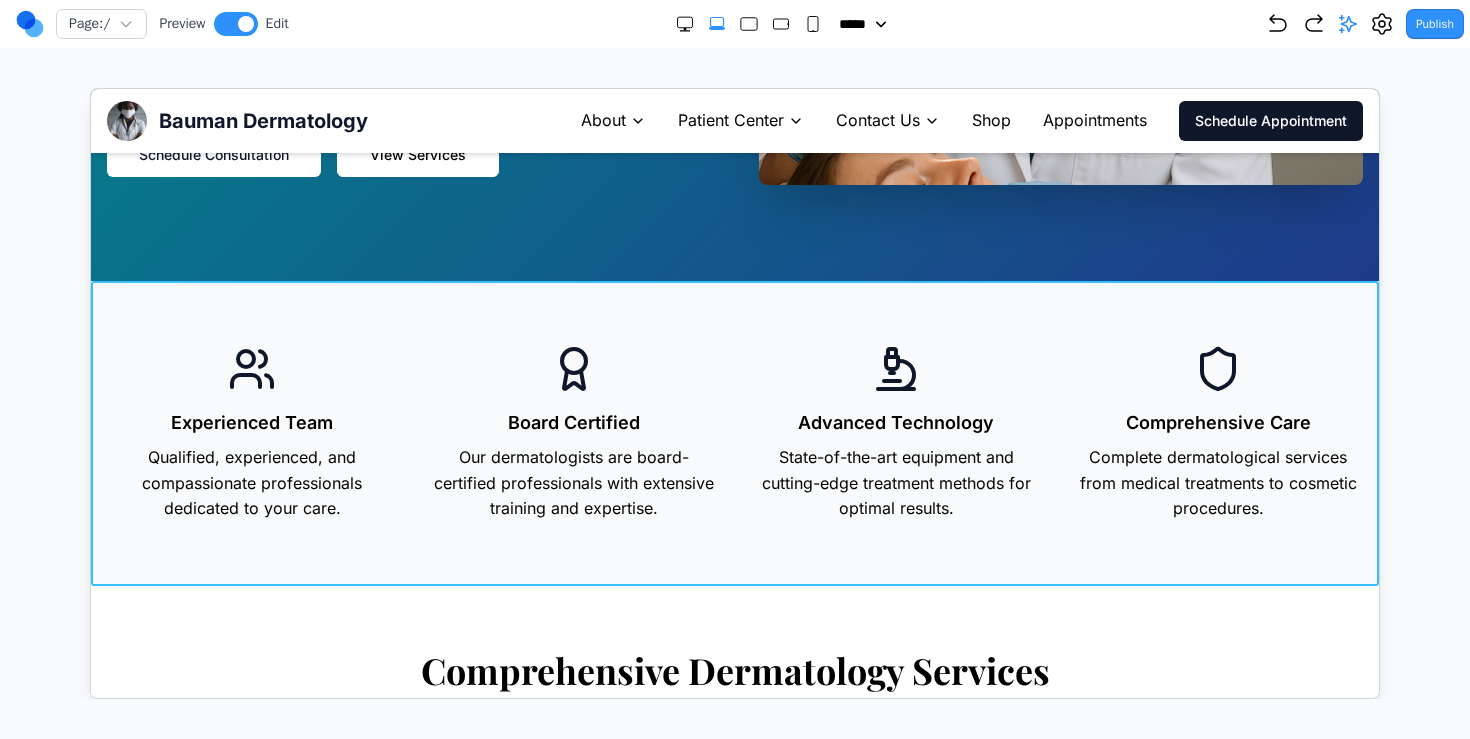scroll, scrollTop: 449, scrollLeft: 0, axis: vertical 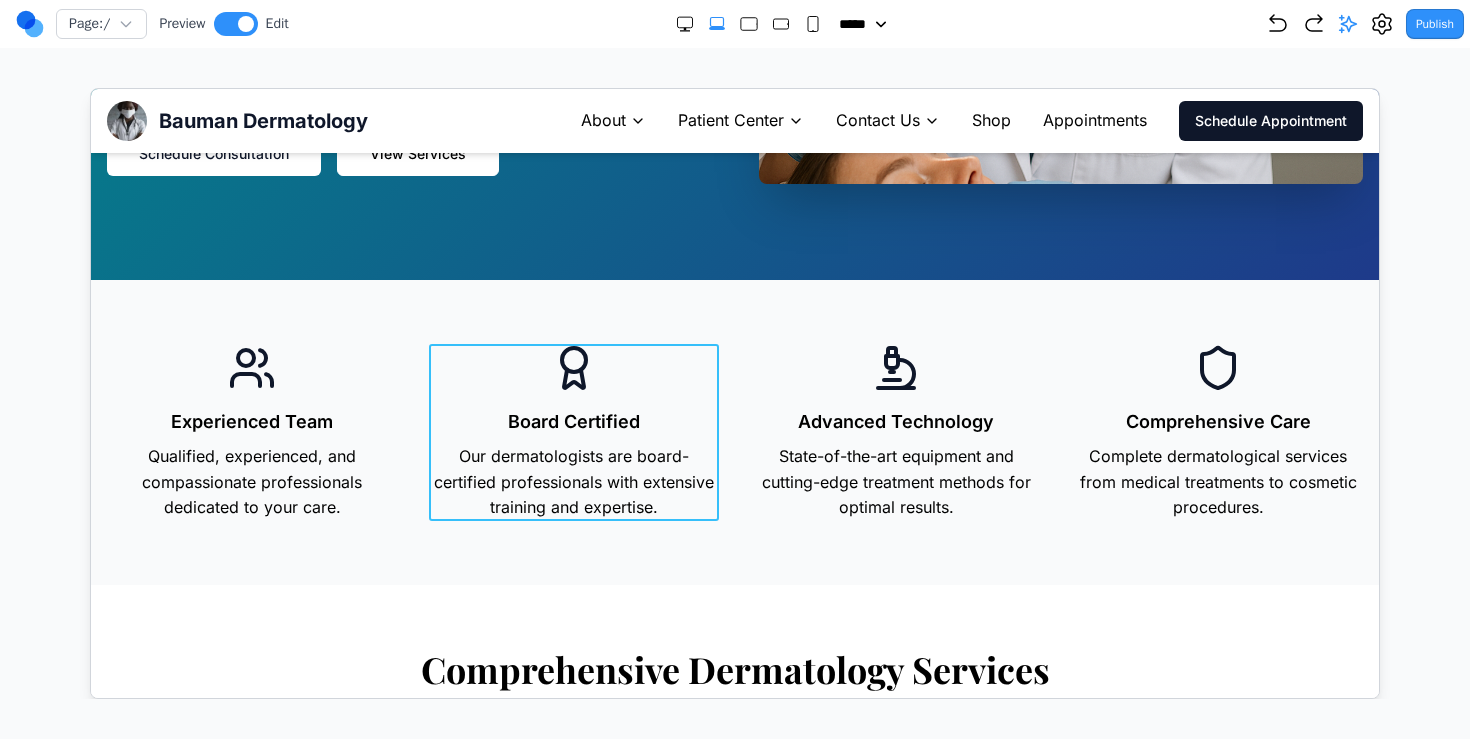 click on "Board Certified Our dermatologists are board-certified professionals with extensive training and expertise." at bounding box center (573, 431) 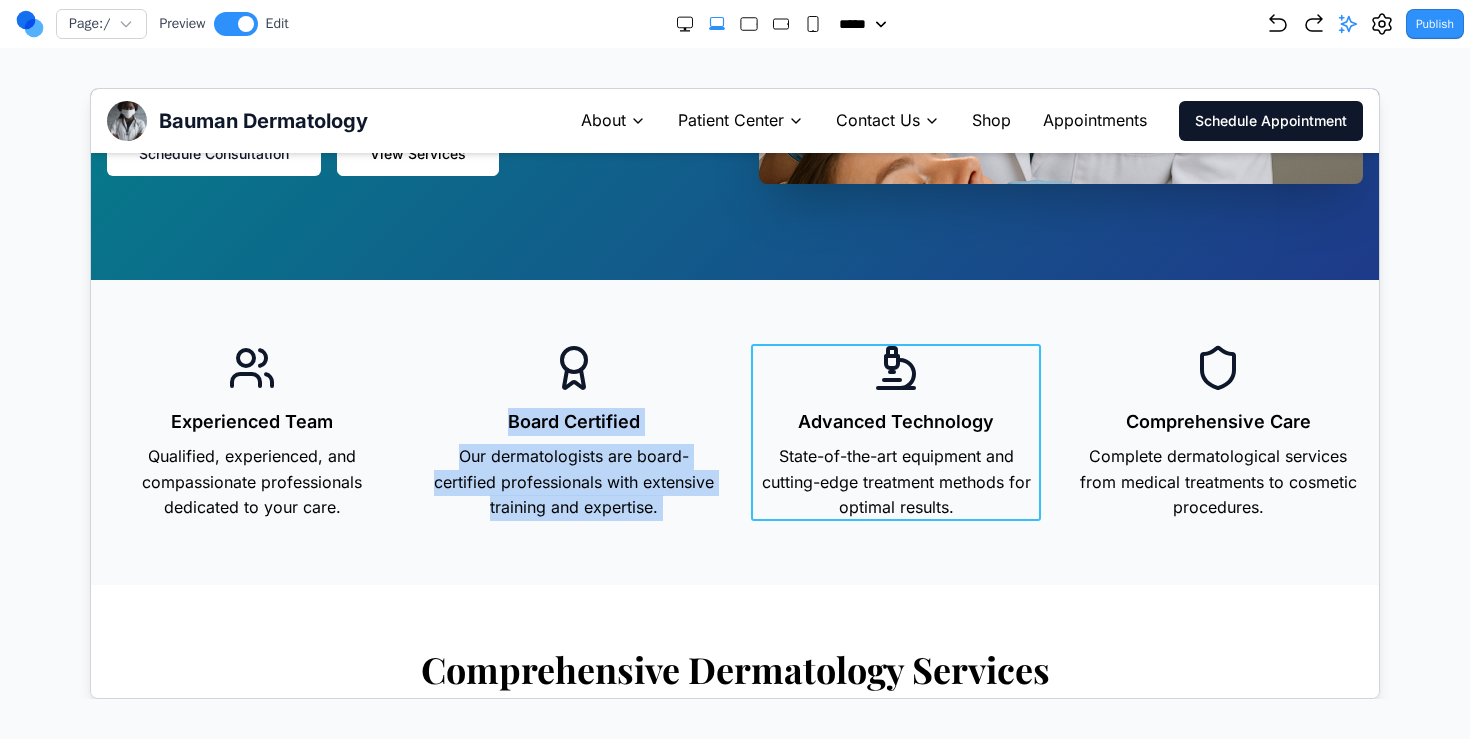 drag, startPoint x: 645, startPoint y: 392, endPoint x: 1012, endPoint y: 393, distance: 367.00137 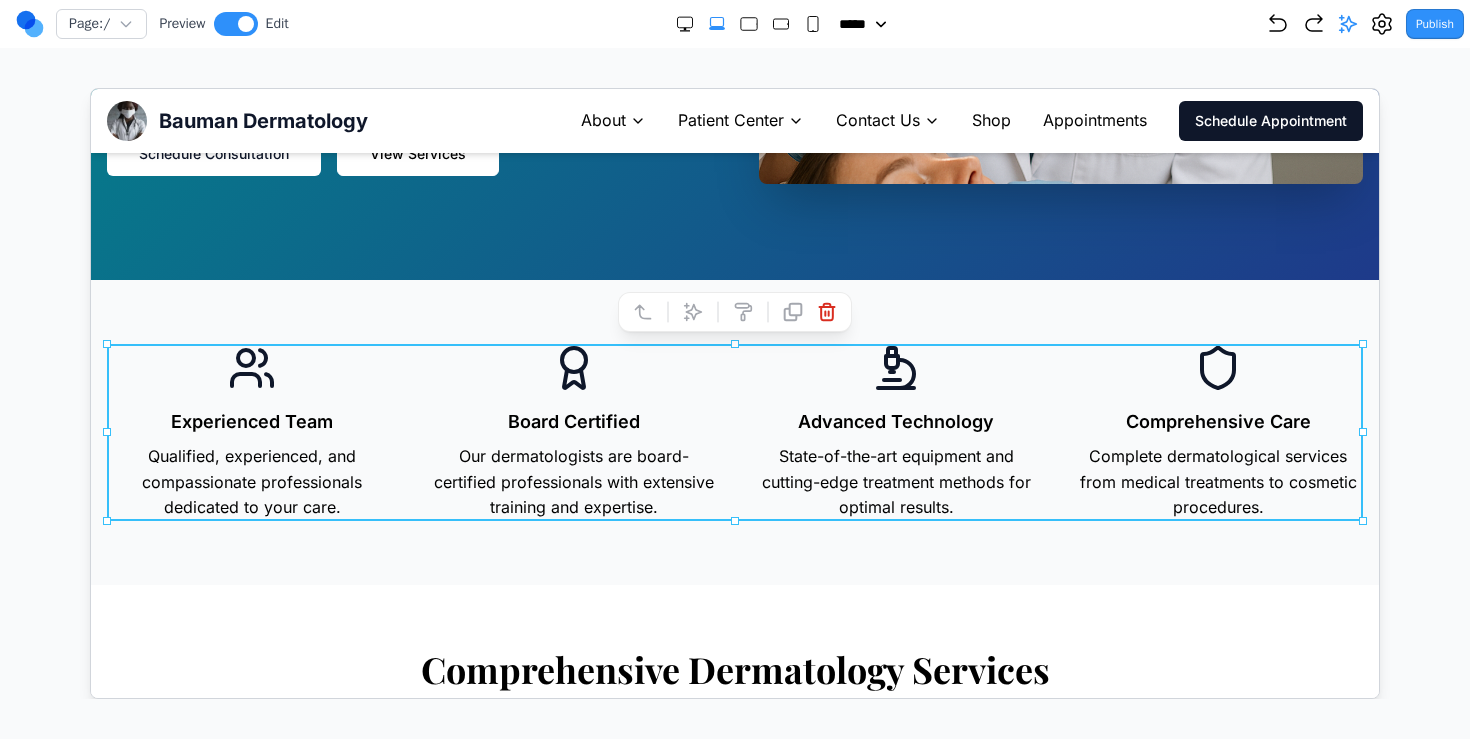click on "Board Certified Our dermatologists are board-certified professionals with extensive training and expertise." at bounding box center (573, 431) 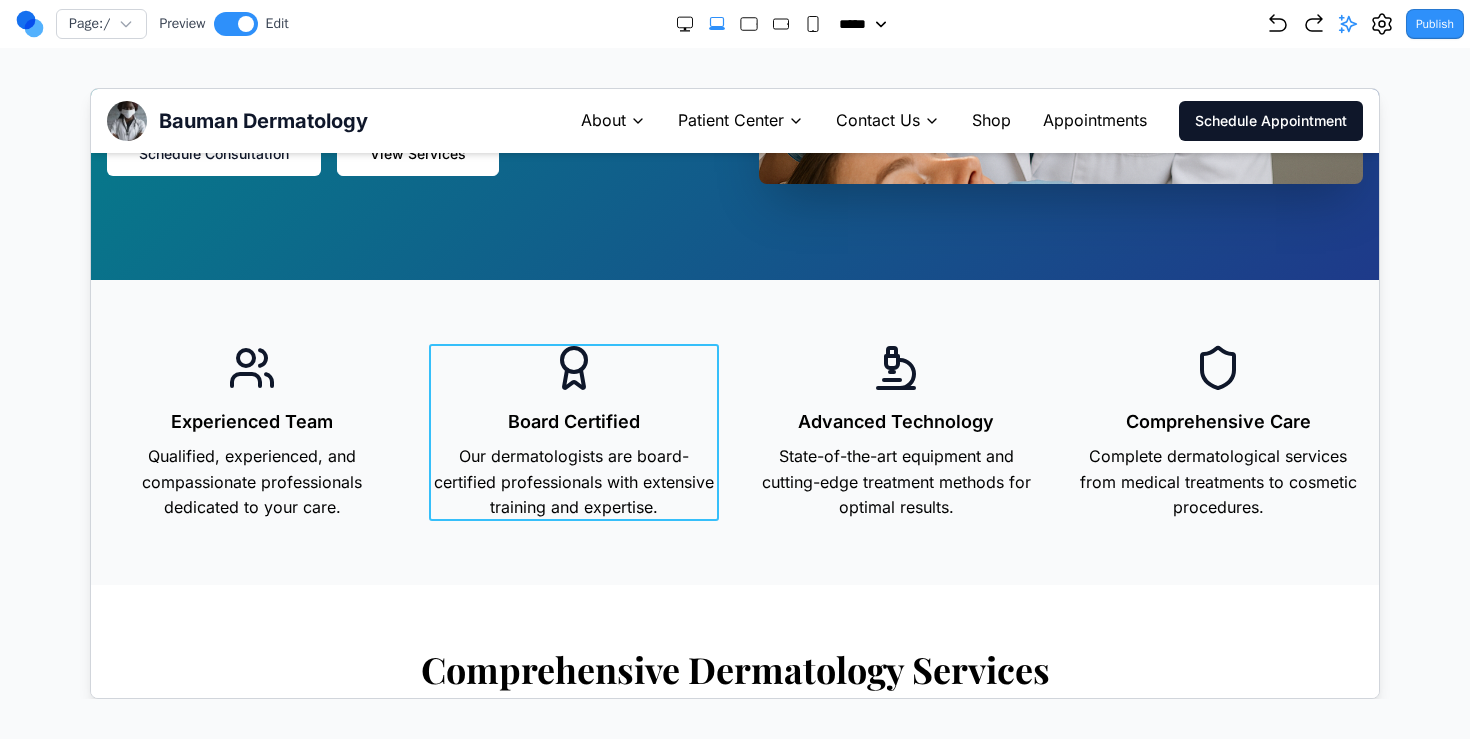 click on "Board Certified Our dermatologists are board-certified professionals with extensive training and expertise." at bounding box center [573, 431] 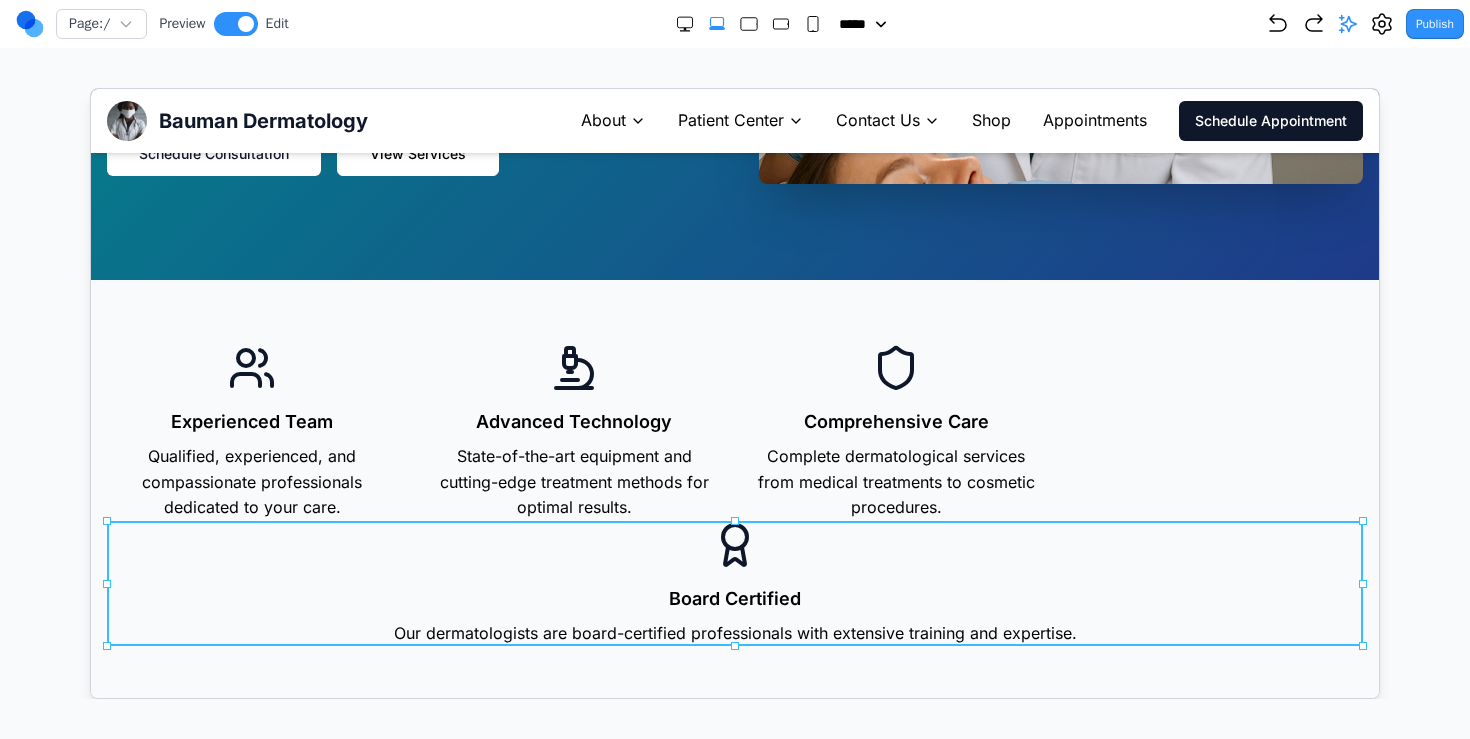 drag, startPoint x: 644, startPoint y: 383, endPoint x: 940, endPoint y: 621, distance: 379.81573 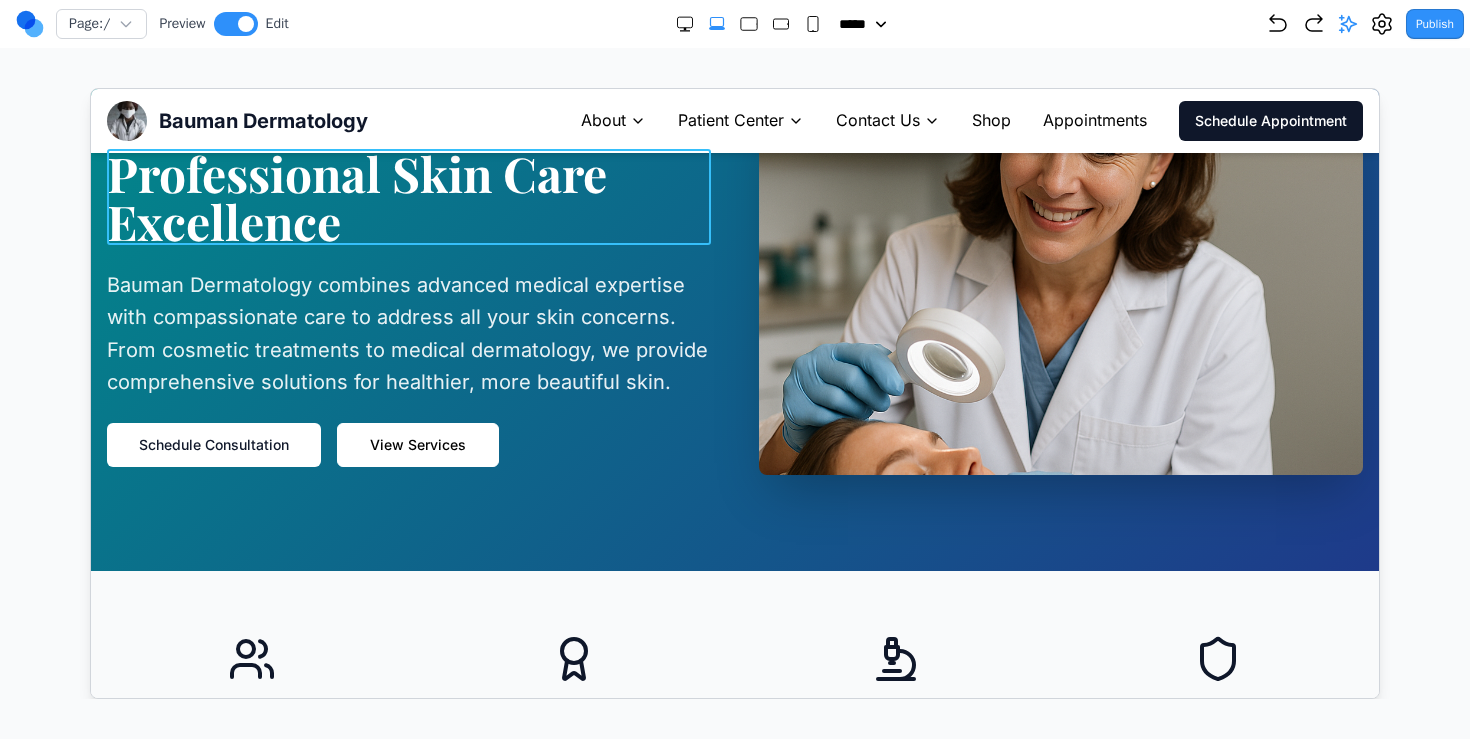 scroll, scrollTop: 0, scrollLeft: 0, axis: both 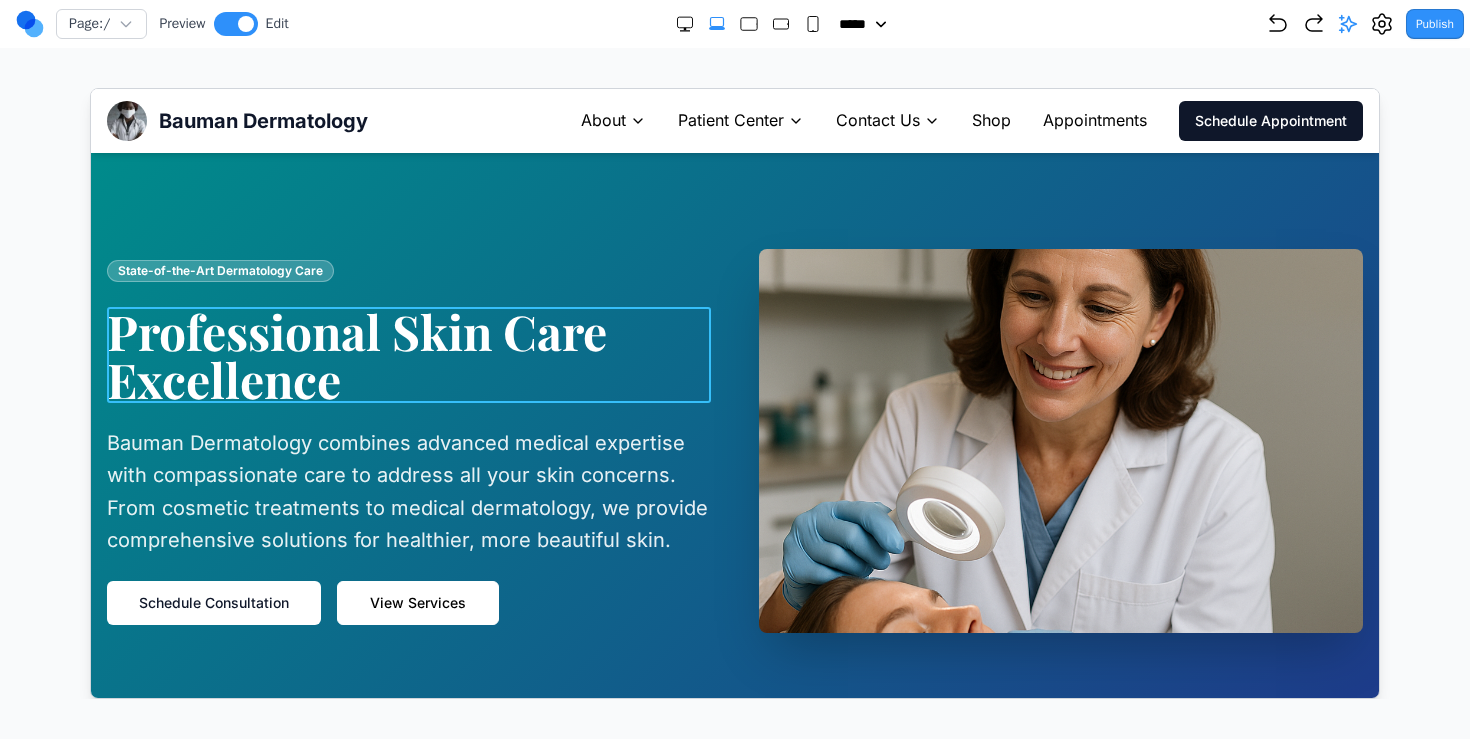 click on "Professional Skin Care Excellence" at bounding box center [408, 354] 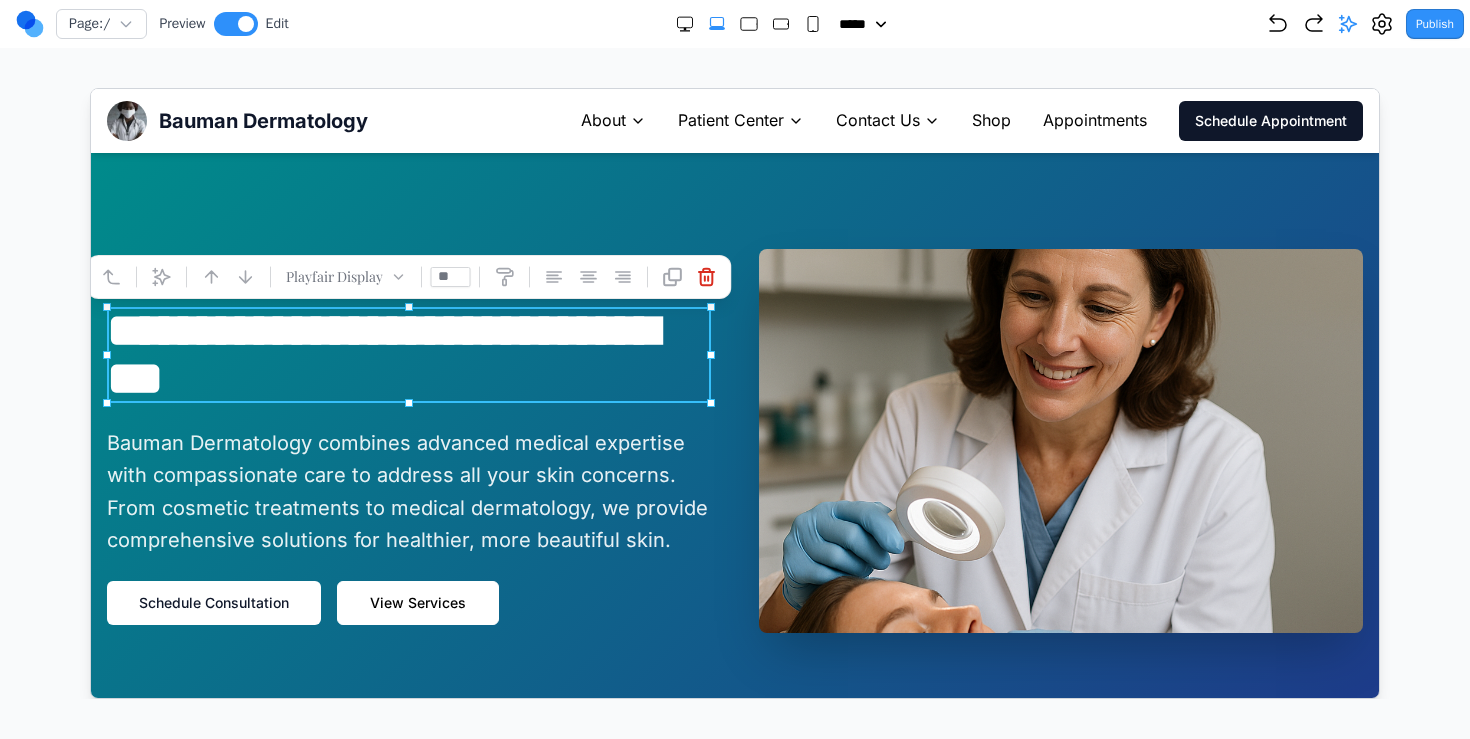 click 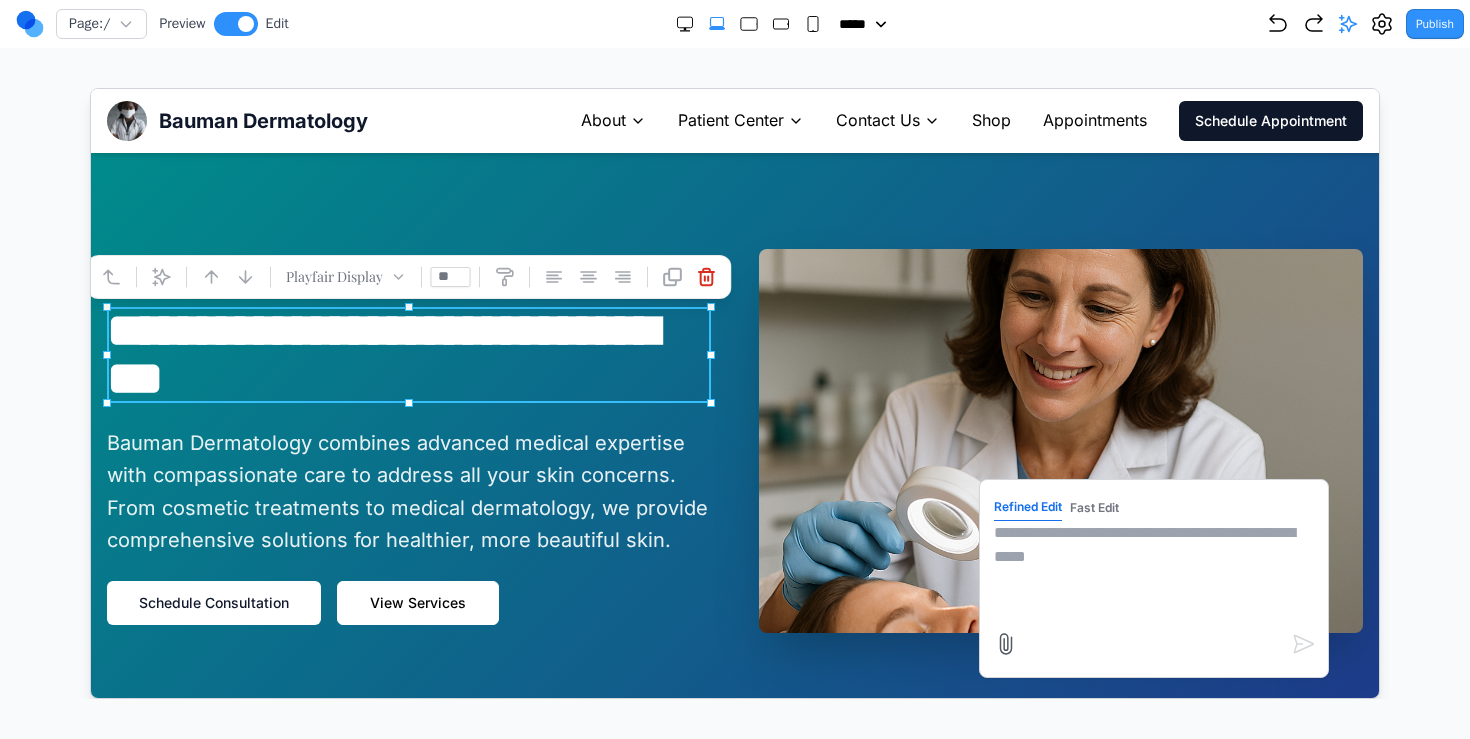 click on "**********" at bounding box center (408, 354) 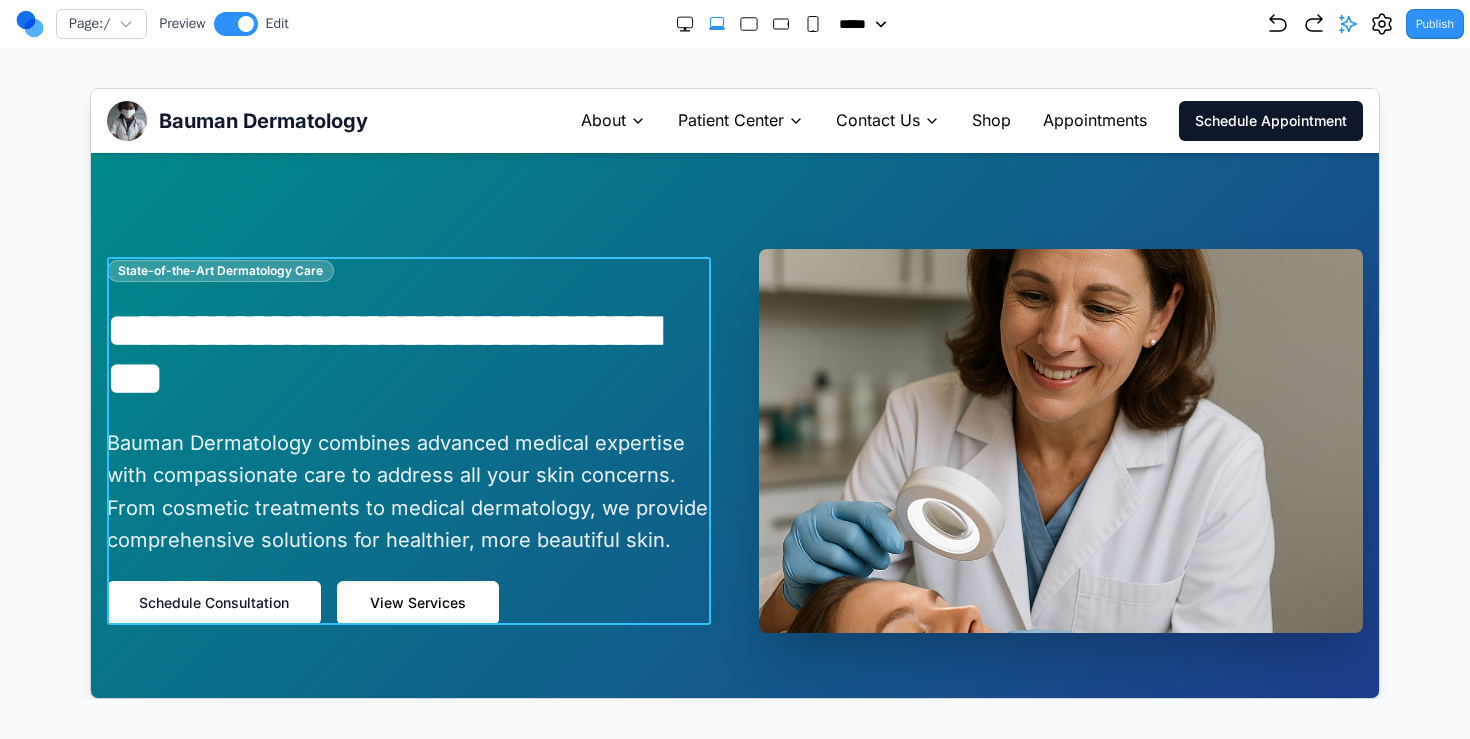 click on "**********" at bounding box center [408, 440] 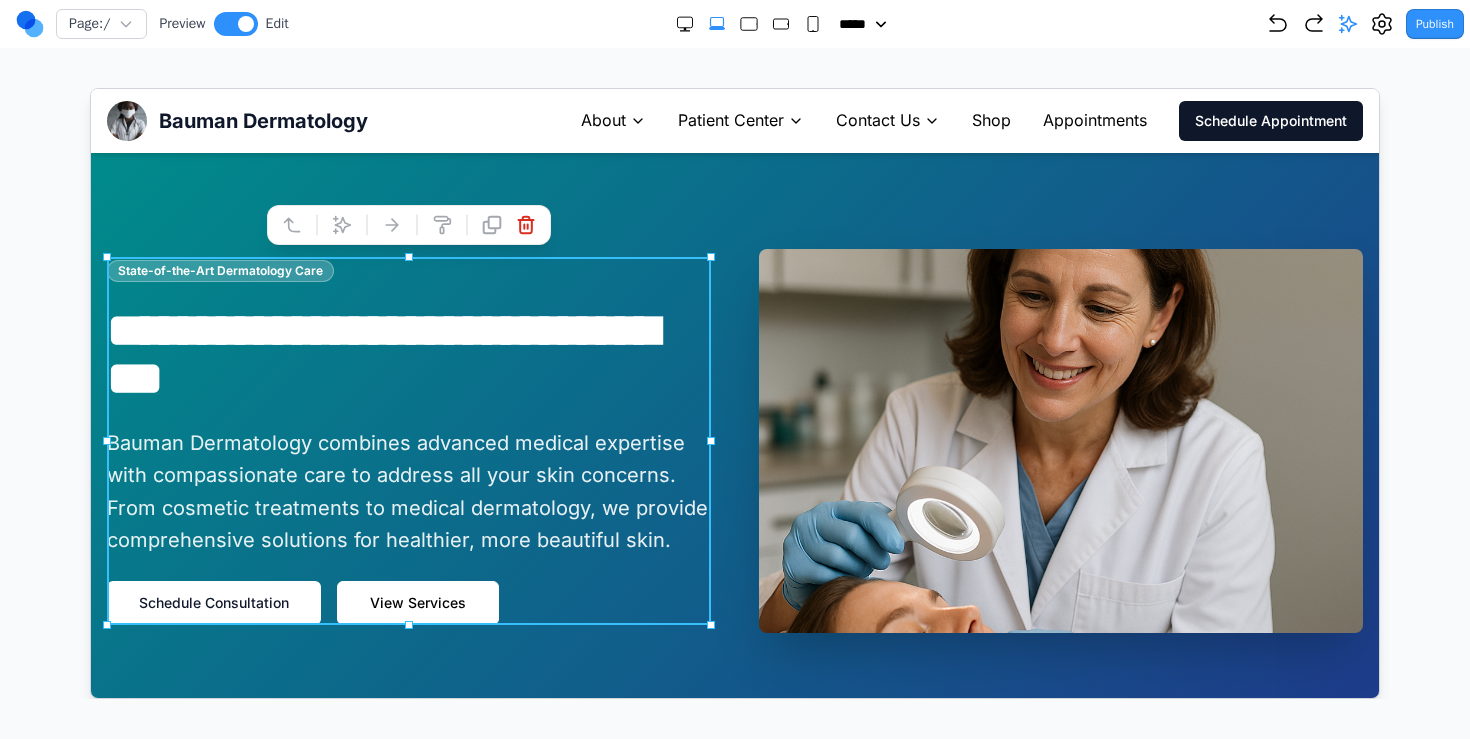 click 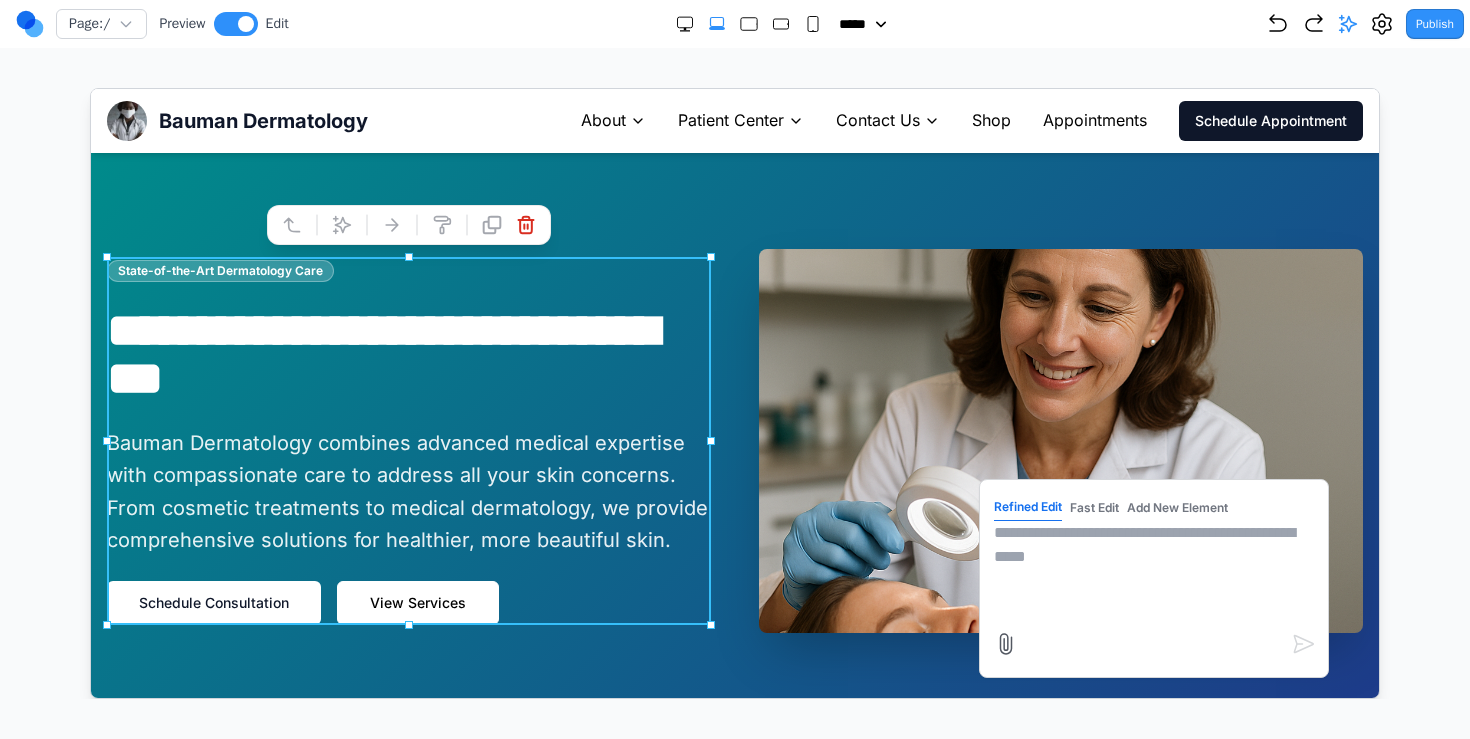 click on "Add New Element" at bounding box center [1176, 507] 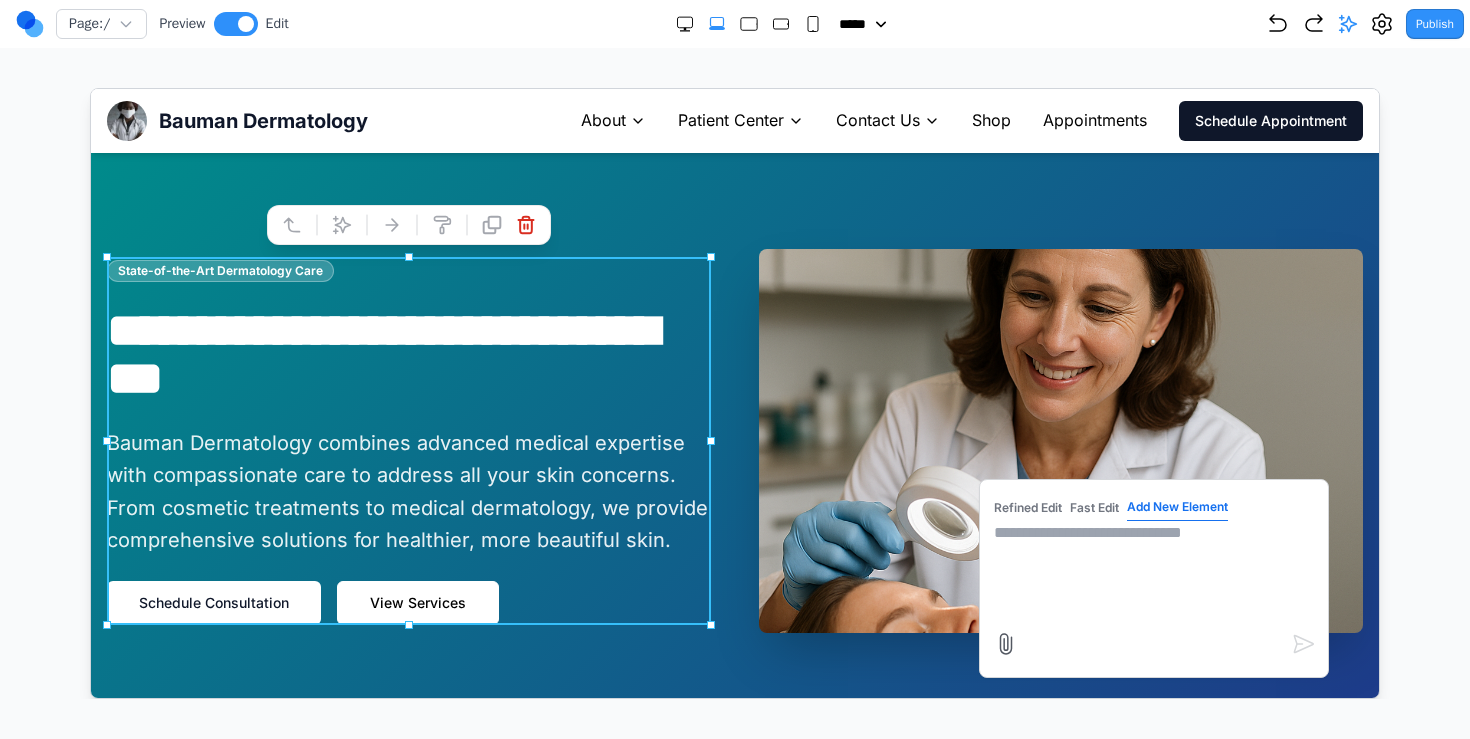 click at bounding box center [1153, 570] 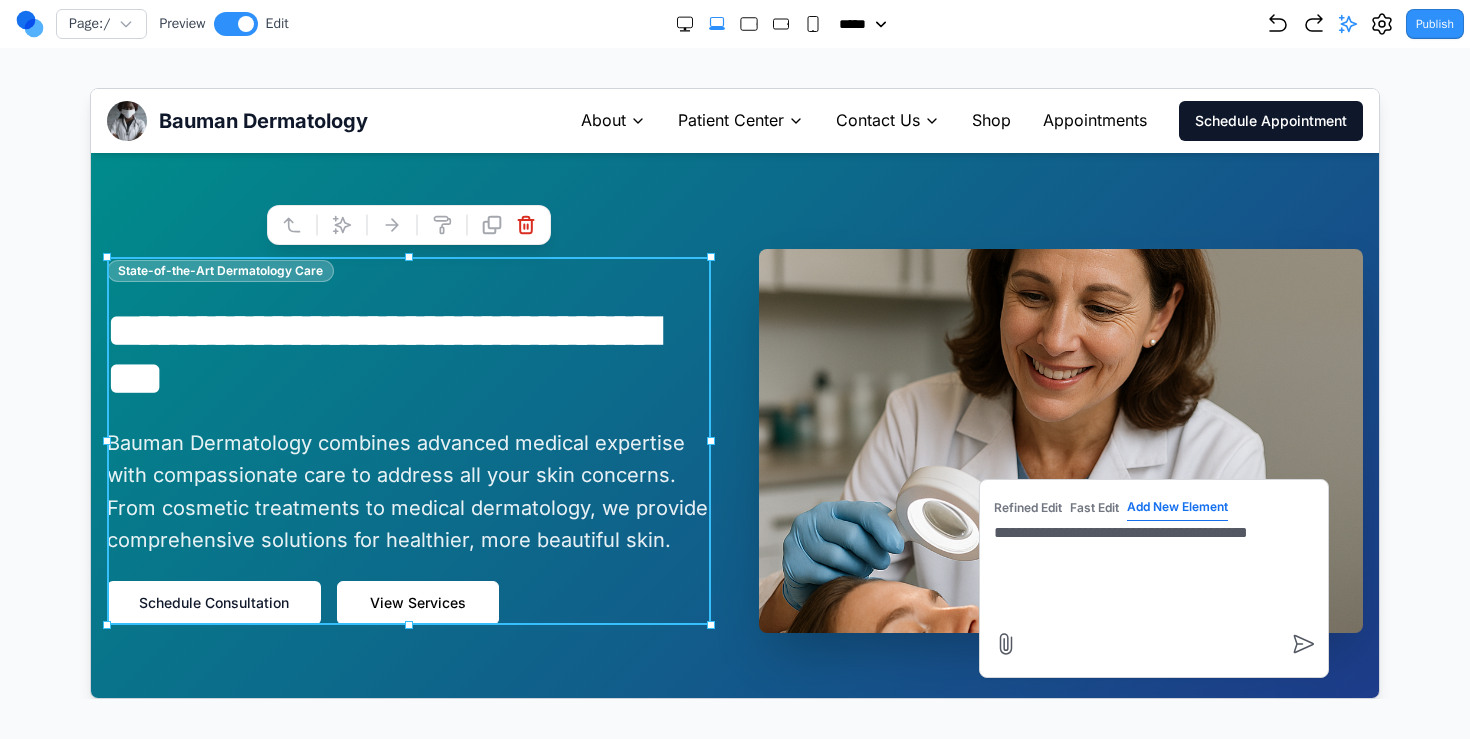 type on "**********" 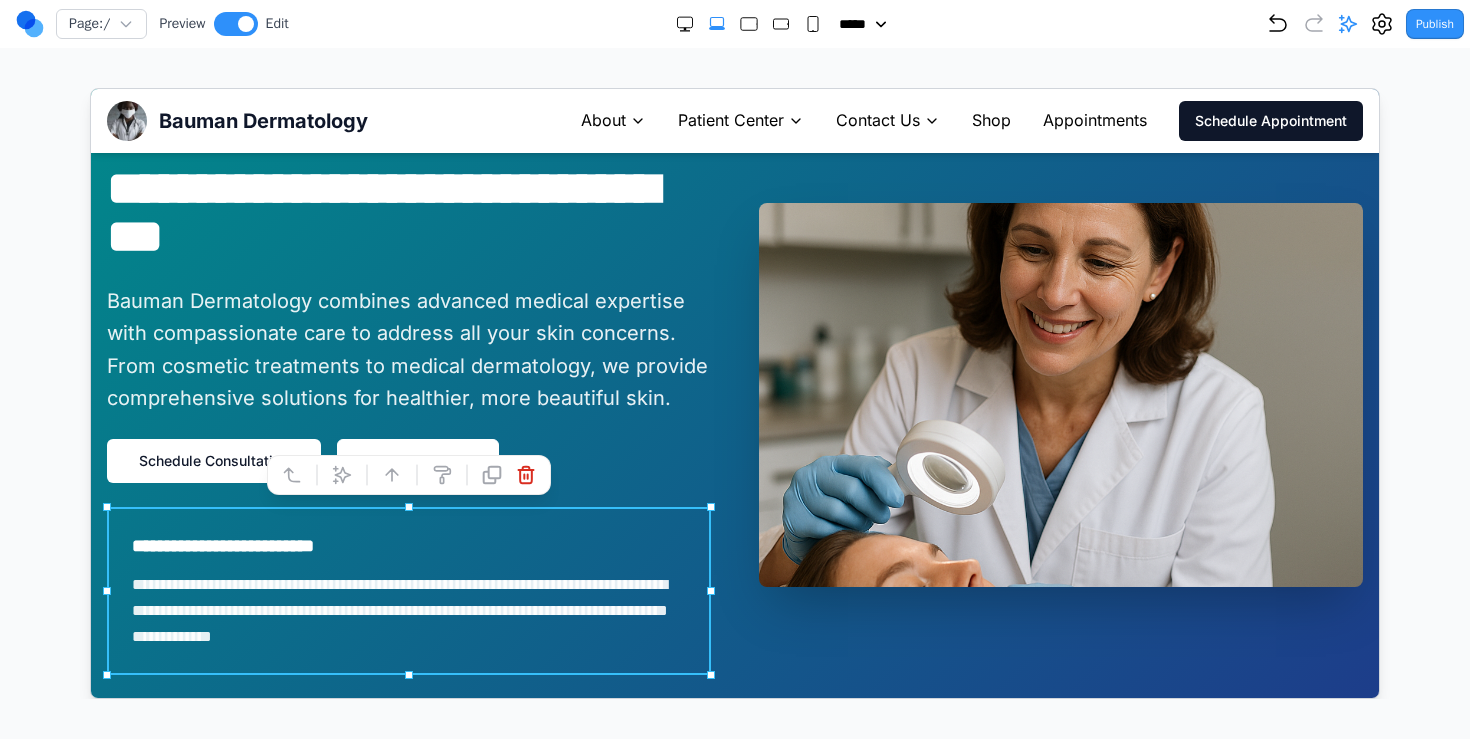 scroll, scrollTop: 155, scrollLeft: 0, axis: vertical 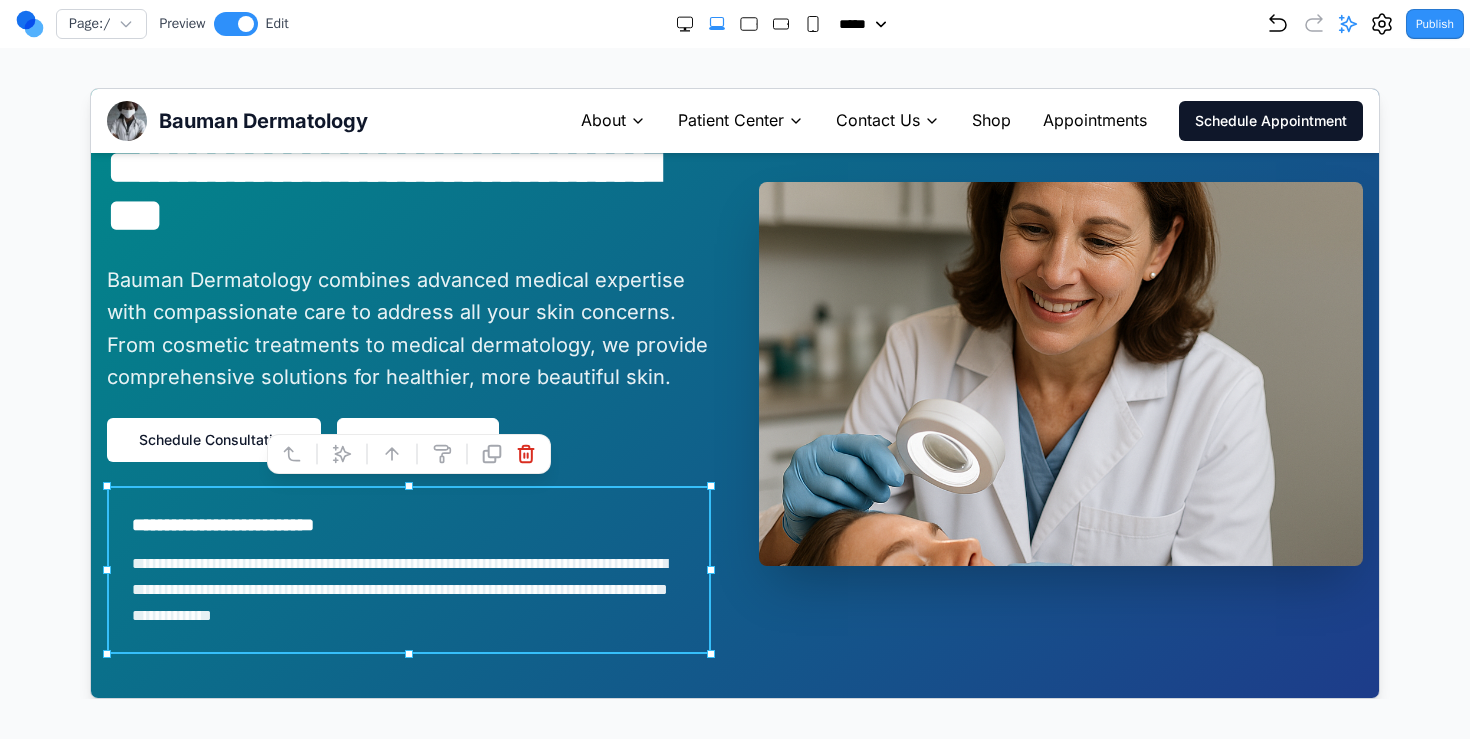 click on "Bauman Dermatology combines advanced medical expertise with compassionate care to address all your skin concerns. From cosmetic treatments to medical dermatology, we provide comprehensive solutions for healthier, more beautiful skin." at bounding box center (408, 328) 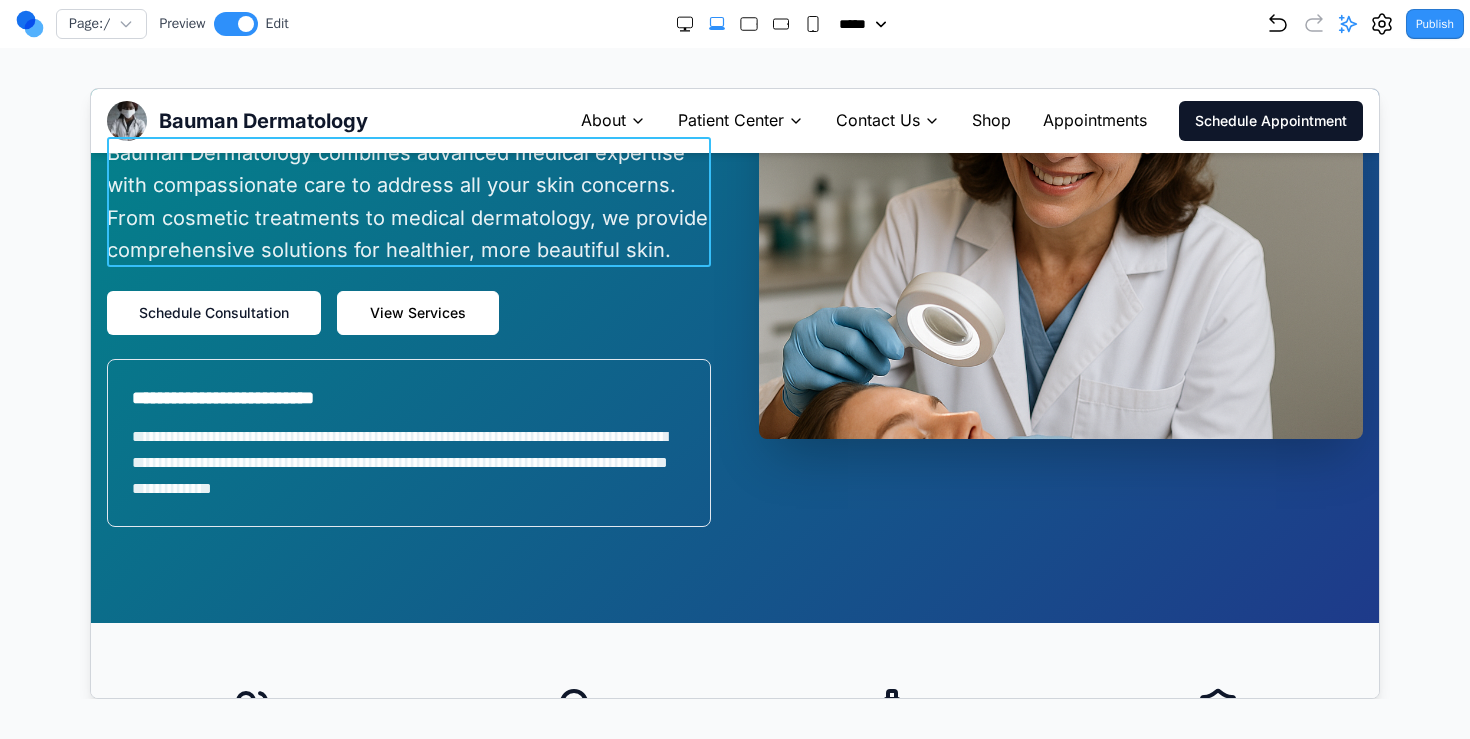 scroll, scrollTop: 62, scrollLeft: 0, axis: vertical 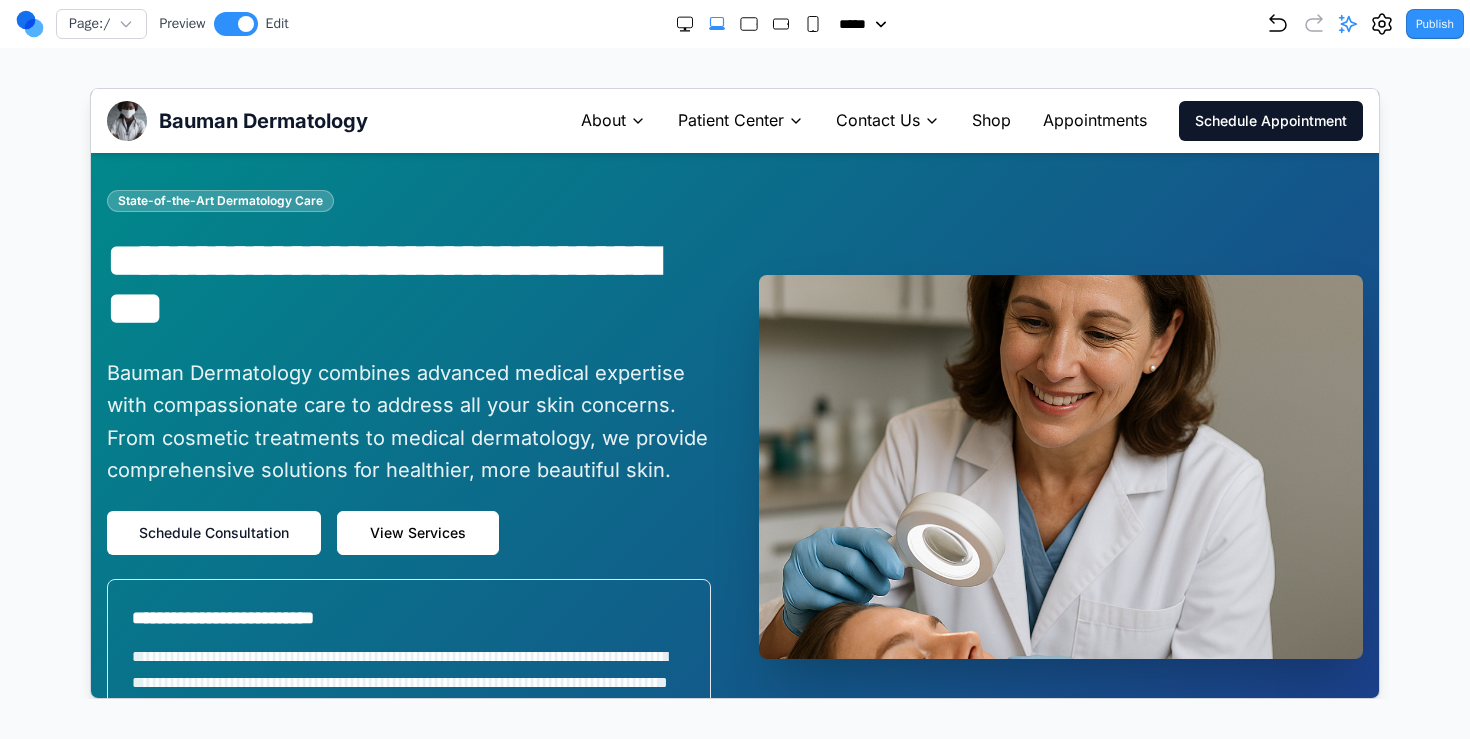click 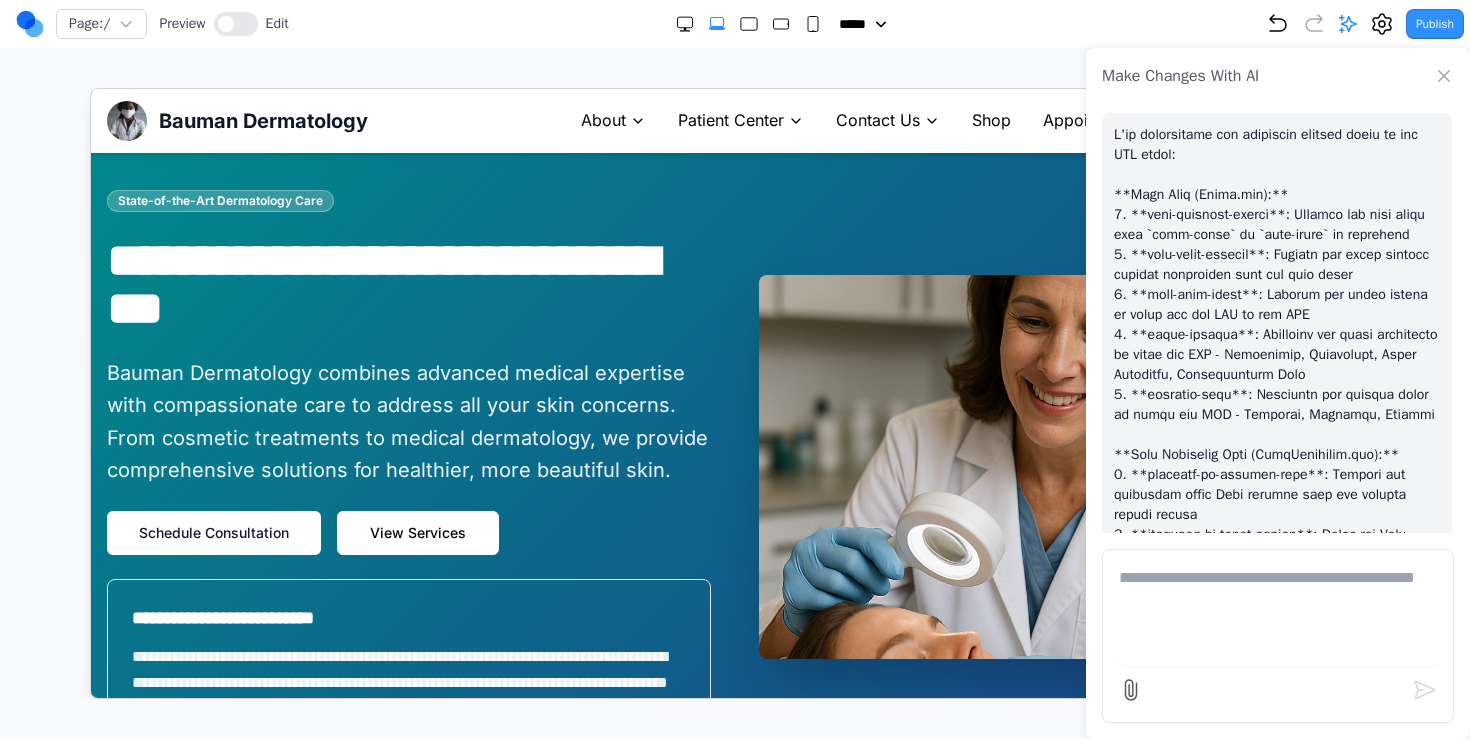 scroll, scrollTop: 56, scrollLeft: 0, axis: vertical 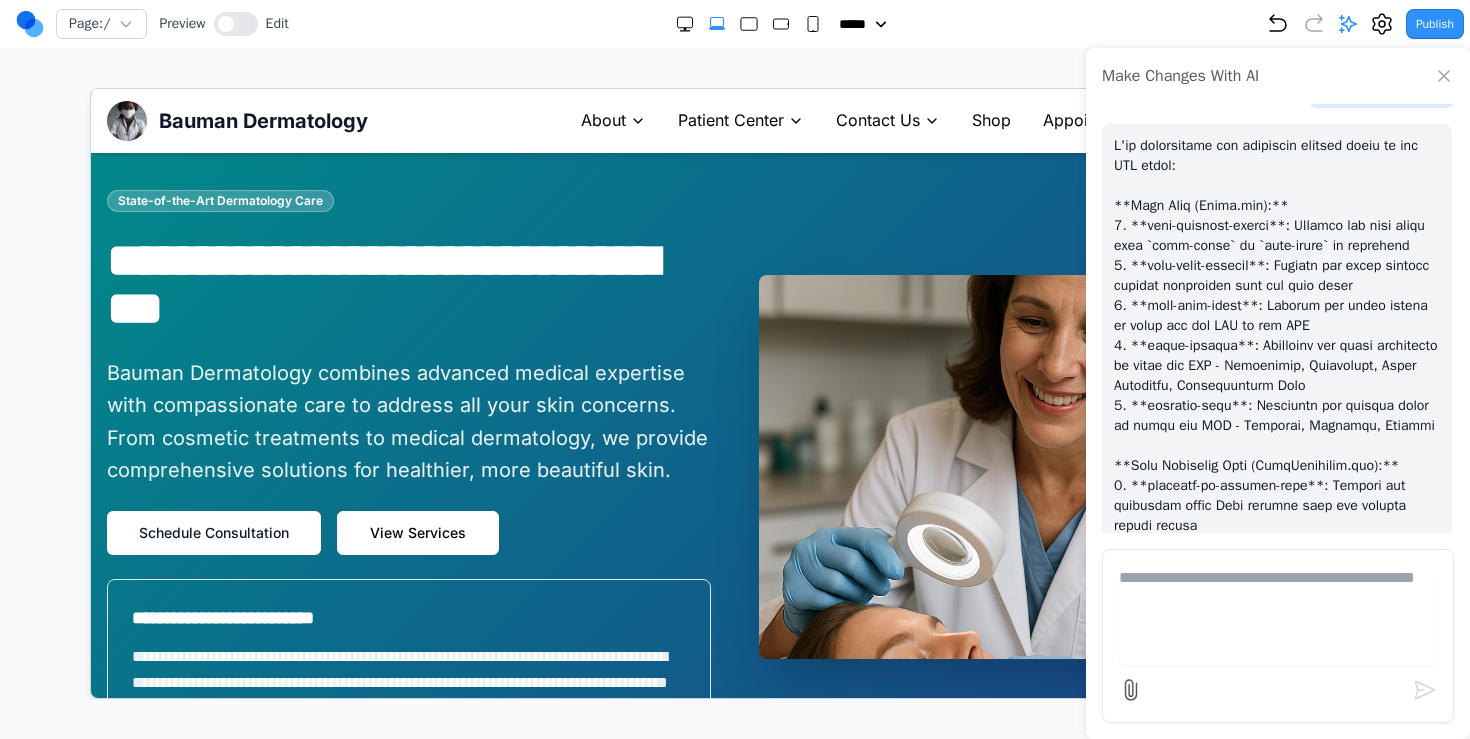 click on "**********" at bounding box center (408, 284) 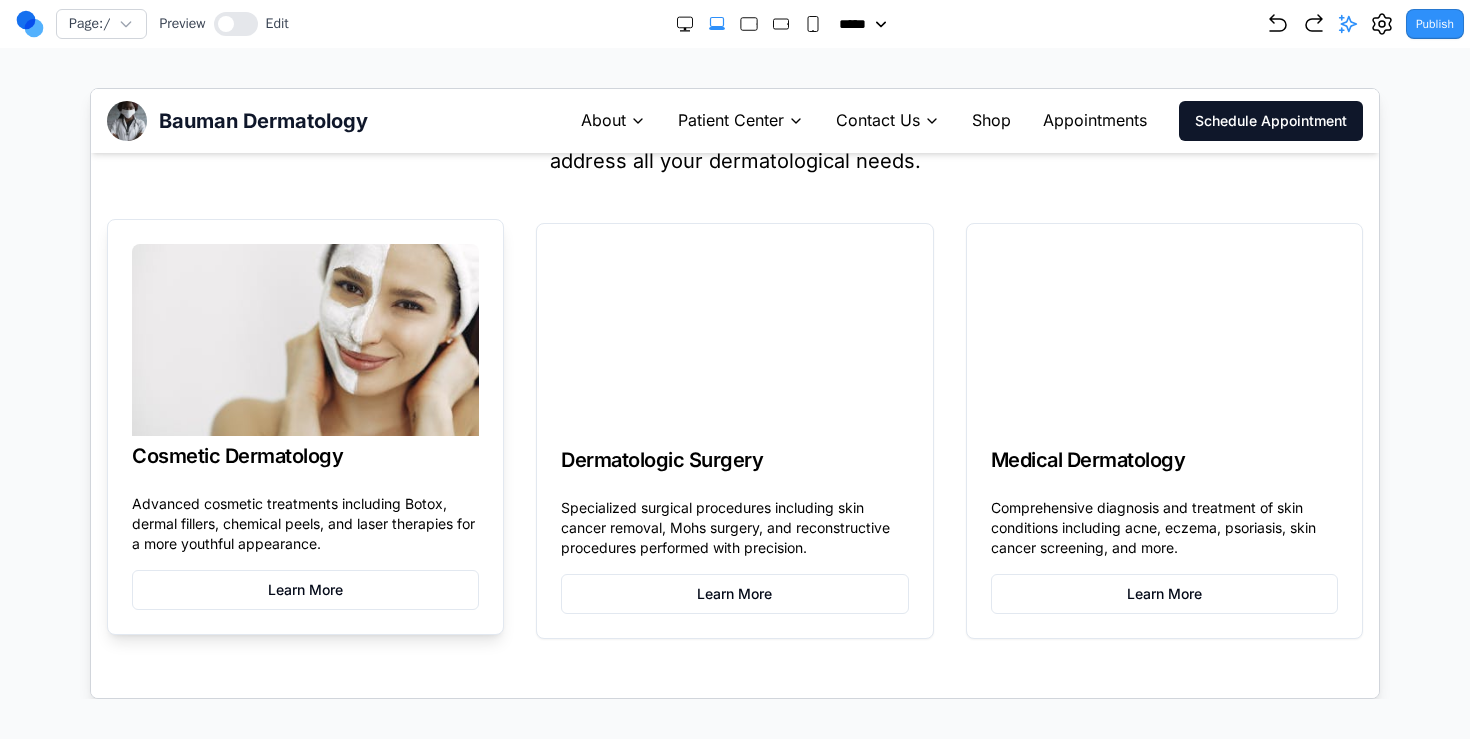 scroll, scrollTop: 1065, scrollLeft: 0, axis: vertical 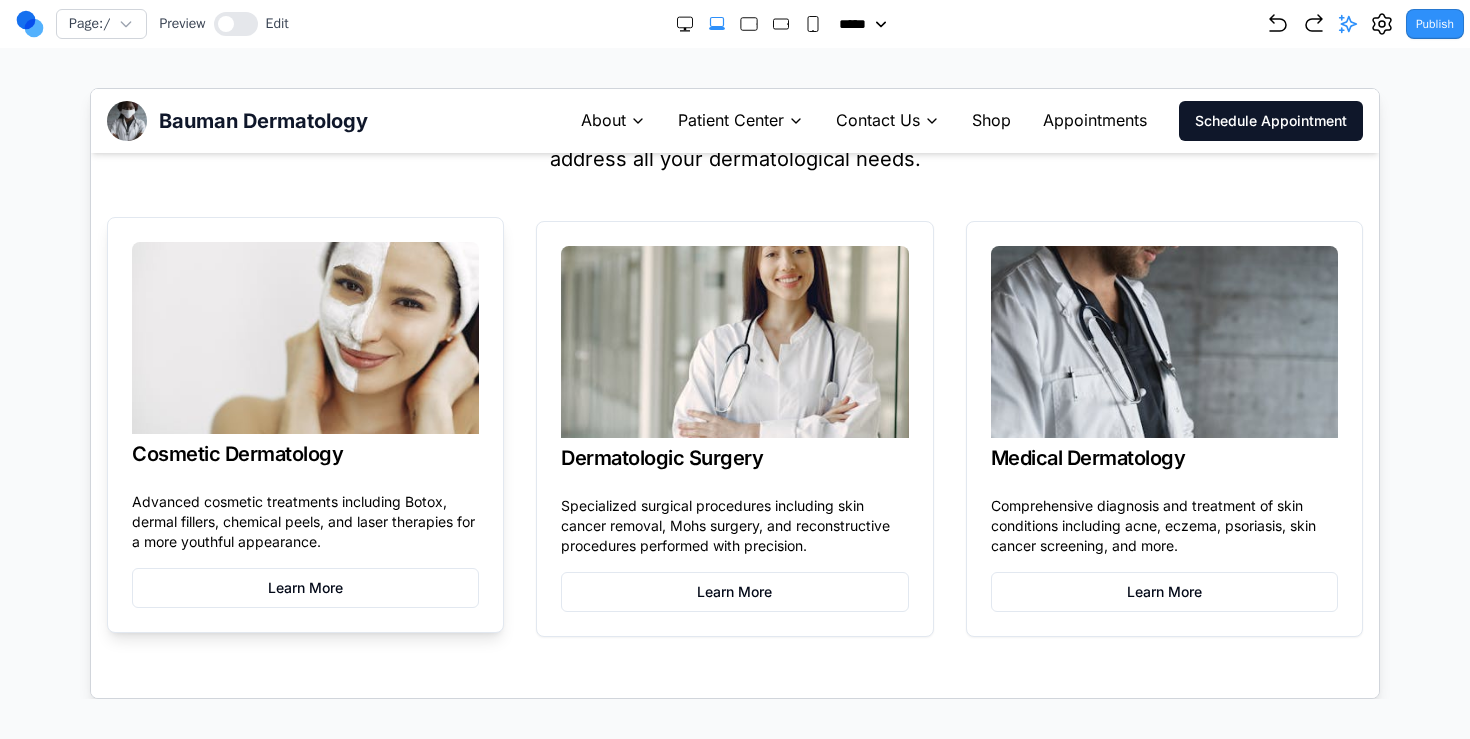 click on "Advanced cosmetic treatments including Botox, dermal fillers, chemical peels, and laser therapies for a more youthful appearance. Learn More" at bounding box center [304, 561] 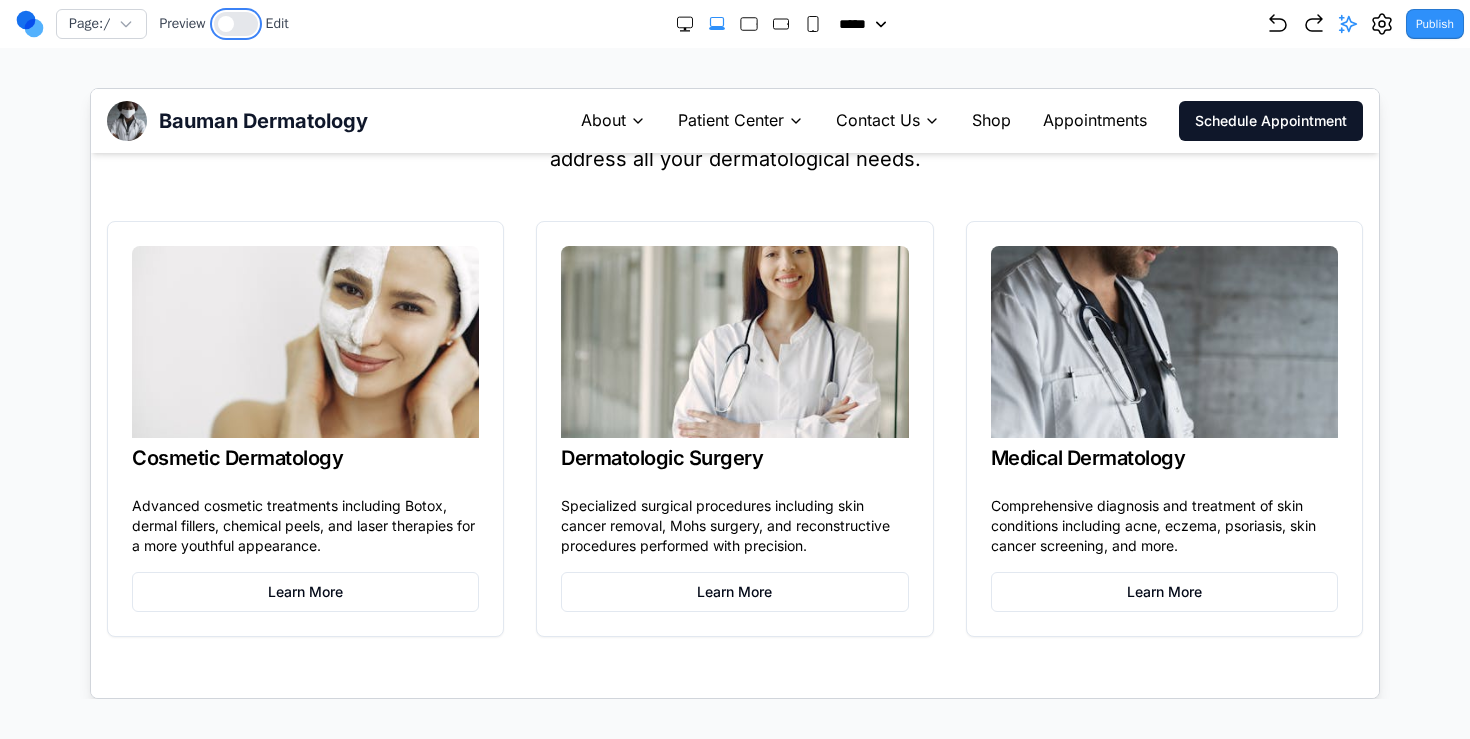 click at bounding box center [226, 24] 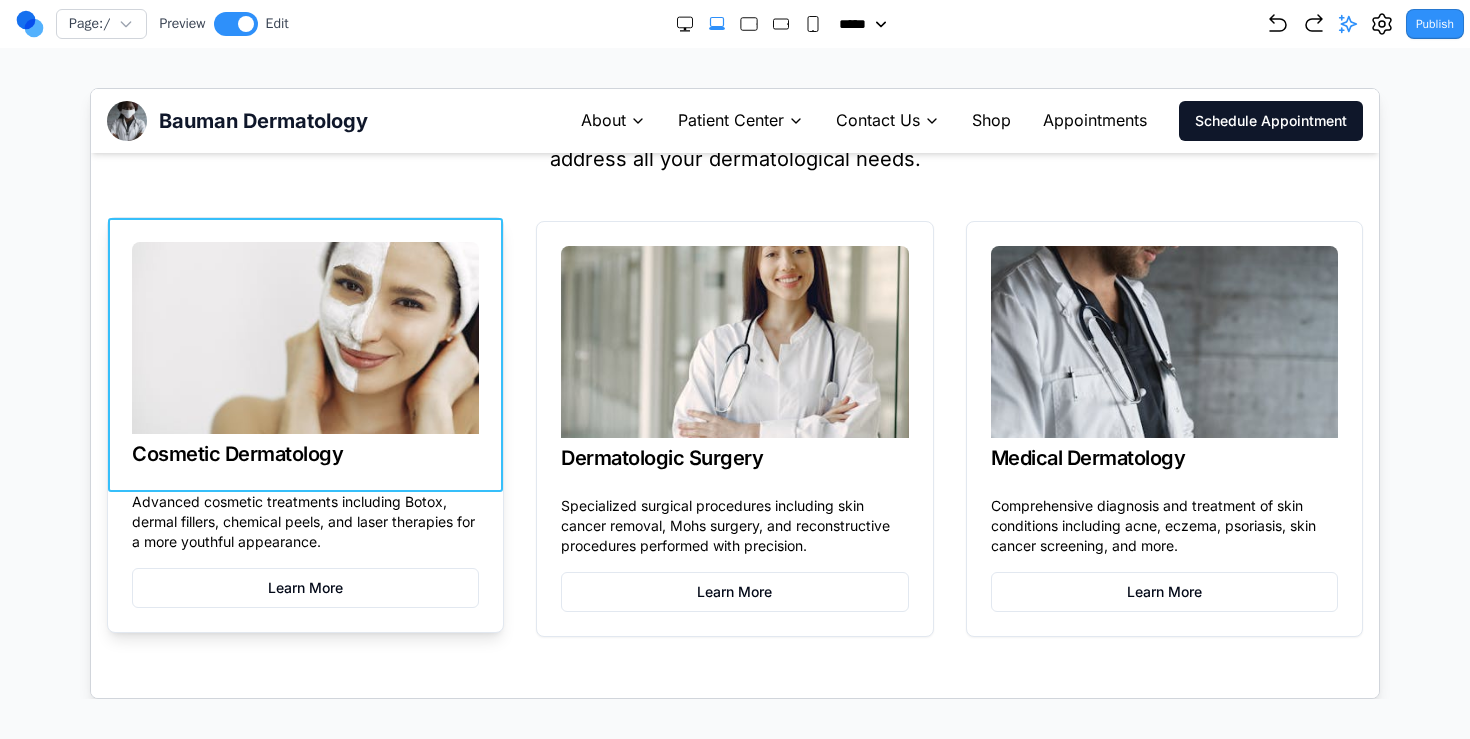 click on "Cosmetic Dermatology" at bounding box center (304, 354) 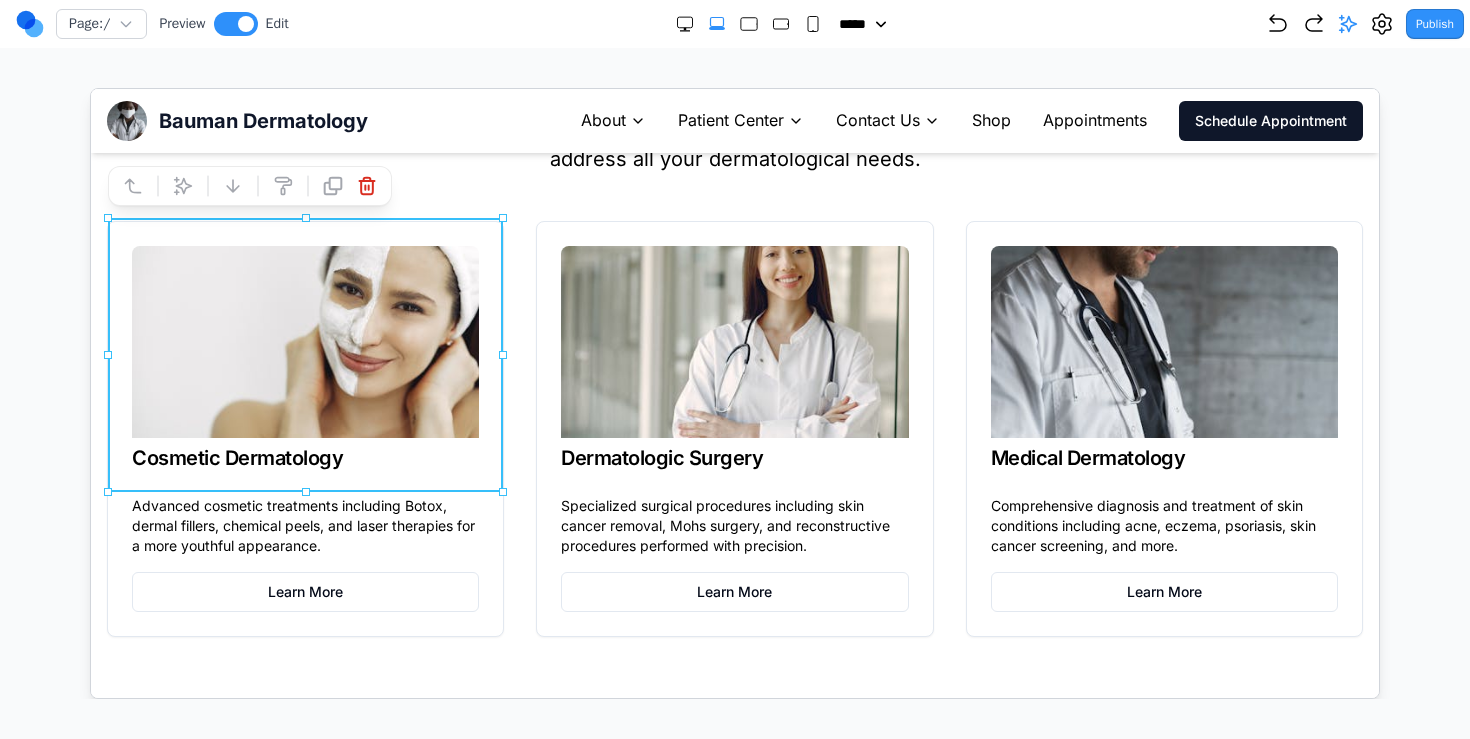 click 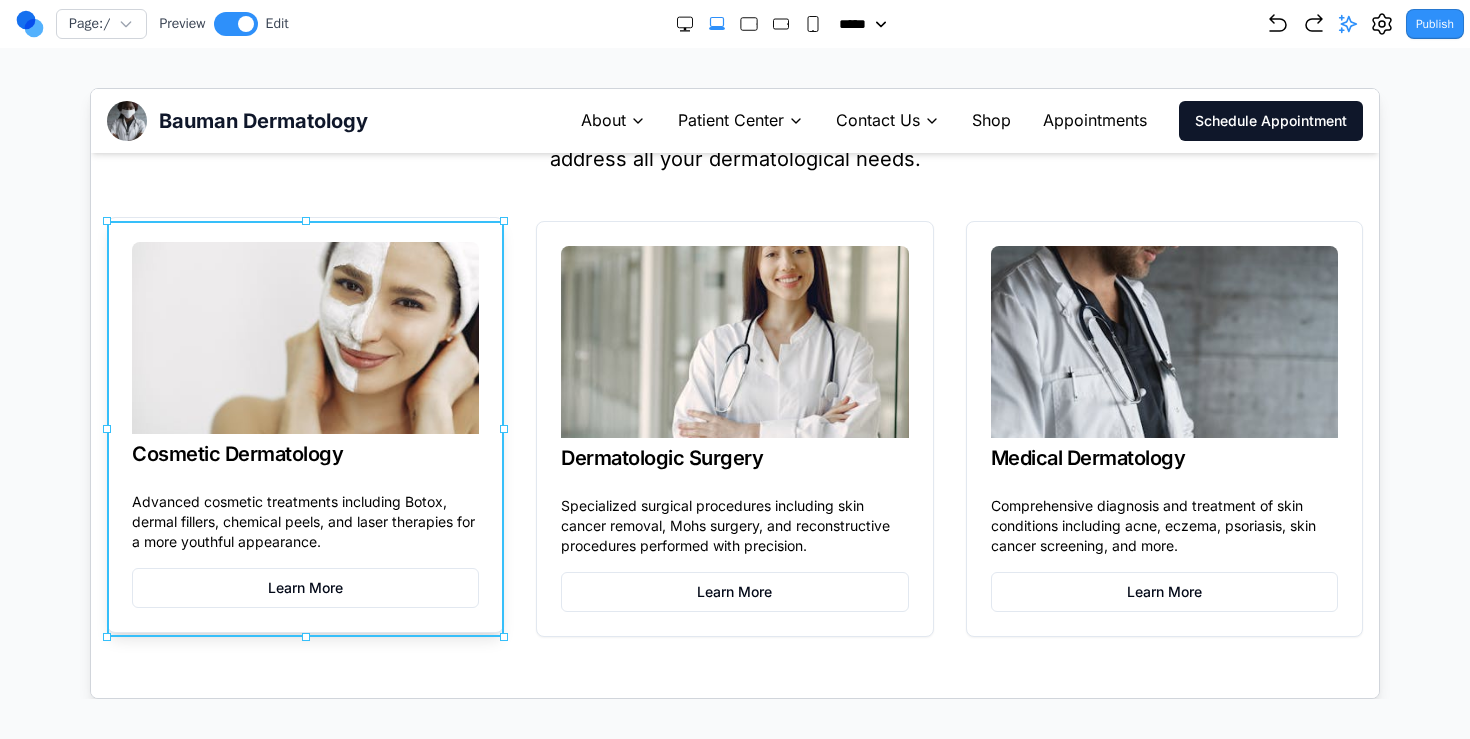 drag, startPoint x: 454, startPoint y: 454, endPoint x: 301, endPoint y: 459, distance: 153.08168 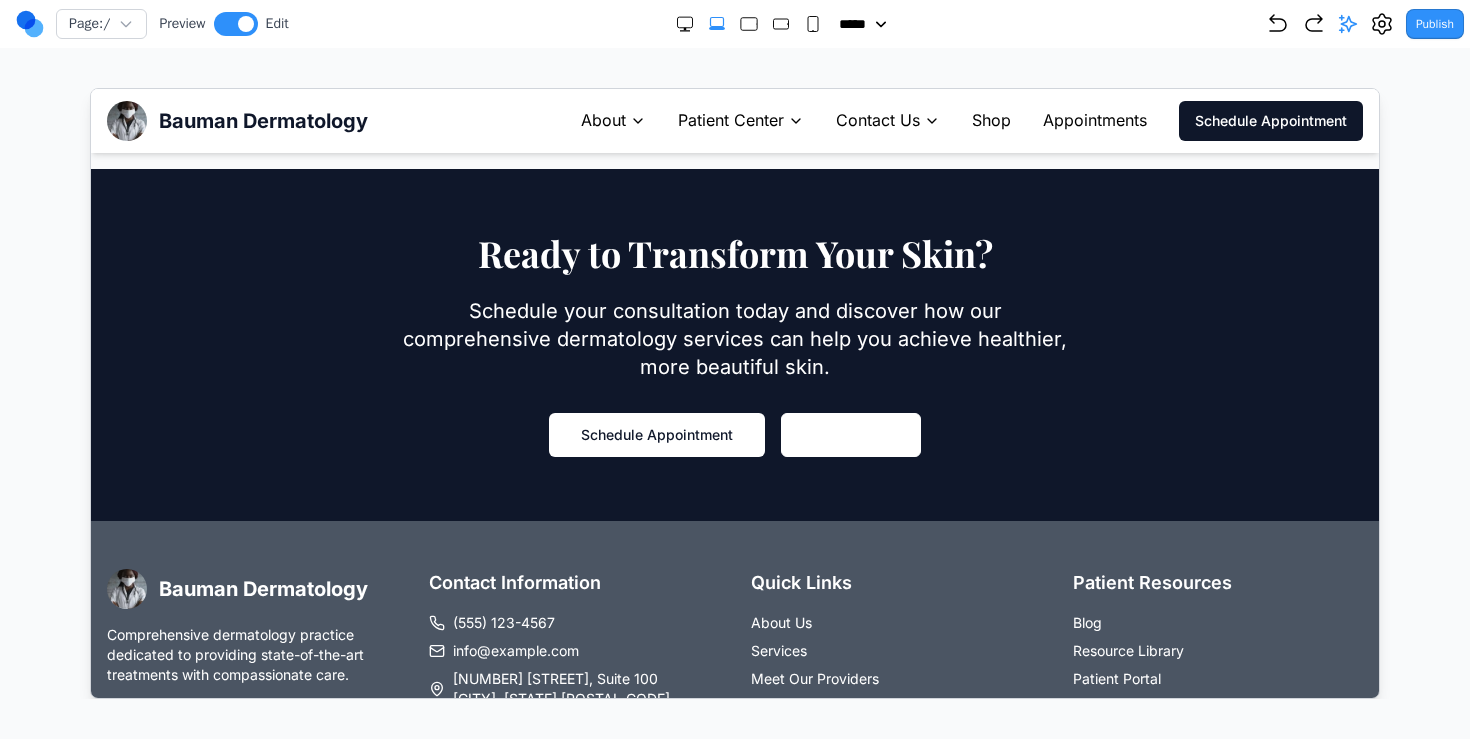 scroll, scrollTop: 883, scrollLeft: 0, axis: vertical 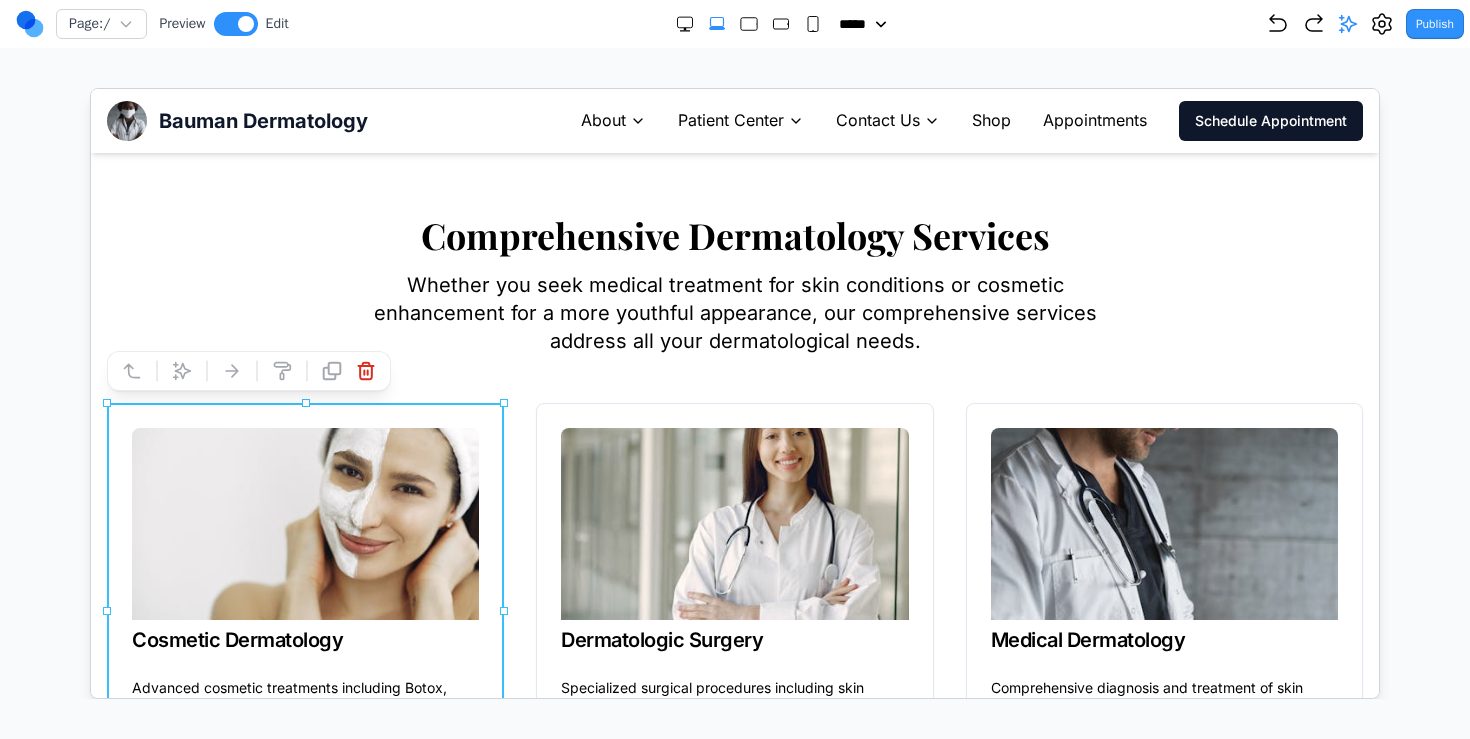 click on "Whether you seek medical treatment for skin conditions or cosmetic enhancement for a more youthful appearance, our comprehensive services address all your dermatological needs." at bounding box center [734, 312] 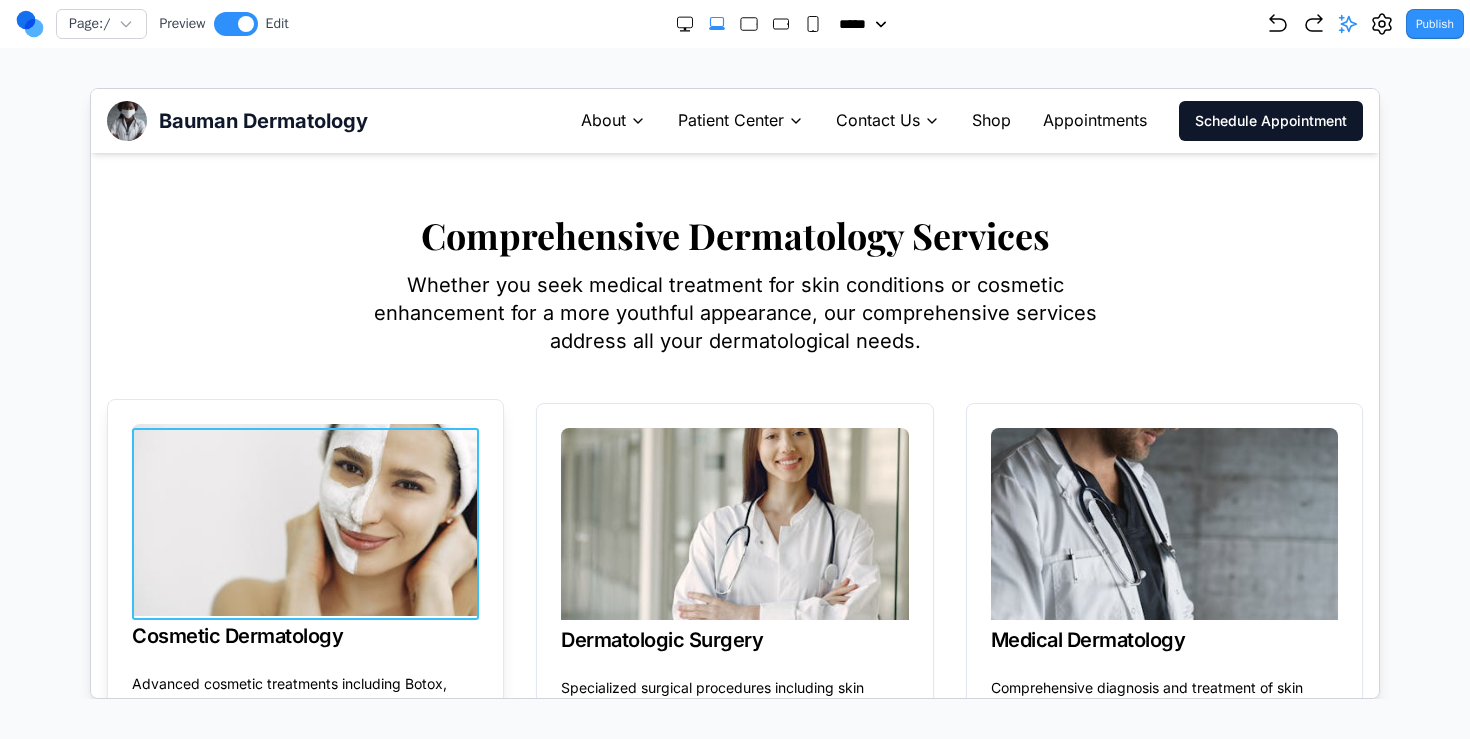 click at bounding box center (304, 519) 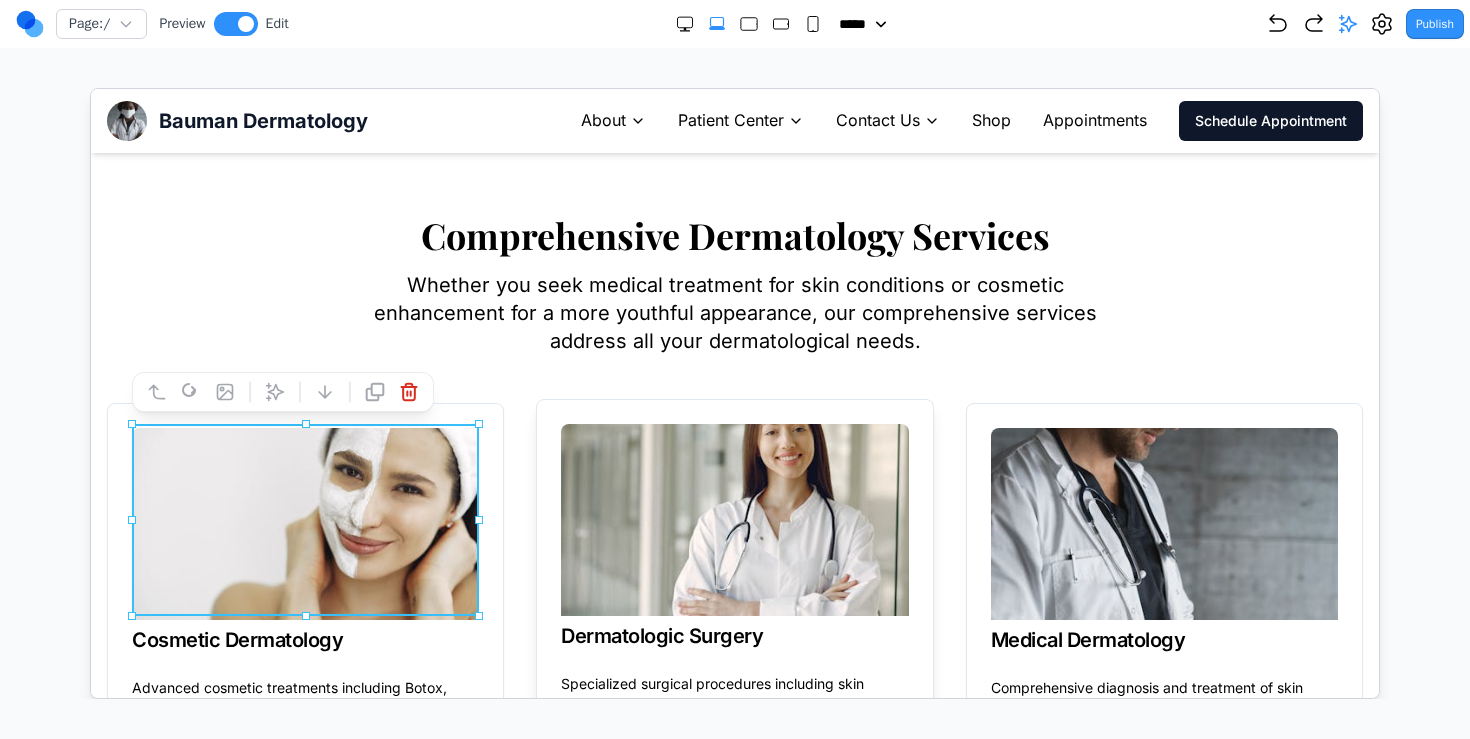 click at bounding box center (733, 519) 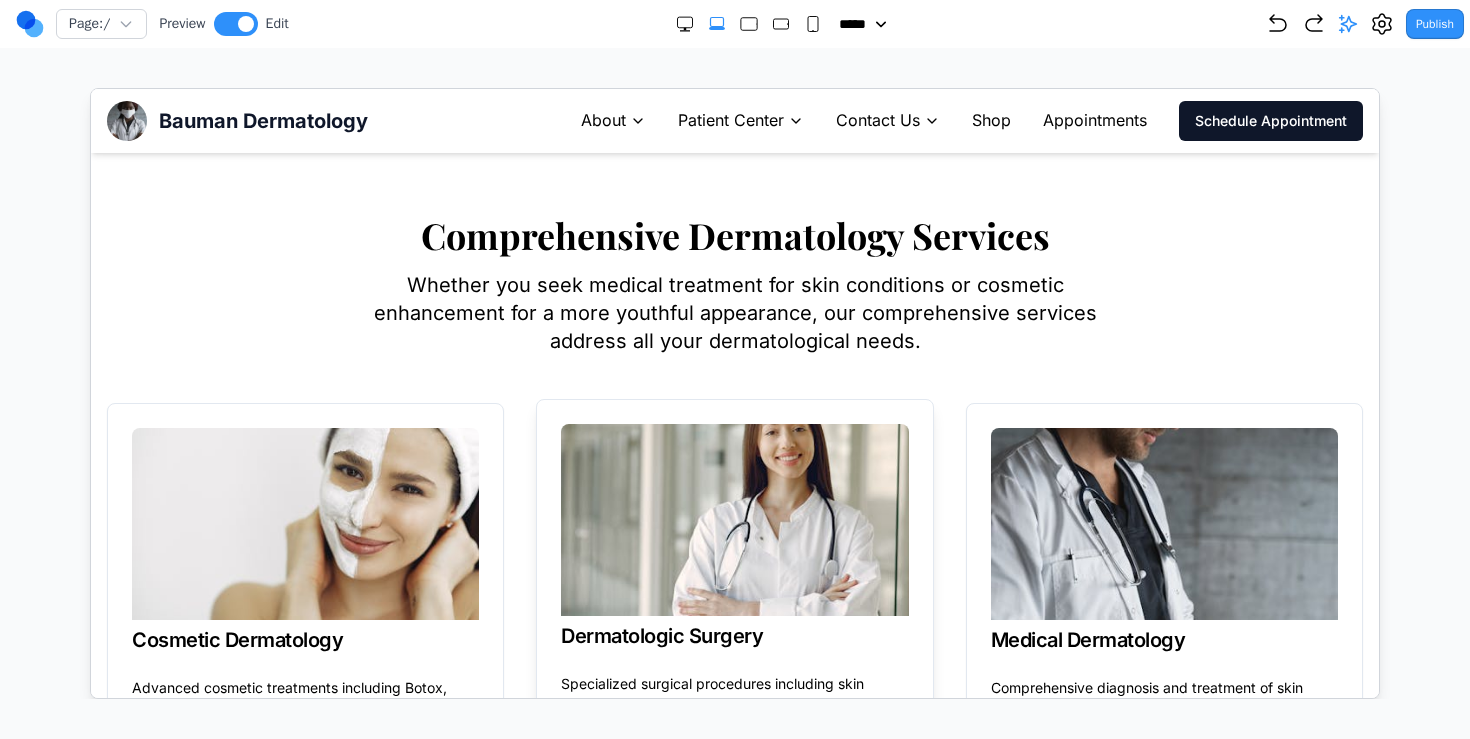click at bounding box center [733, 519] 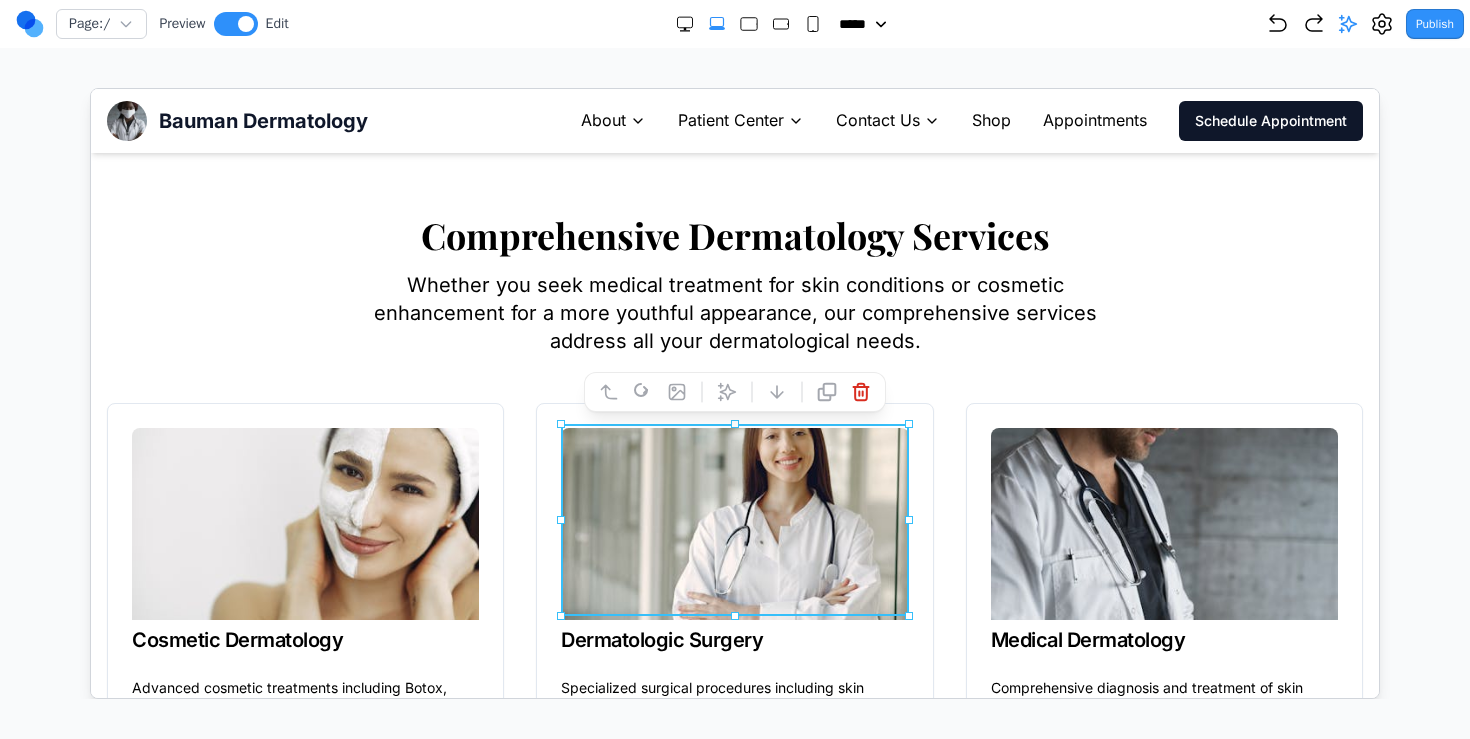 click at bounding box center (676, 391) 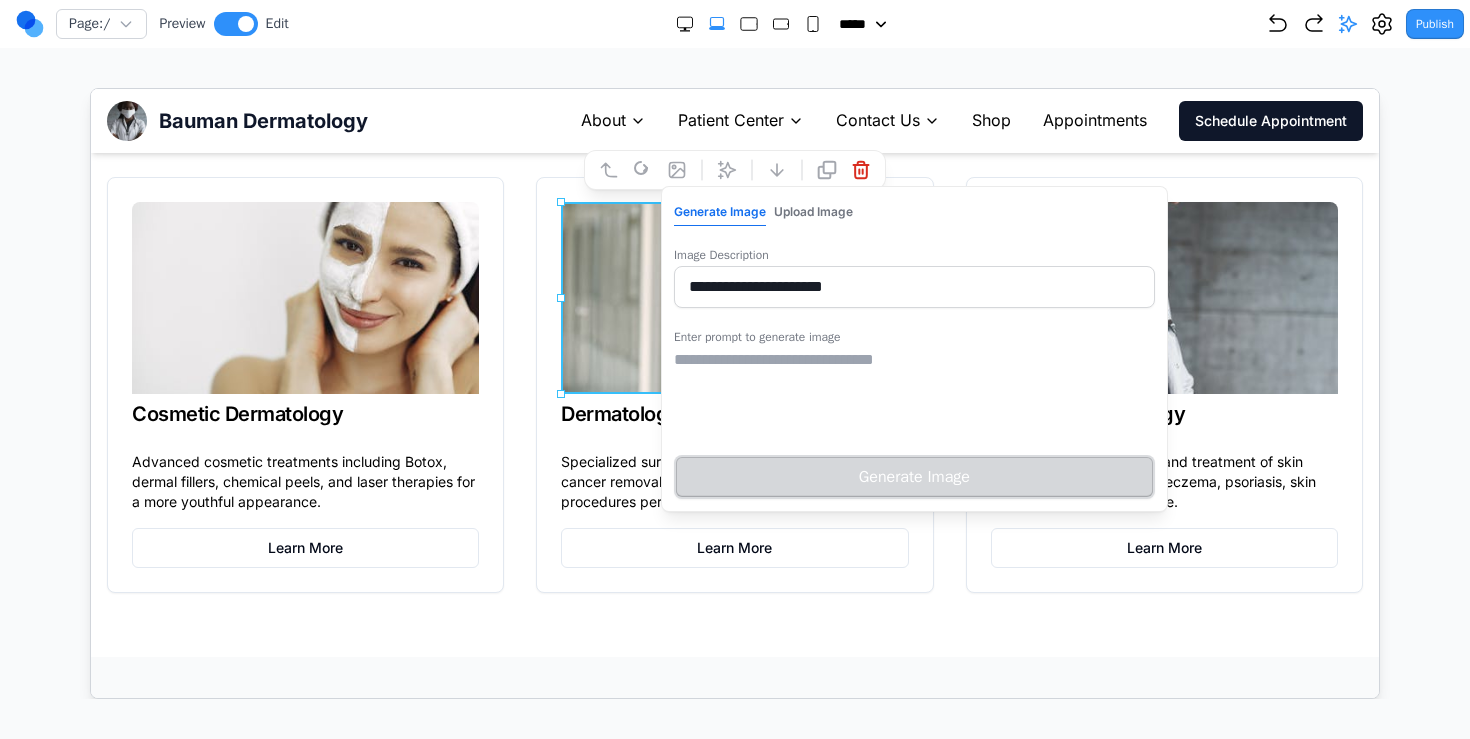 scroll, scrollTop: 1134, scrollLeft: 0, axis: vertical 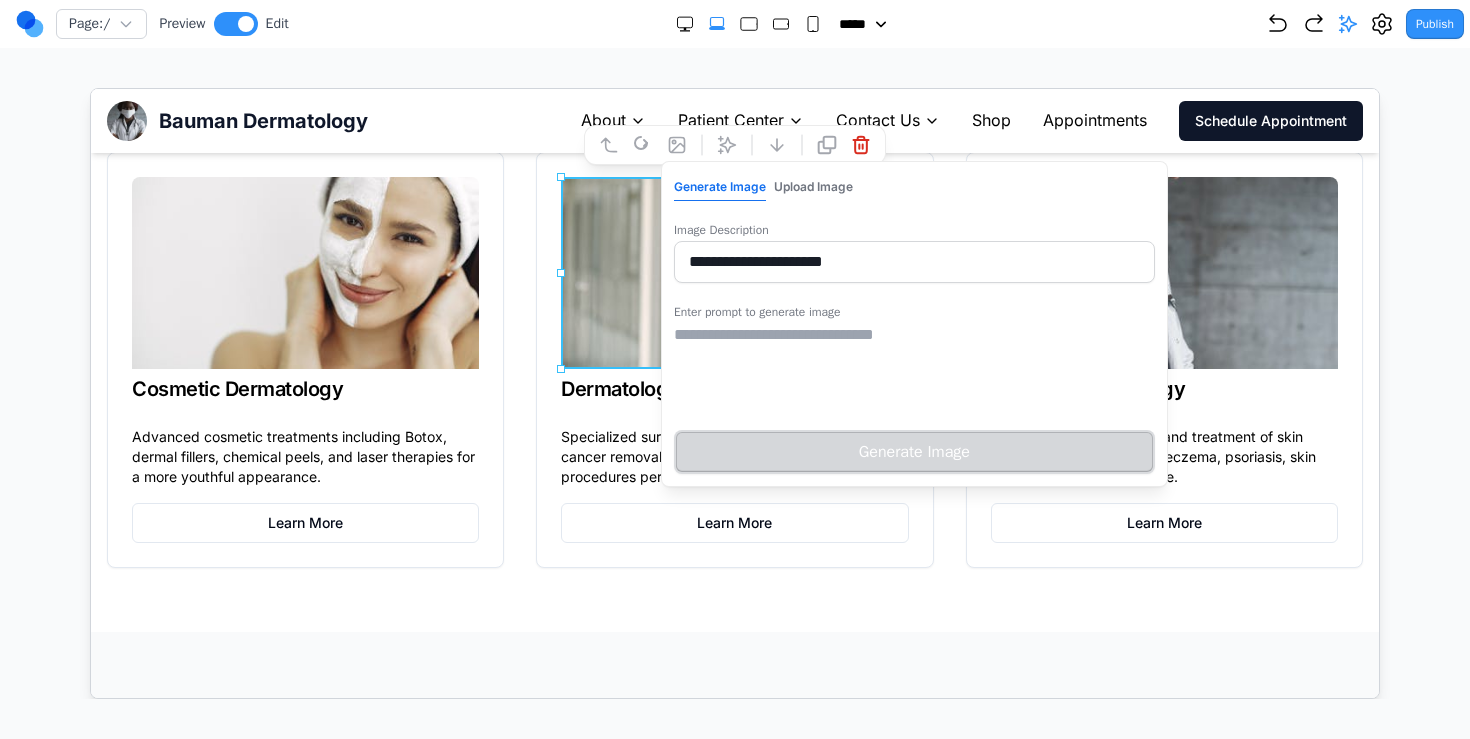 click at bounding box center (913, 372) 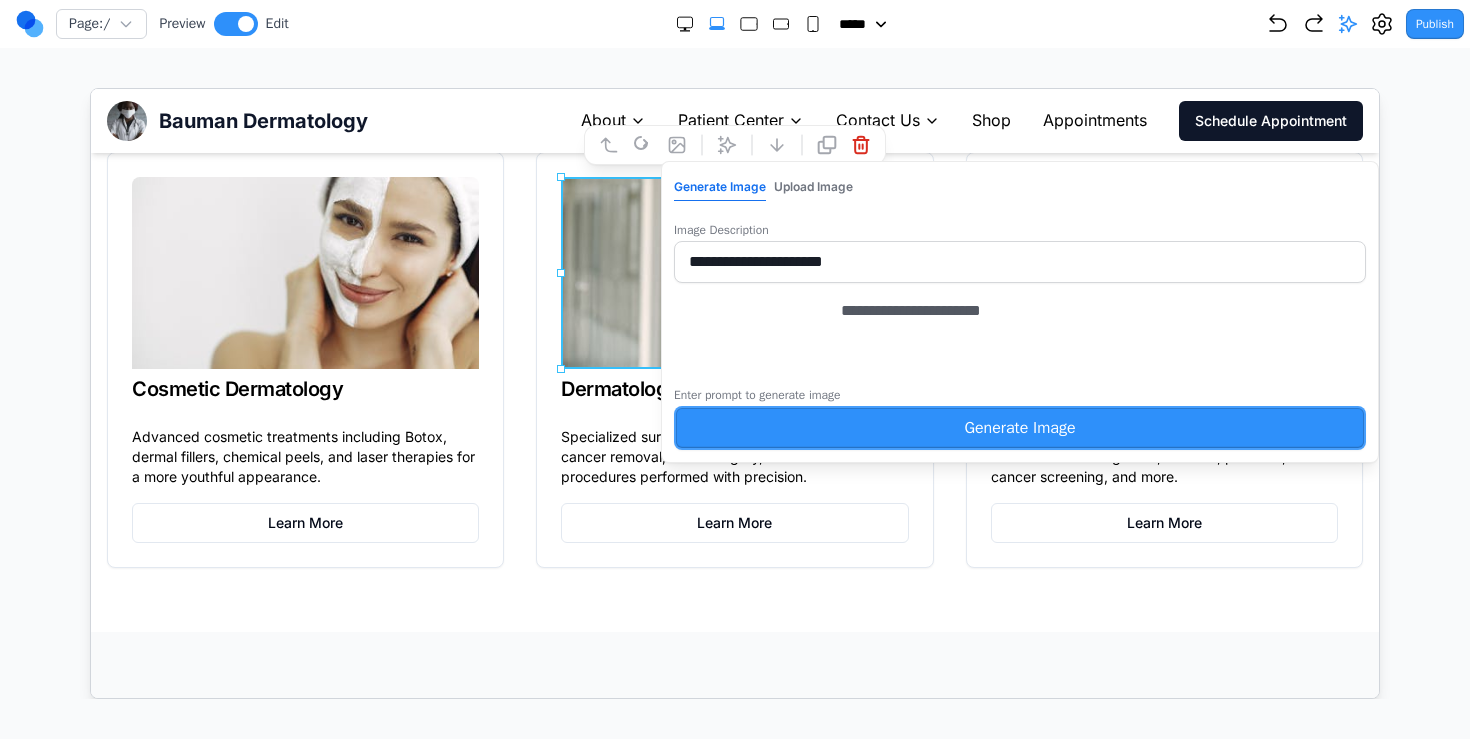 type on "**********" 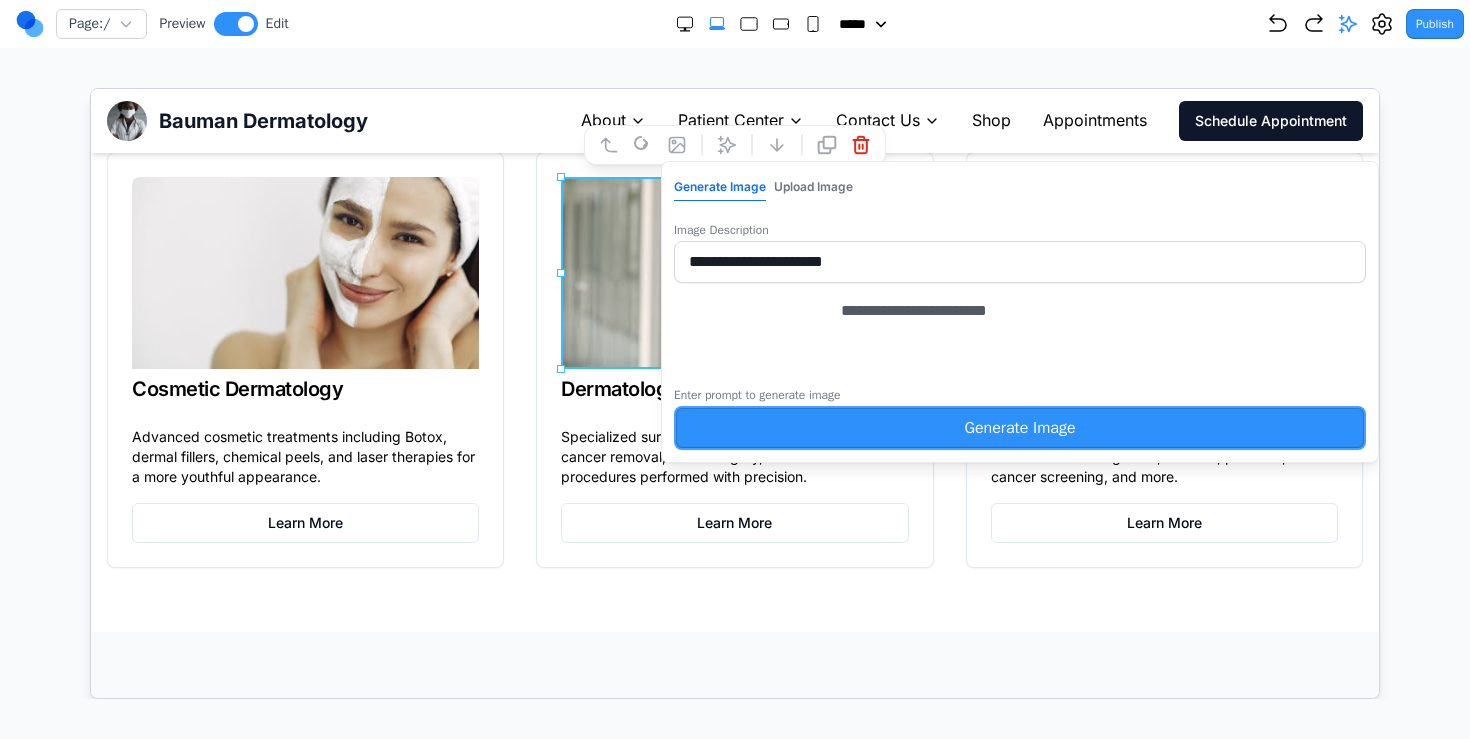 click on "Generate Image" at bounding box center (1019, 427) 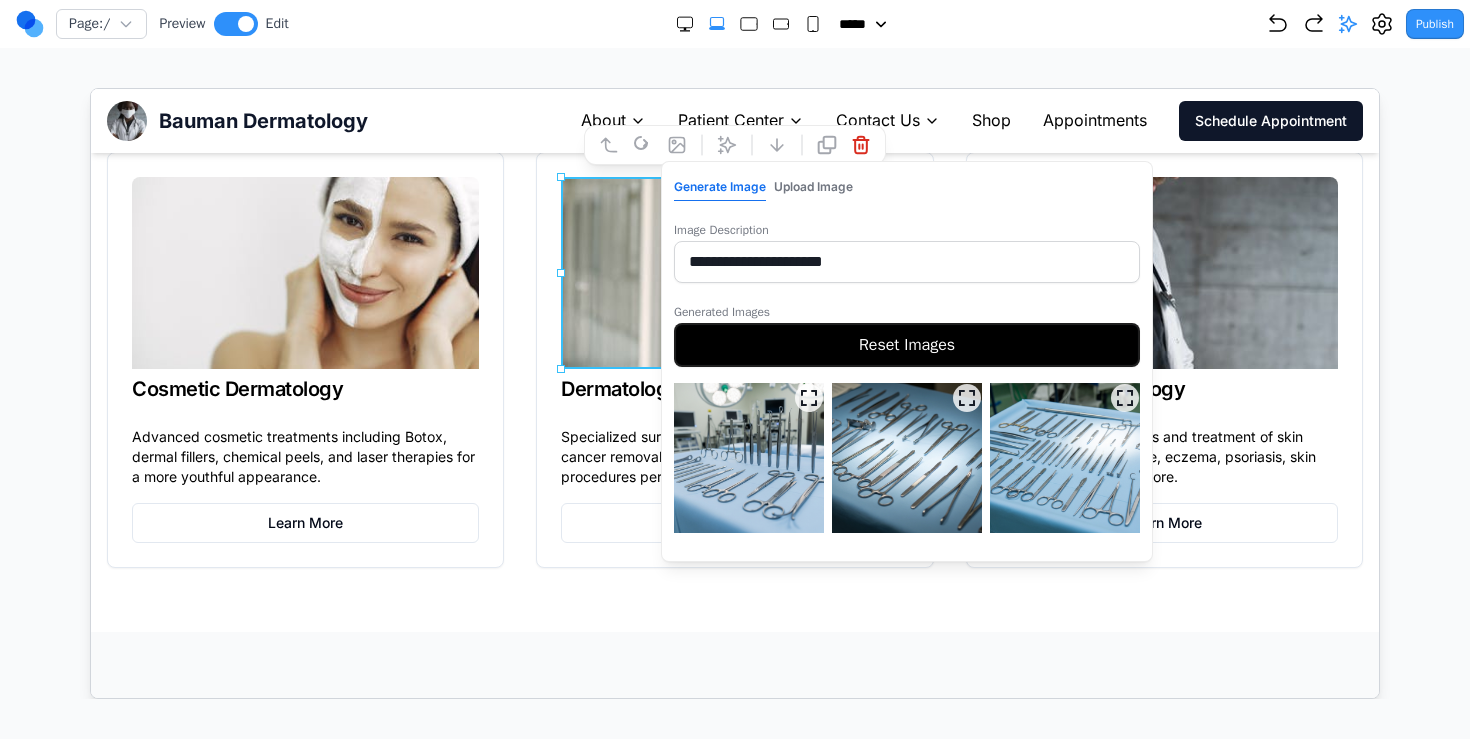 click at bounding box center (748, 457) 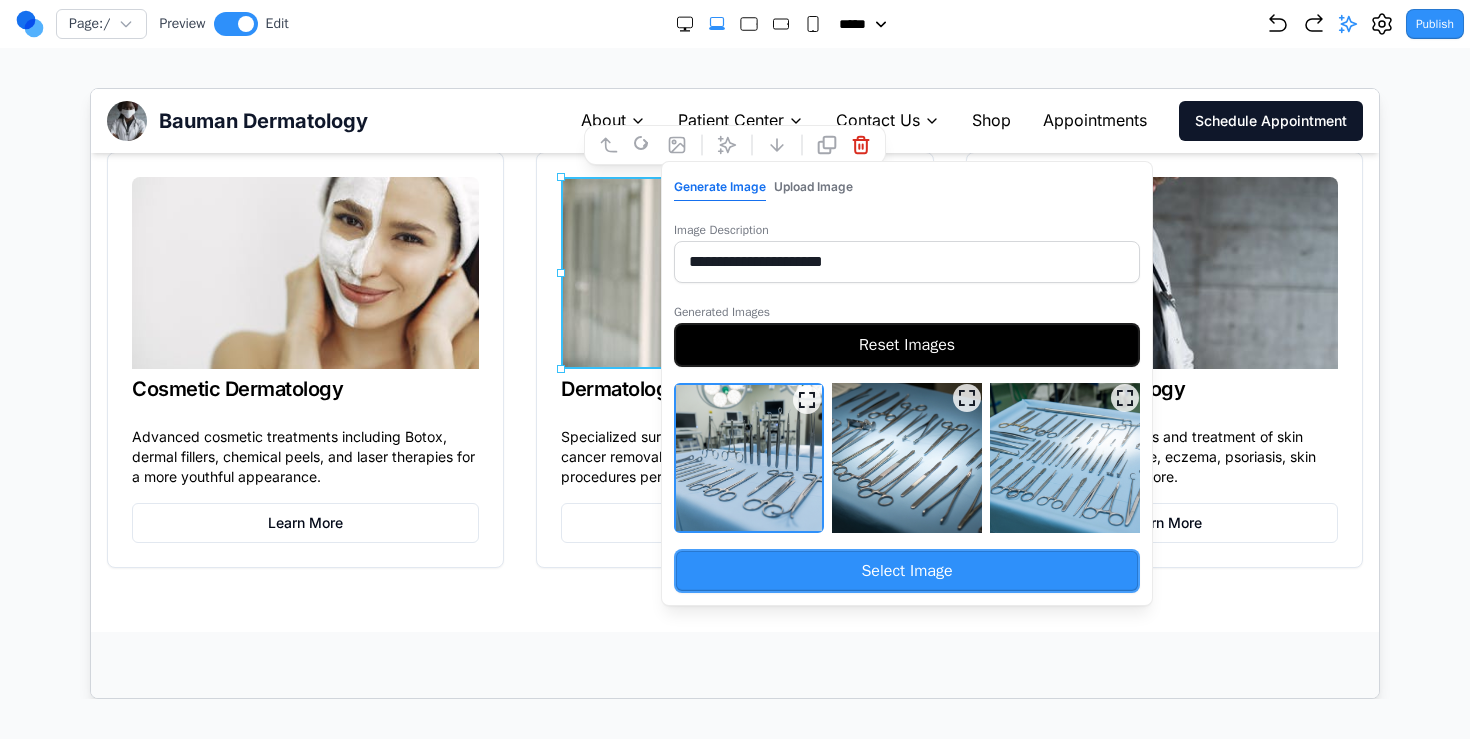 click 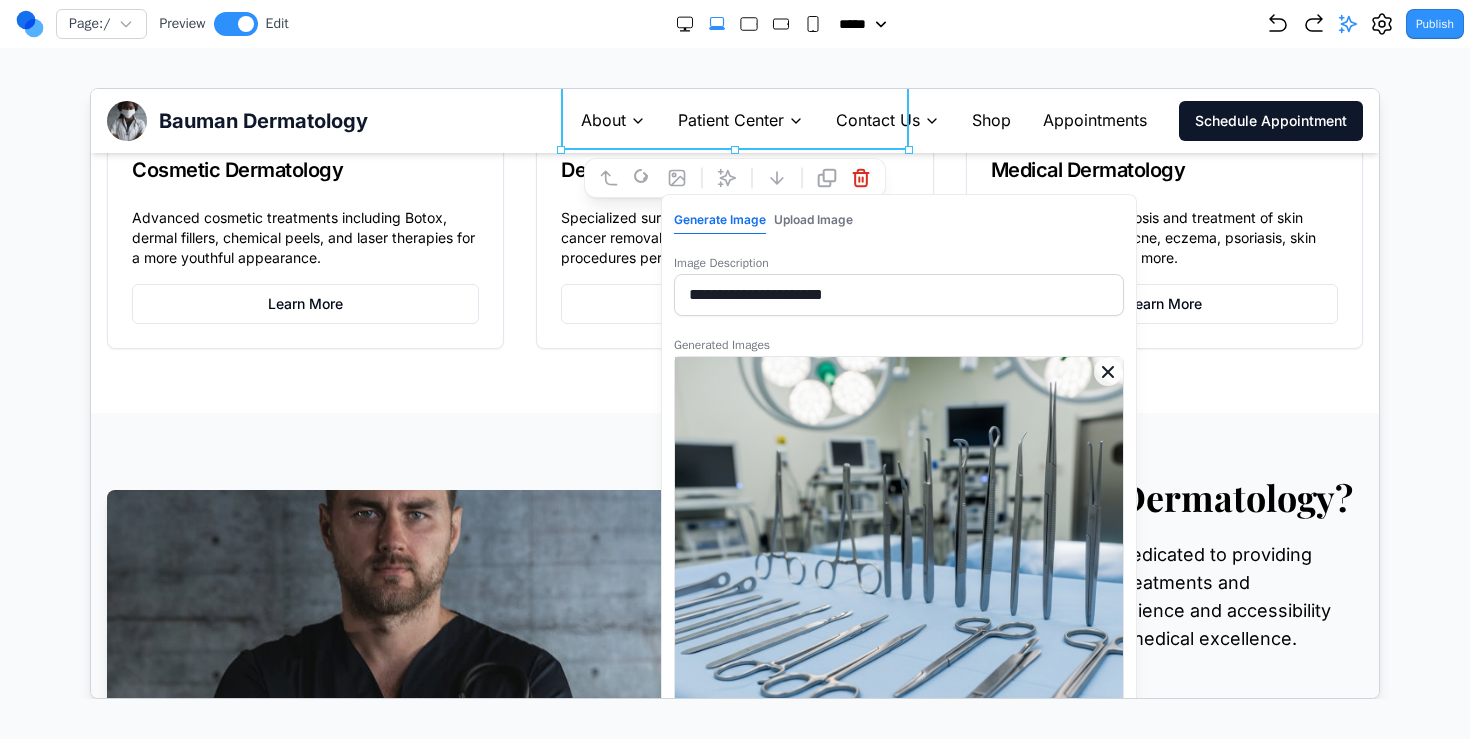 scroll, scrollTop: 1360, scrollLeft: 0, axis: vertical 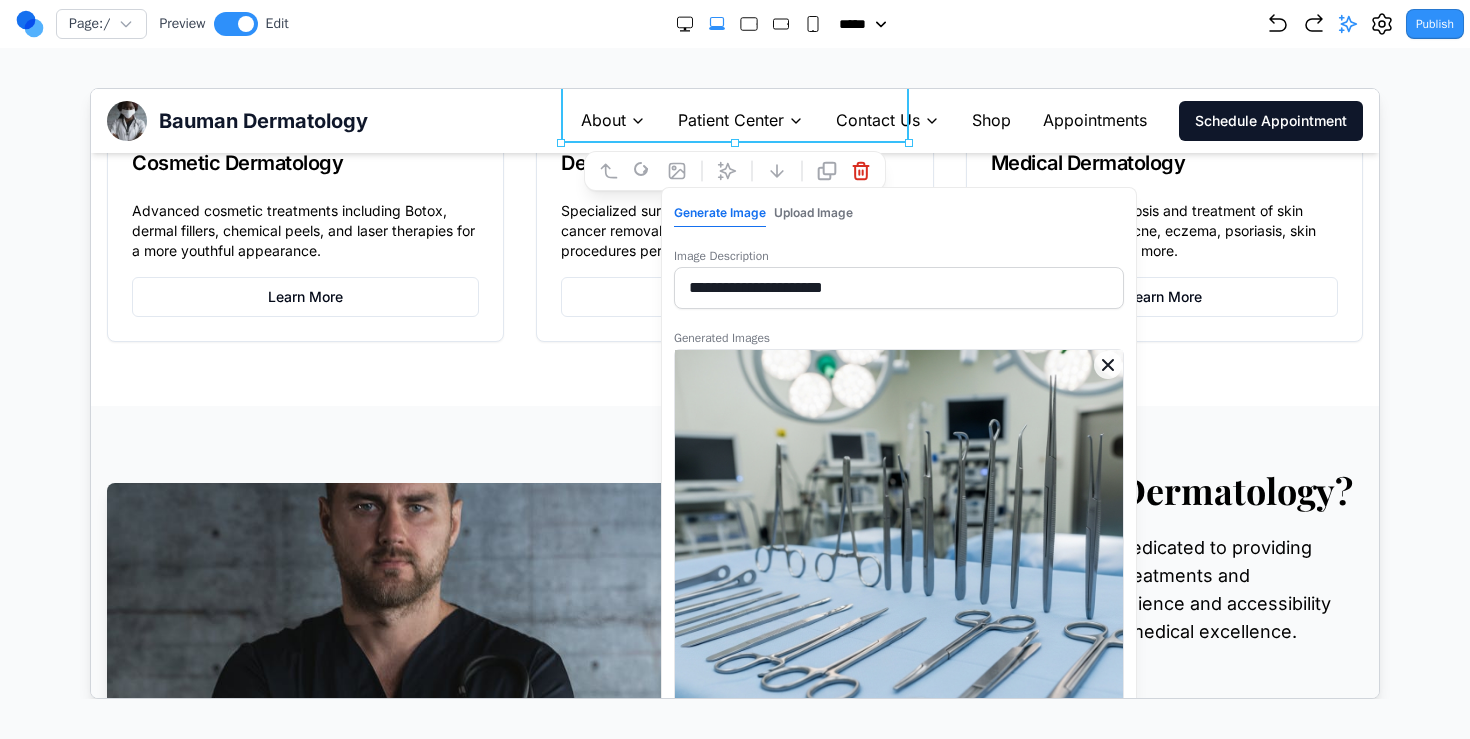 click at bounding box center [898, 573] 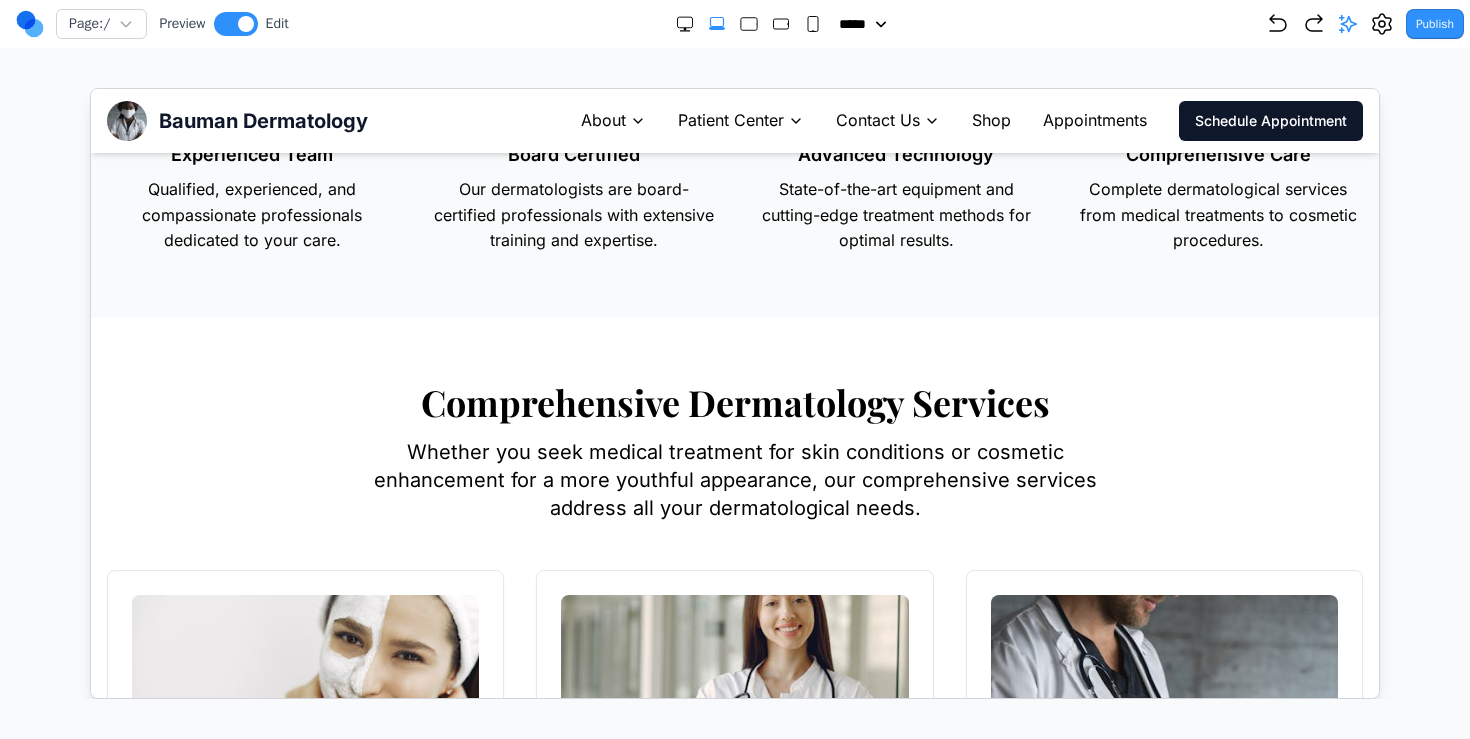 scroll, scrollTop: 0, scrollLeft: 0, axis: both 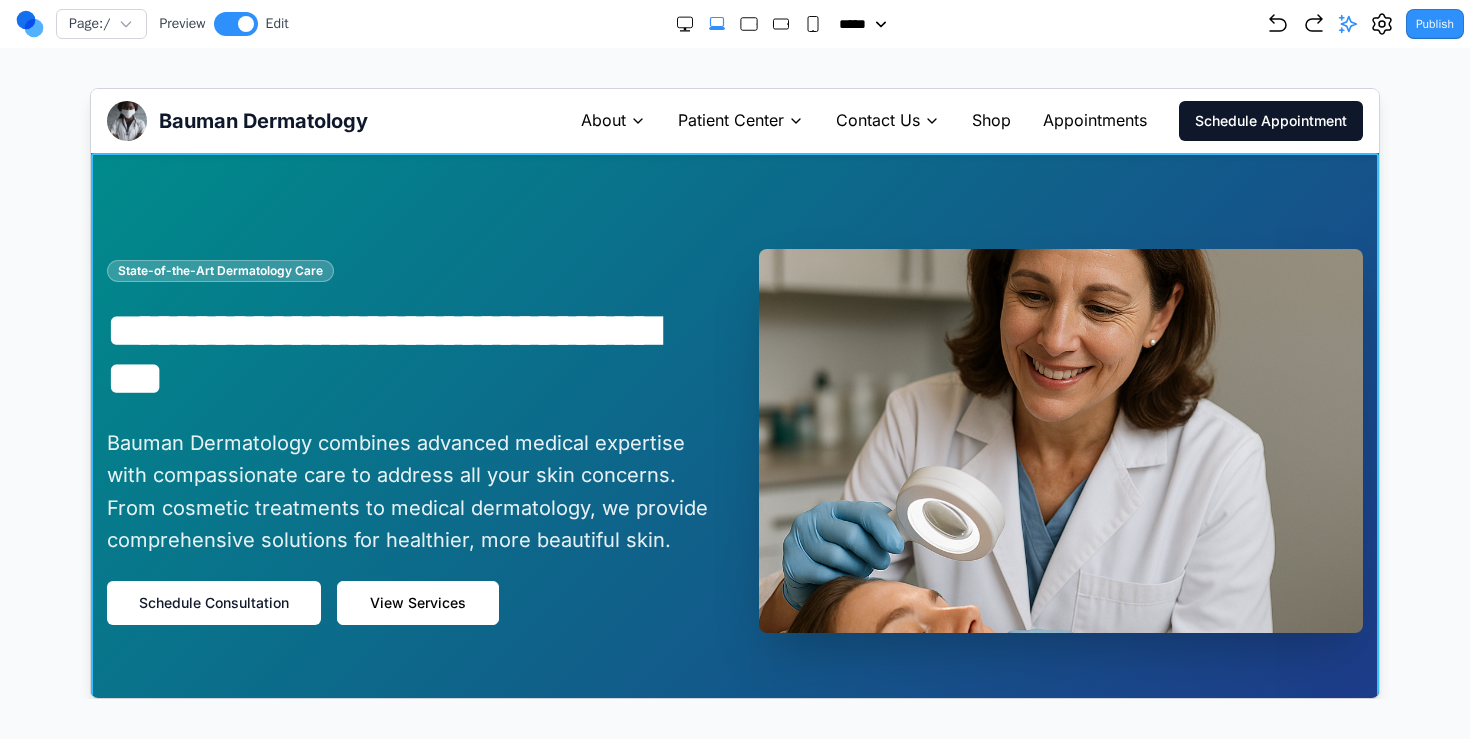 click on "**********" at bounding box center (734, 440) 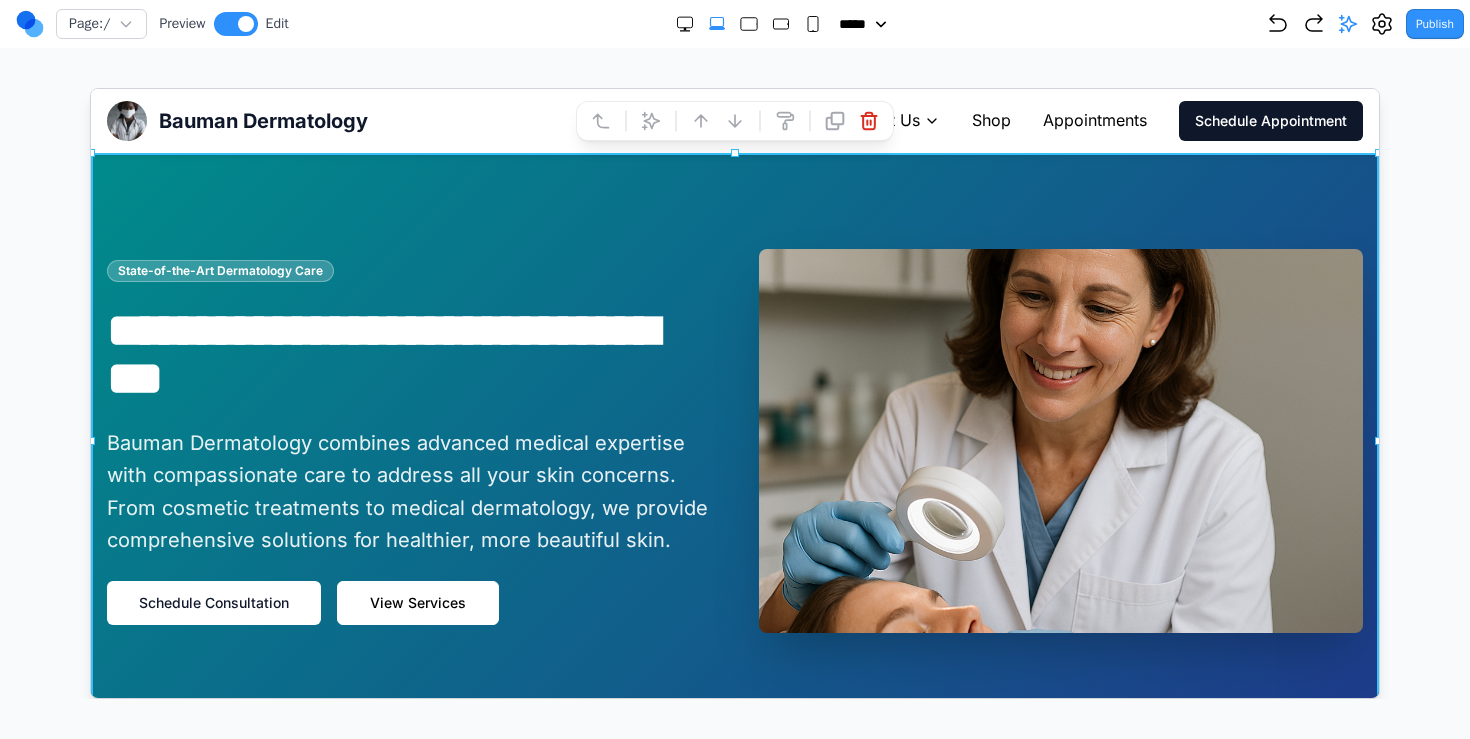 click 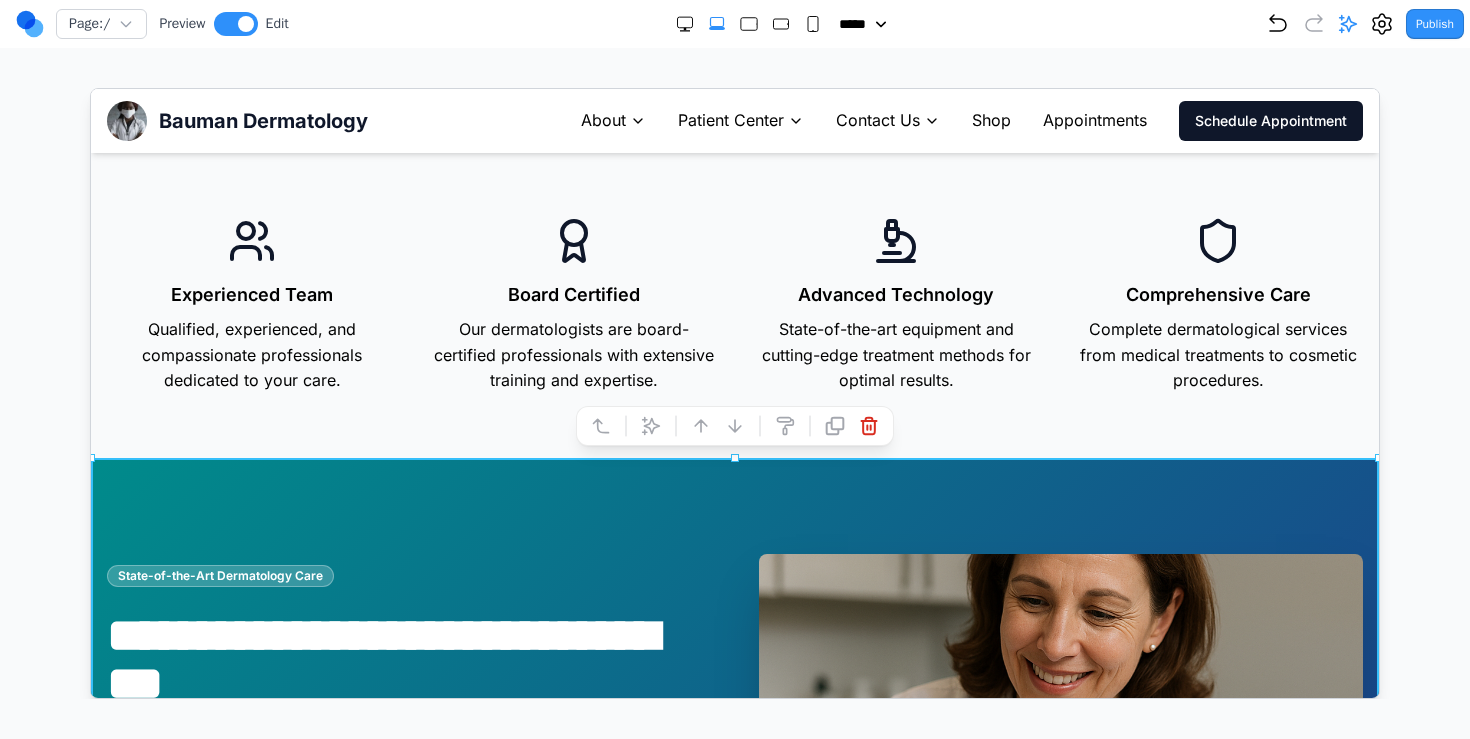 click 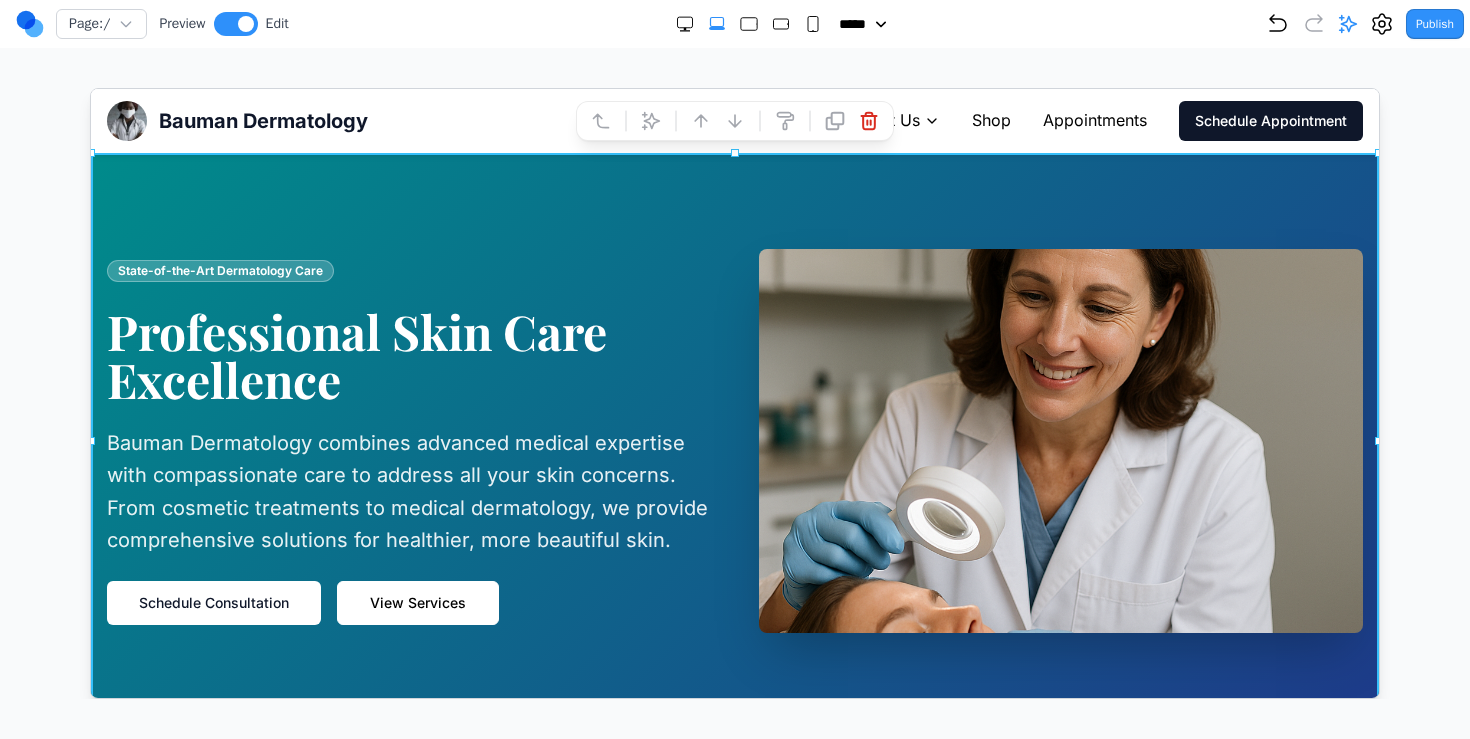 click 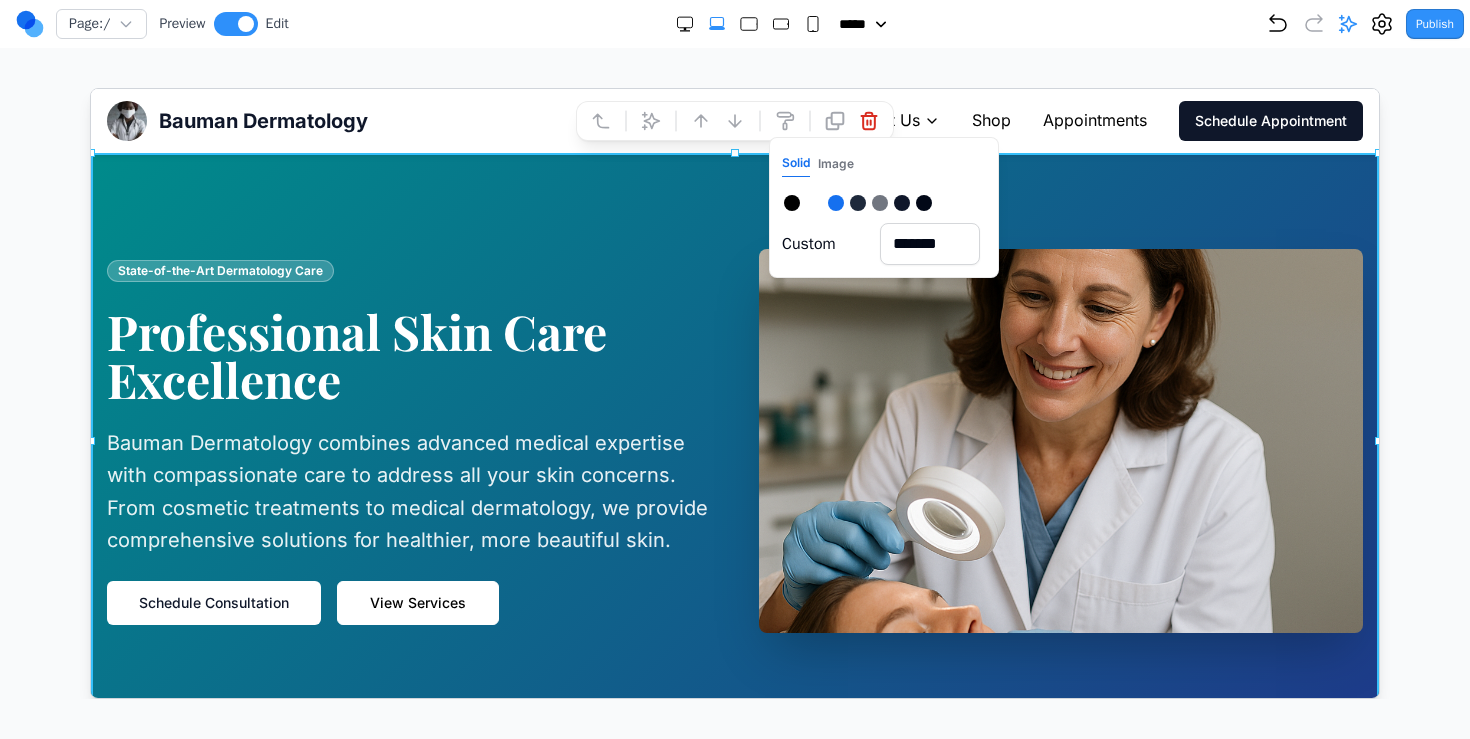 click on "State-of-the-Art Dermatology Care Professional Skin Care Excellence Bauman Dermatology combines advanced medical expertise with compassionate care to address all your skin concerns. From cosmetic treatments to medical dermatology, we provide comprehensive solutions for healthier, more beautiful skin. Schedule Consultation View Services" at bounding box center (408, 440) 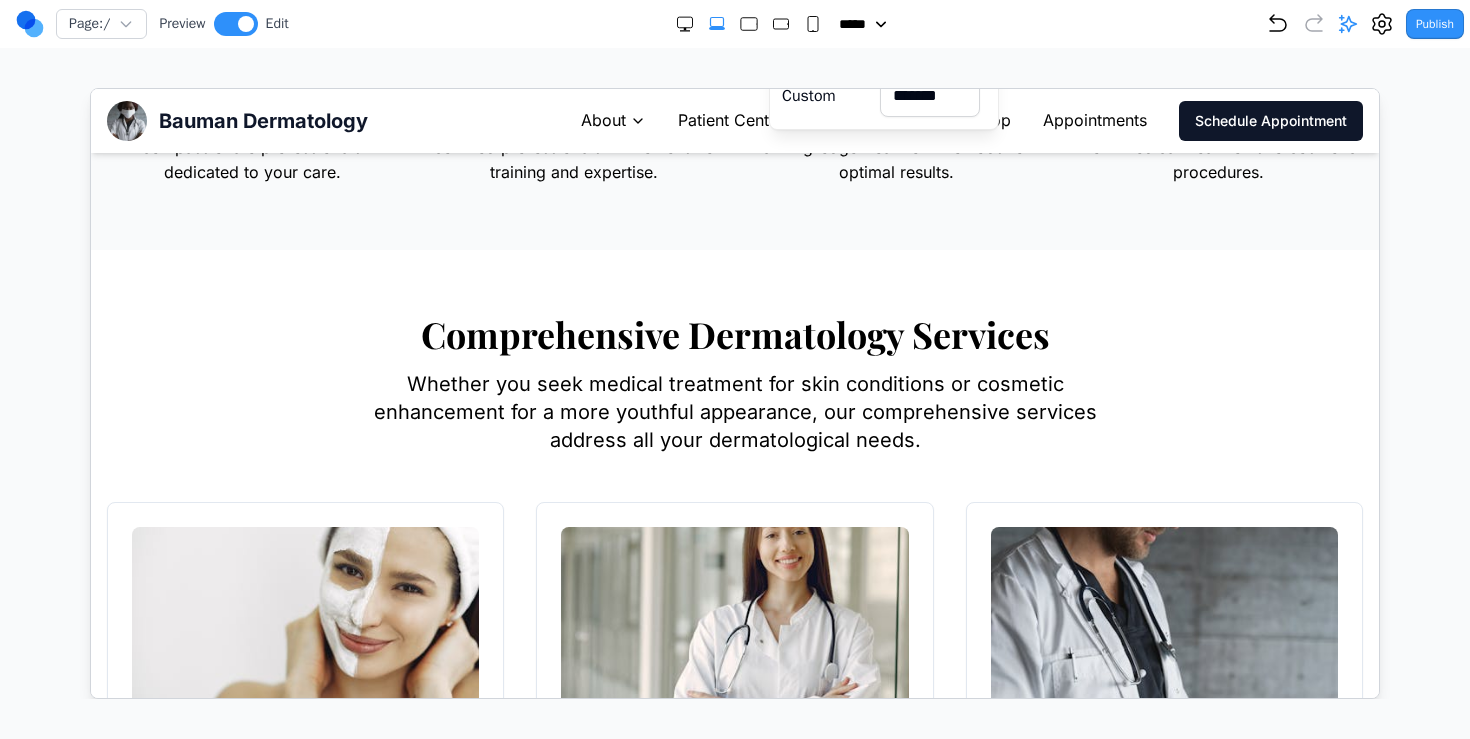 click on "Comprehensive Dermatology Services" at bounding box center (734, 333) 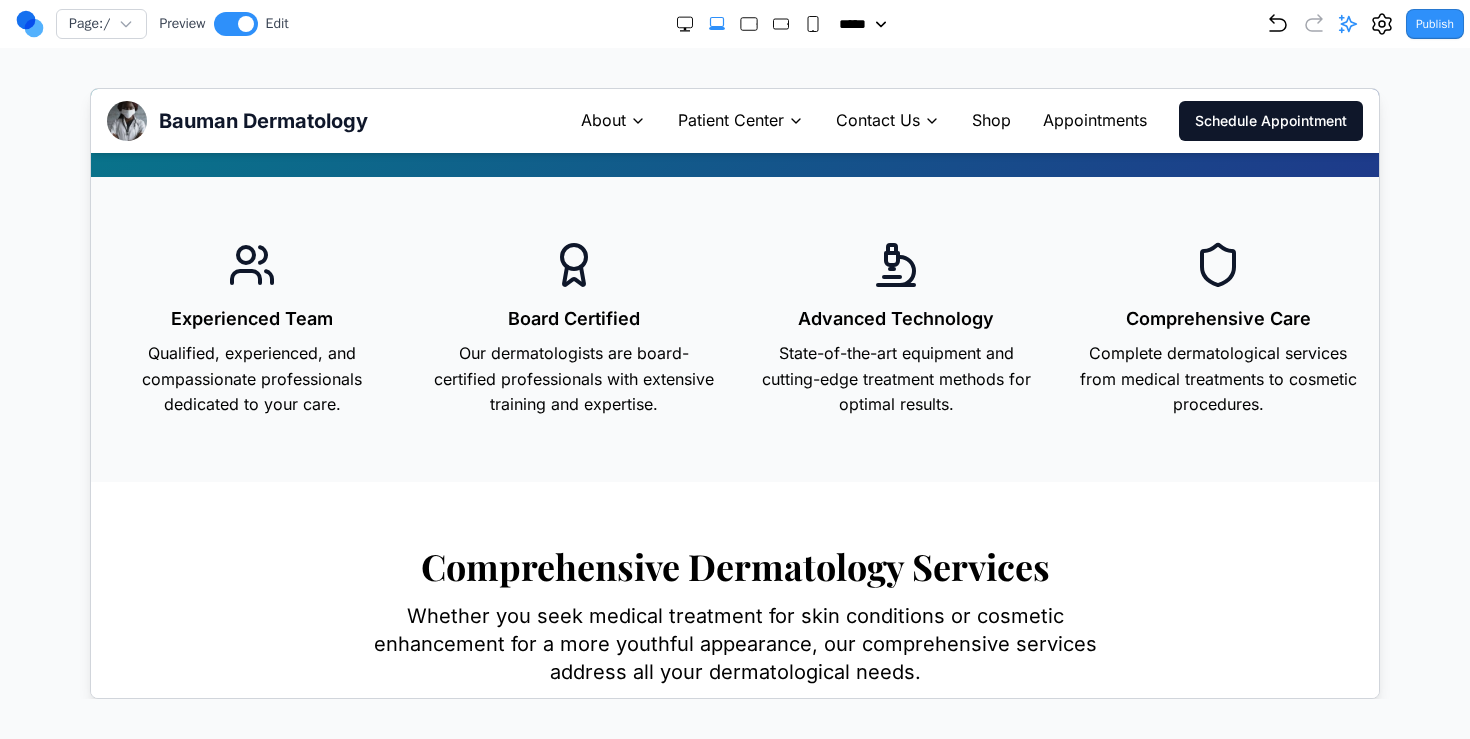 scroll, scrollTop: 525, scrollLeft: 0, axis: vertical 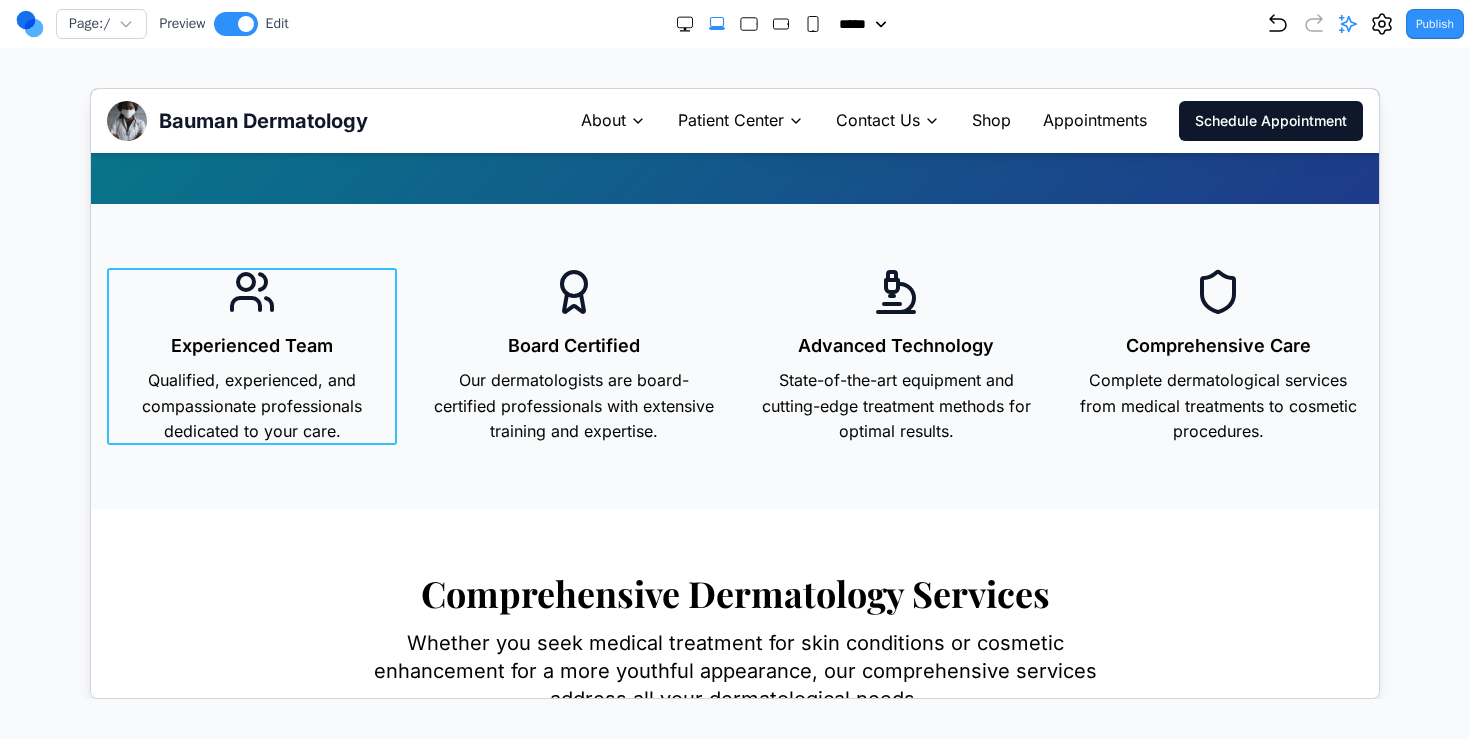 click on "Experienced Team Qualified, experienced, and compassionate professionals dedicated to your care." at bounding box center (251, 355) 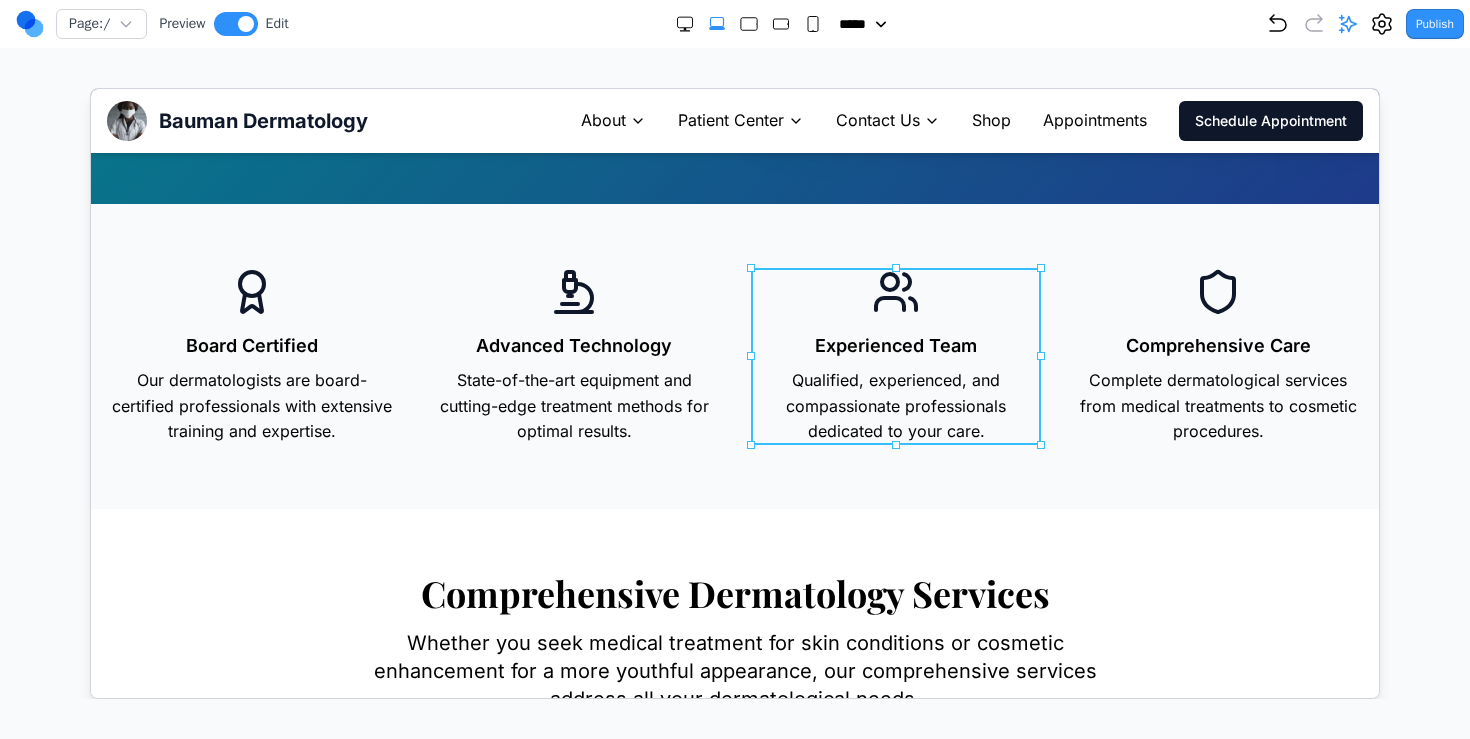 drag, startPoint x: 353, startPoint y: 317, endPoint x: 1024, endPoint y: 325, distance: 671.04767 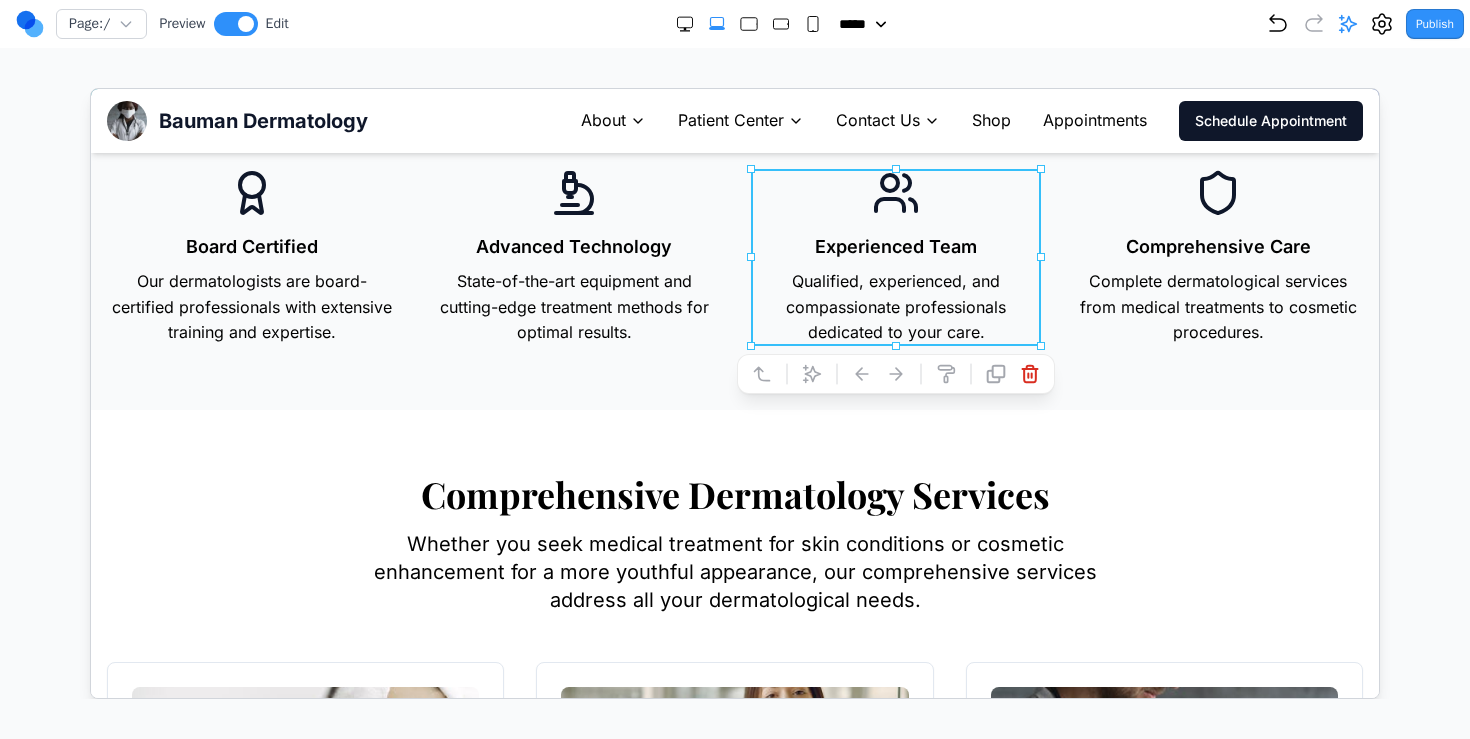scroll, scrollTop: 547, scrollLeft: 0, axis: vertical 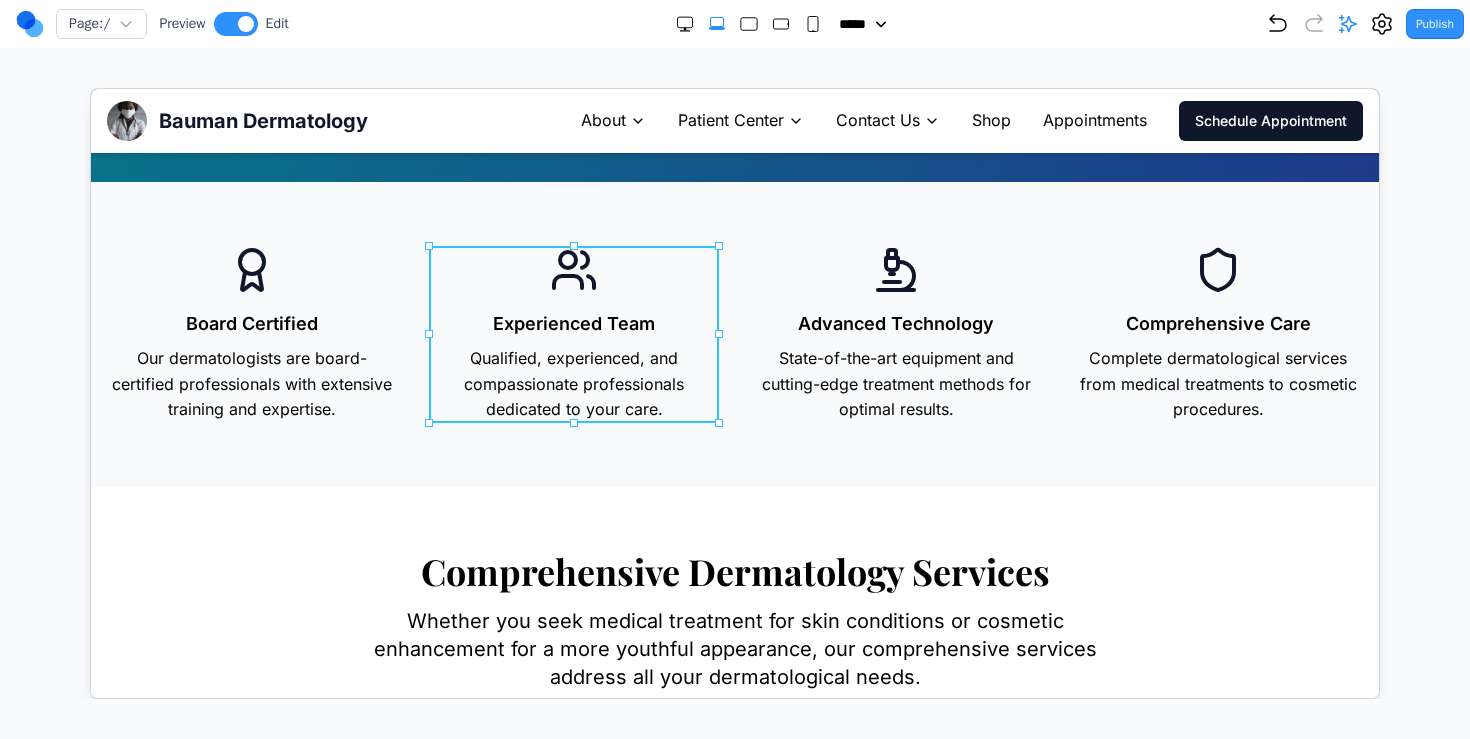drag, startPoint x: 962, startPoint y: 282, endPoint x: 498, endPoint y: 330, distance: 466.47617 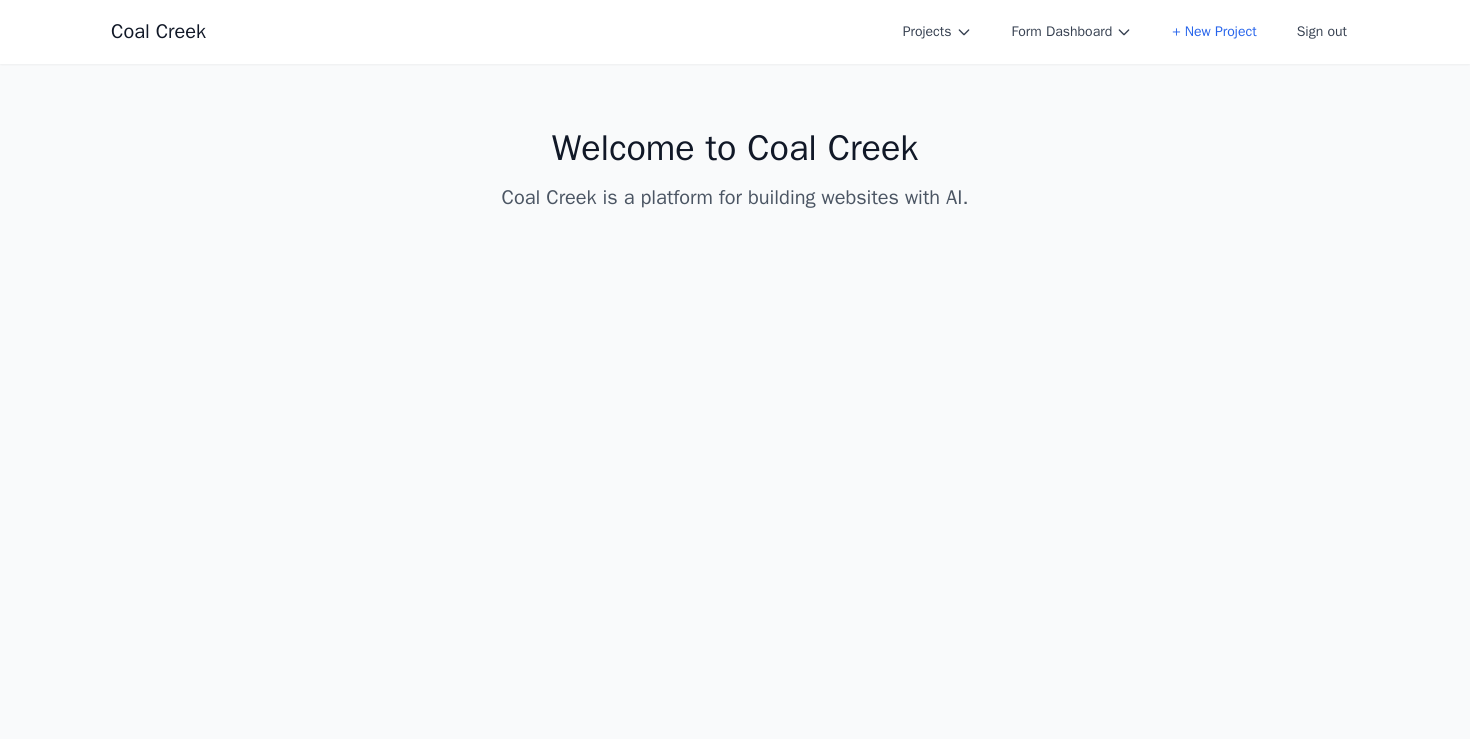 scroll, scrollTop: 0, scrollLeft: 0, axis: both 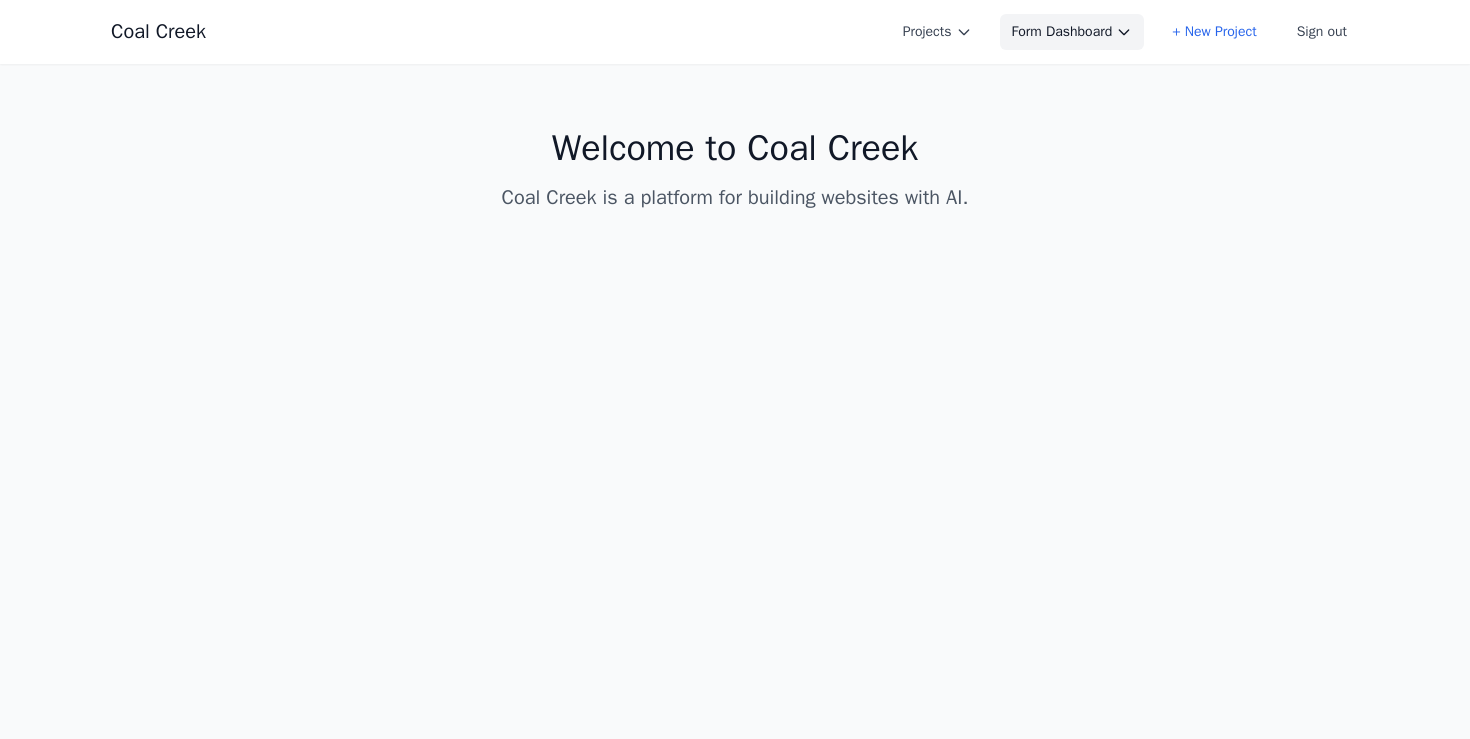 click on "Form Dashboard" at bounding box center (1072, 32) 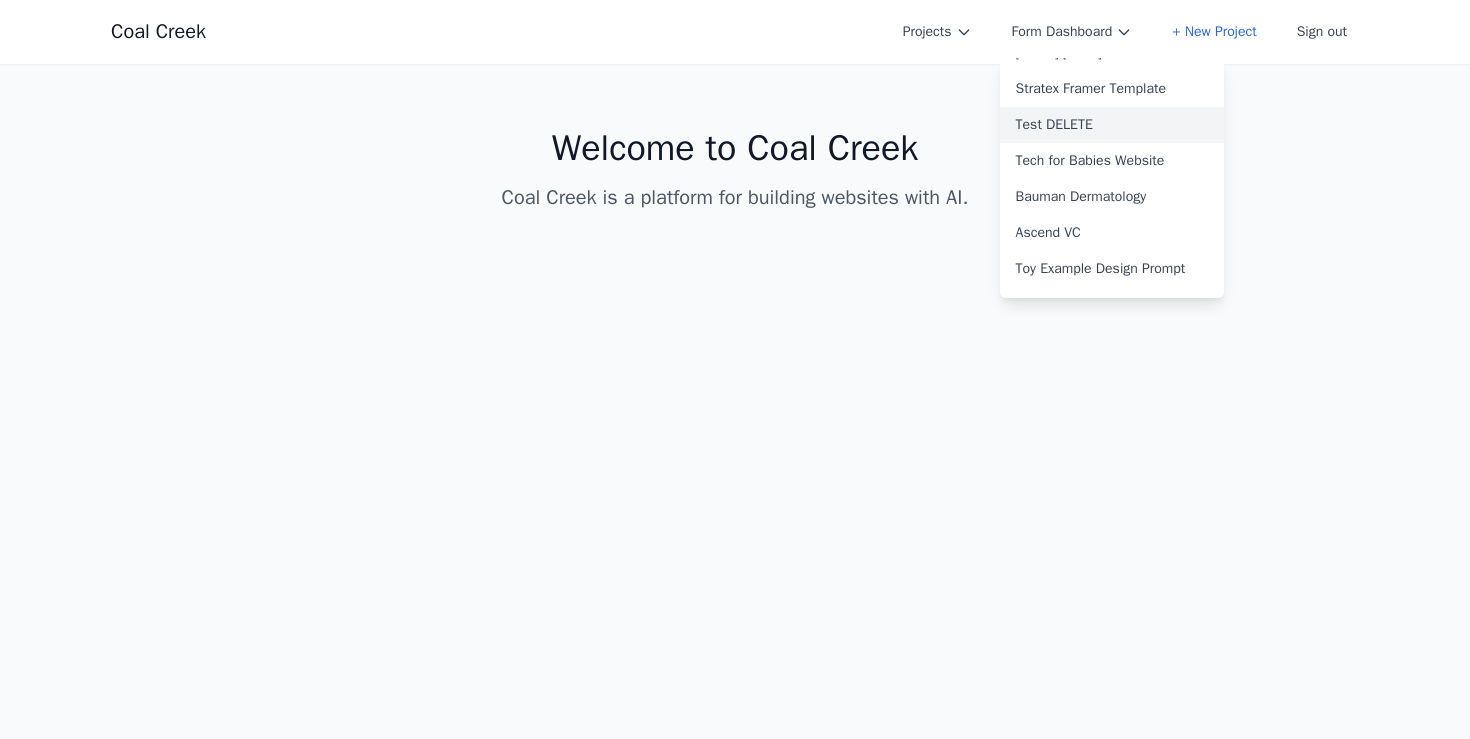 scroll, scrollTop: 113, scrollLeft: 0, axis: vertical 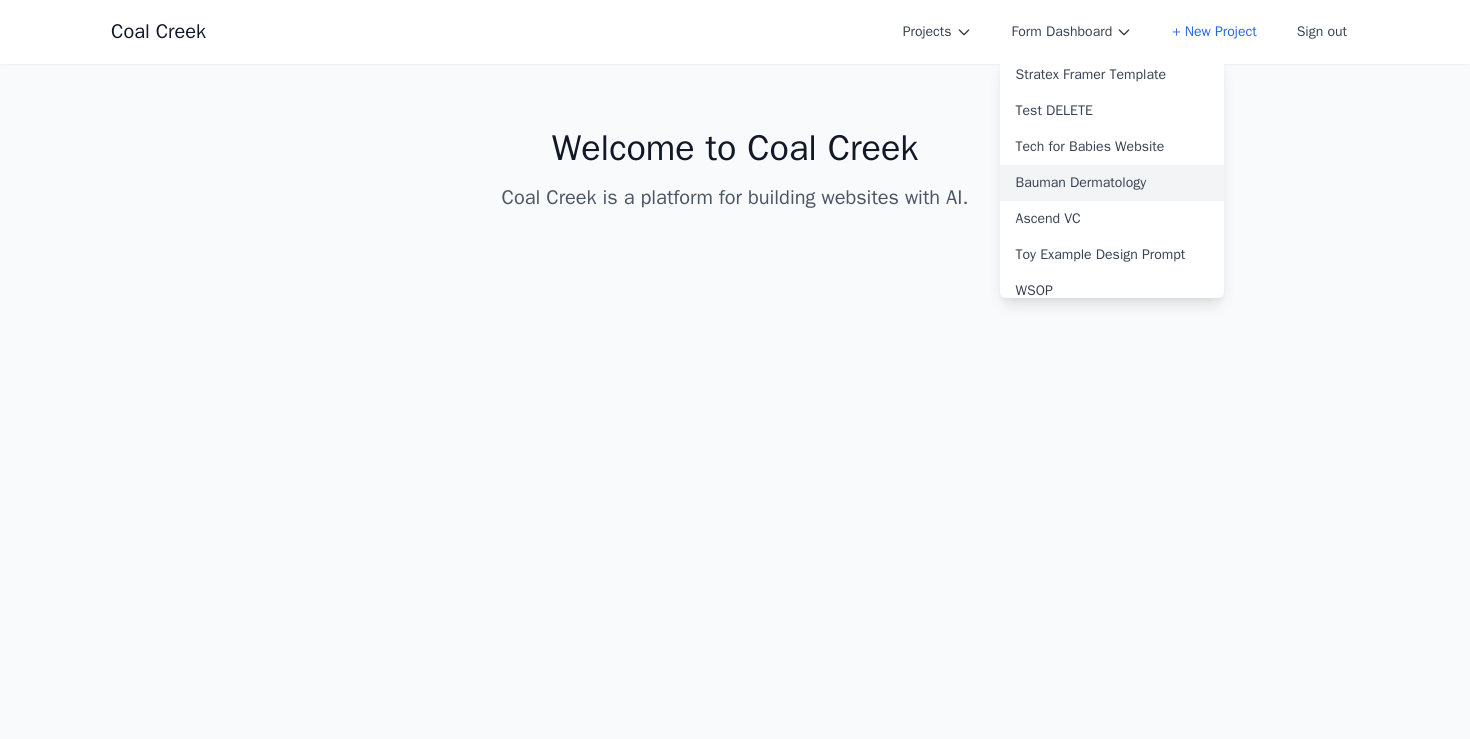 click on "Bauman Dermatology" at bounding box center (1112, 183) 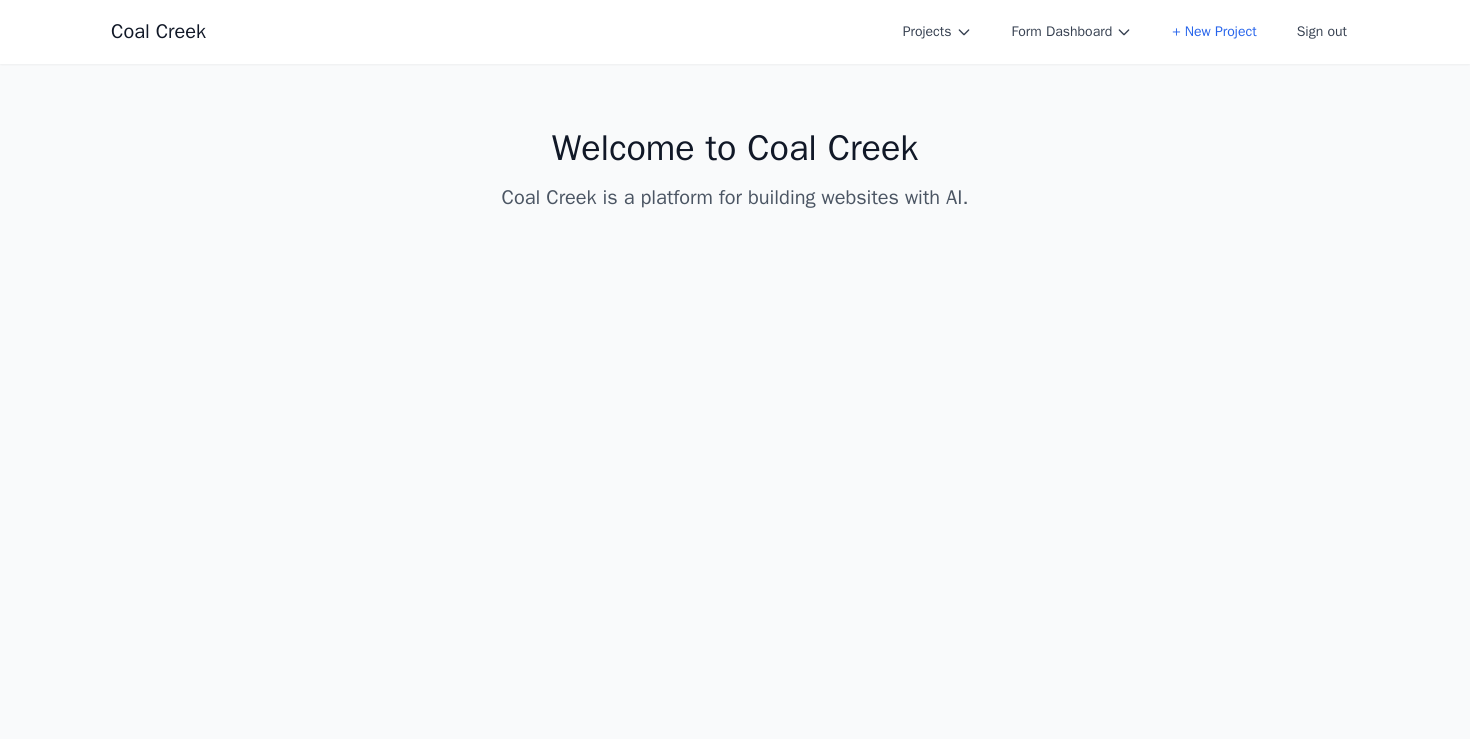 click on "Coal Creek Projects Form Dashboard + New Project Sign out Open main menu Home Chat with AI Sign out Welcome to Coal Creek Coal Creek is a platform for building websites with AI." at bounding box center [735, 369] 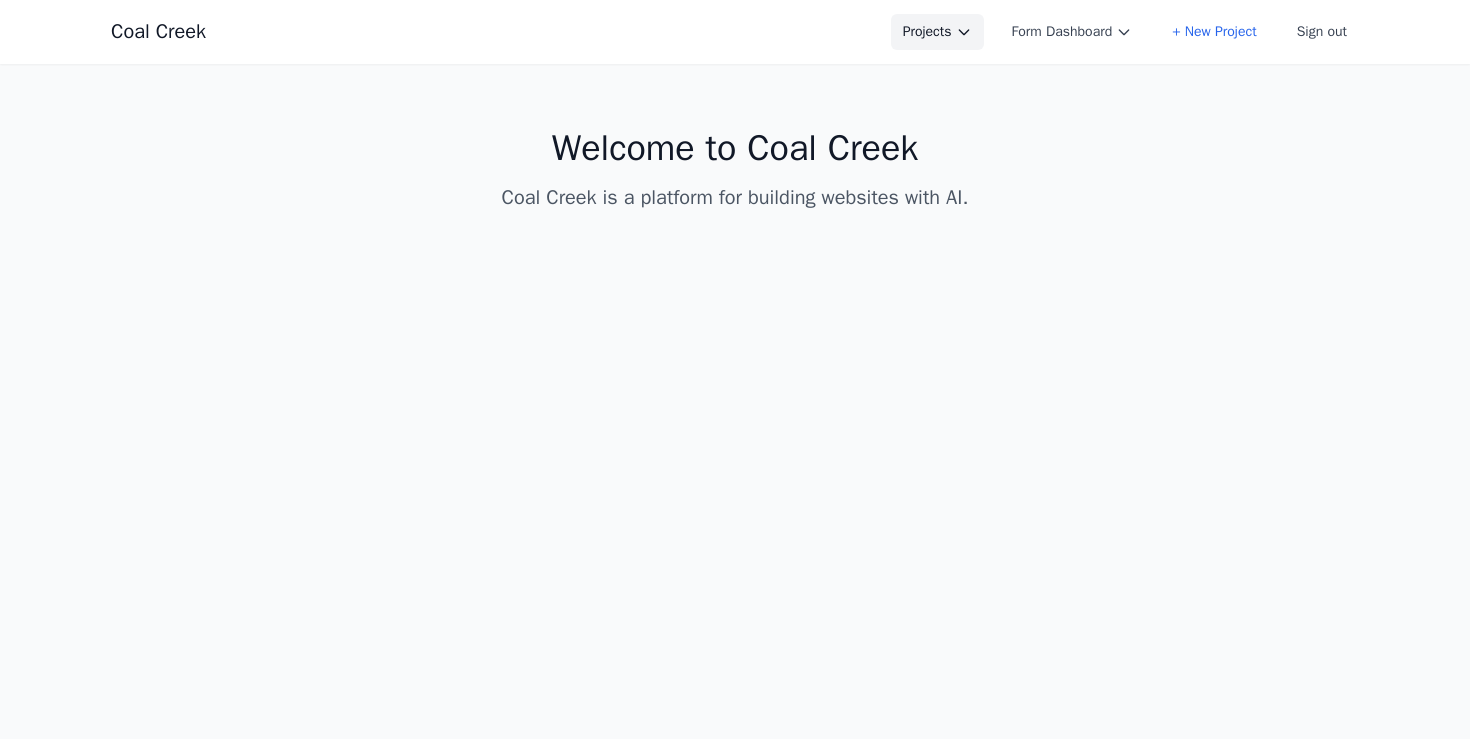 click 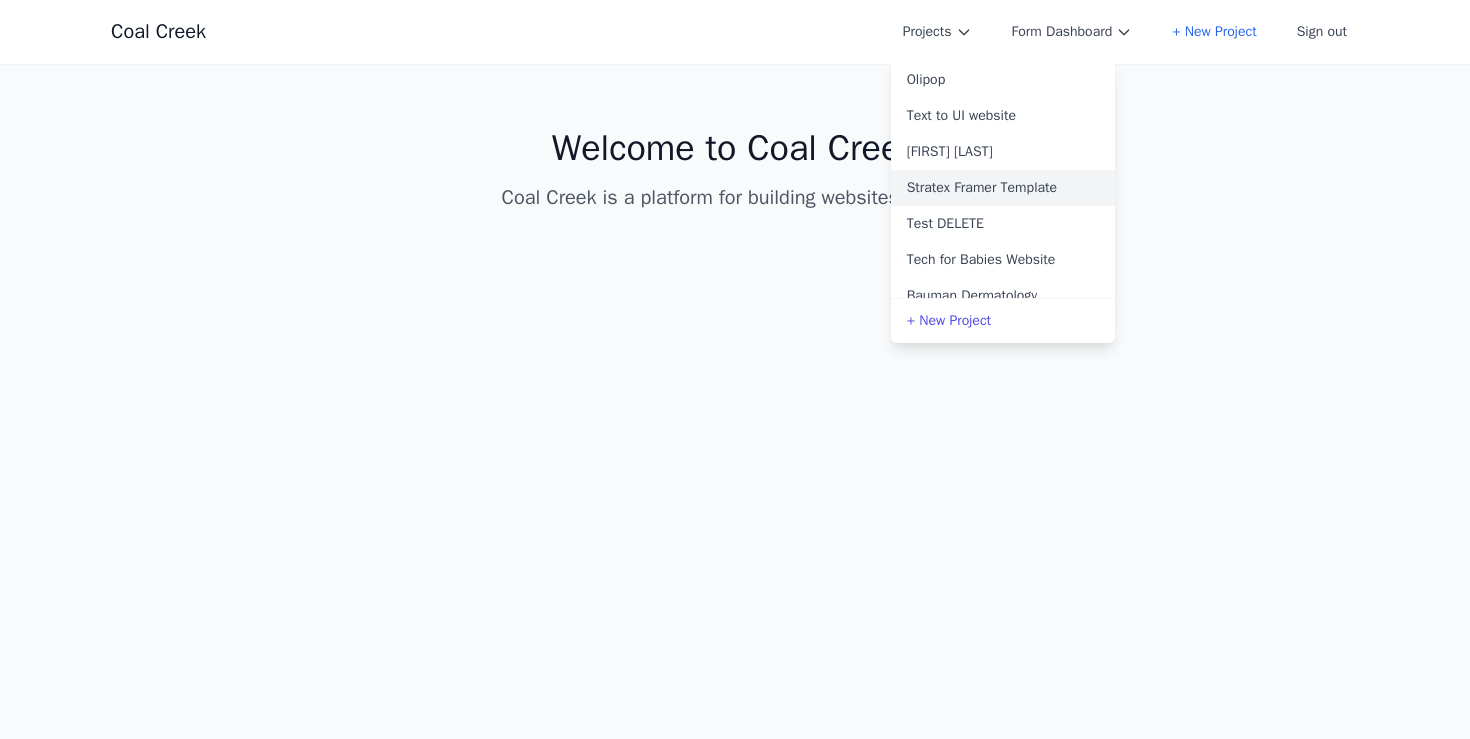 click on "Stratex Framer Template" at bounding box center [1003, 188] 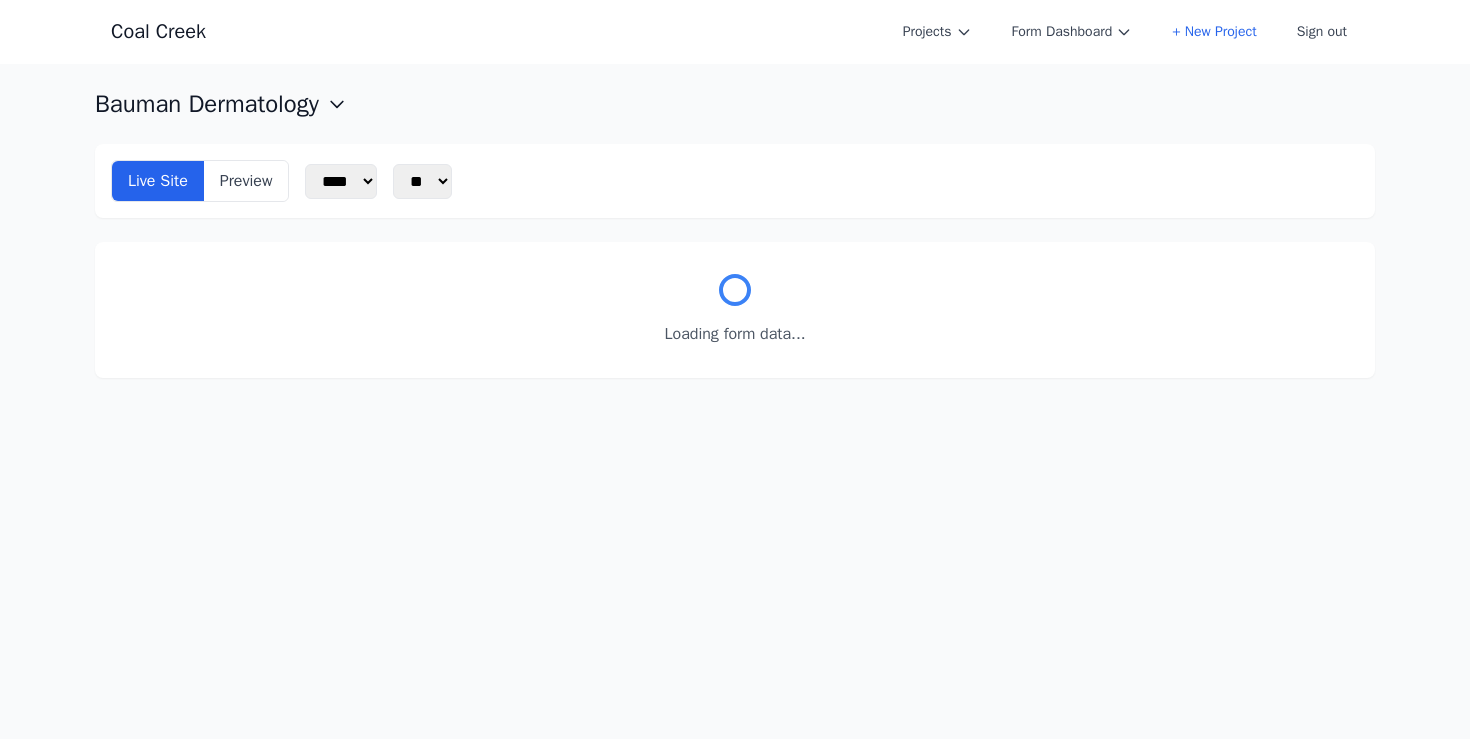 scroll, scrollTop: 0, scrollLeft: 0, axis: both 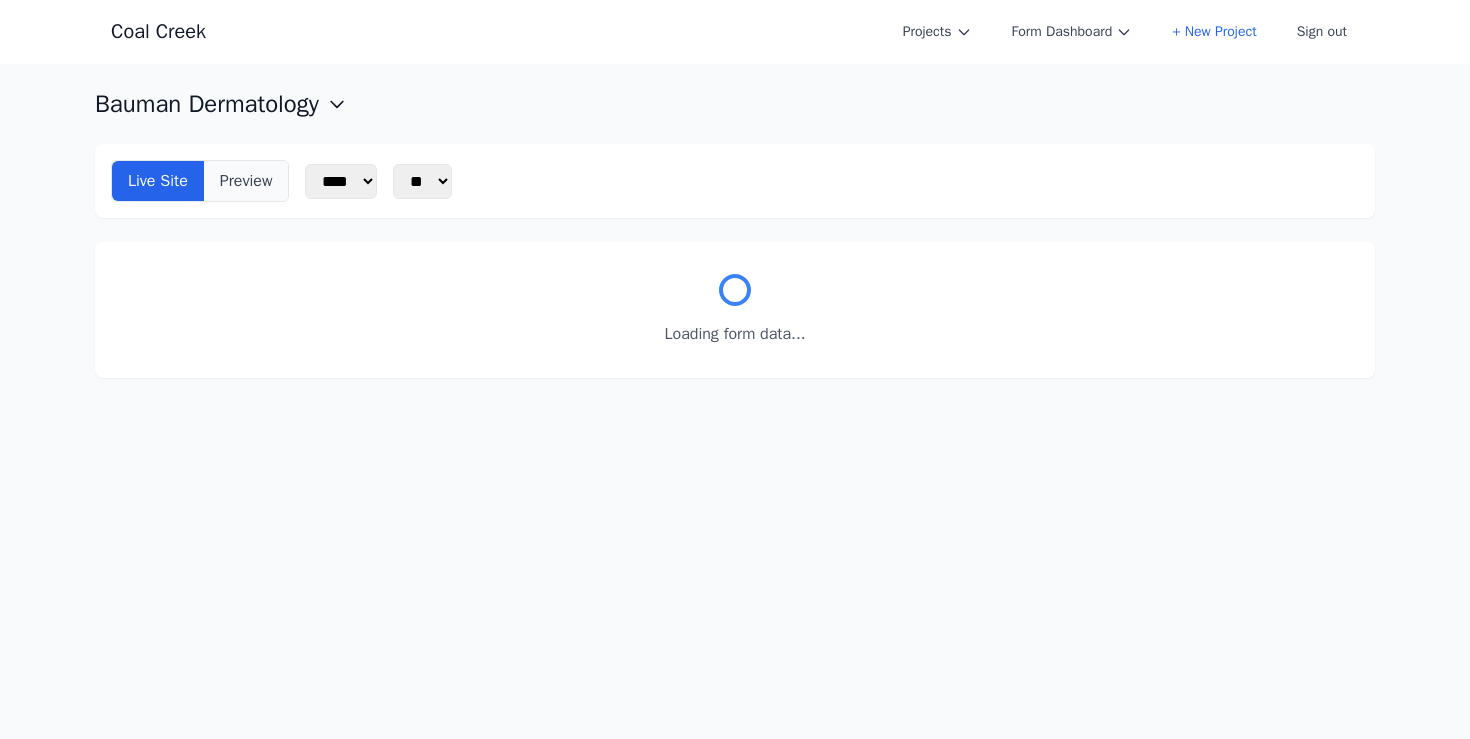 click on "Preview" at bounding box center [246, 181] 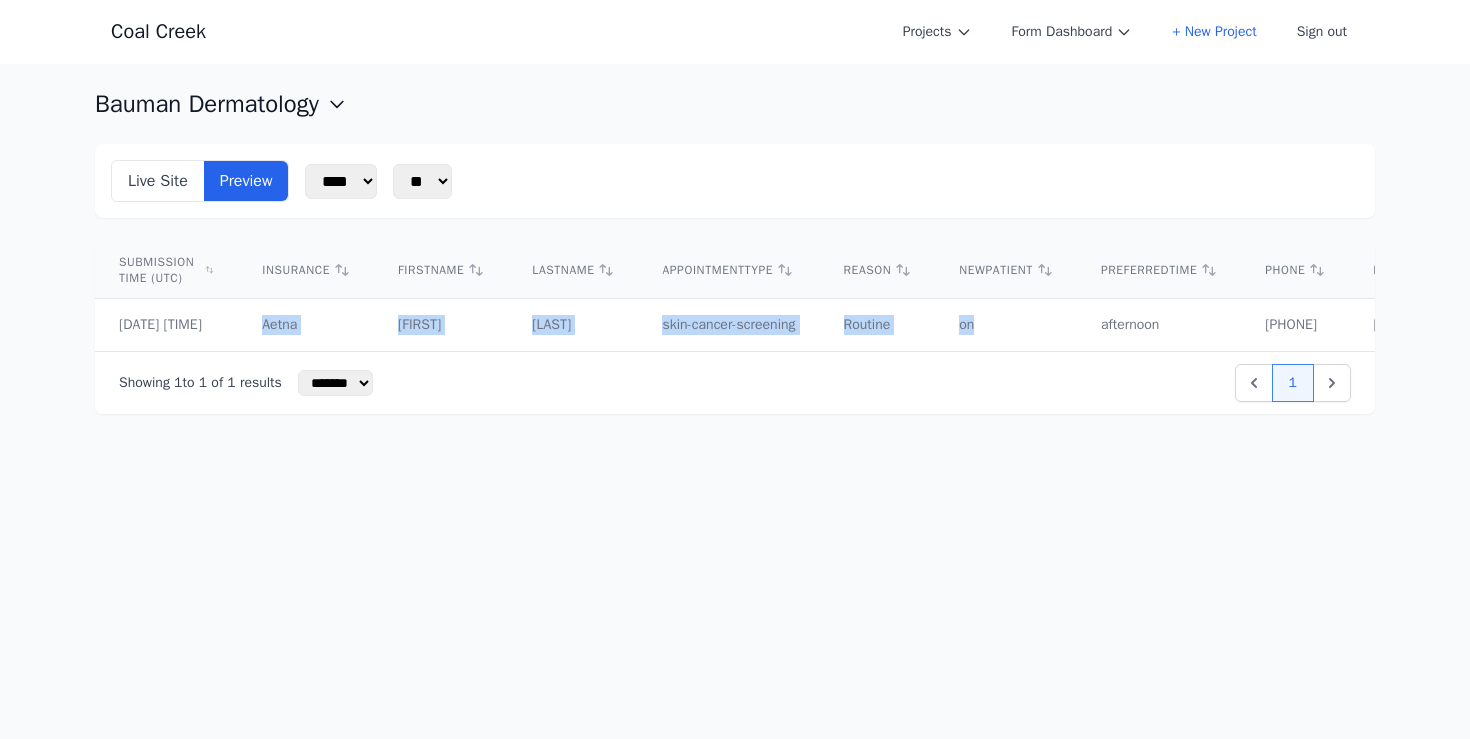 drag, startPoint x: 253, startPoint y: 322, endPoint x: 1055, endPoint y: 318, distance: 802.00995 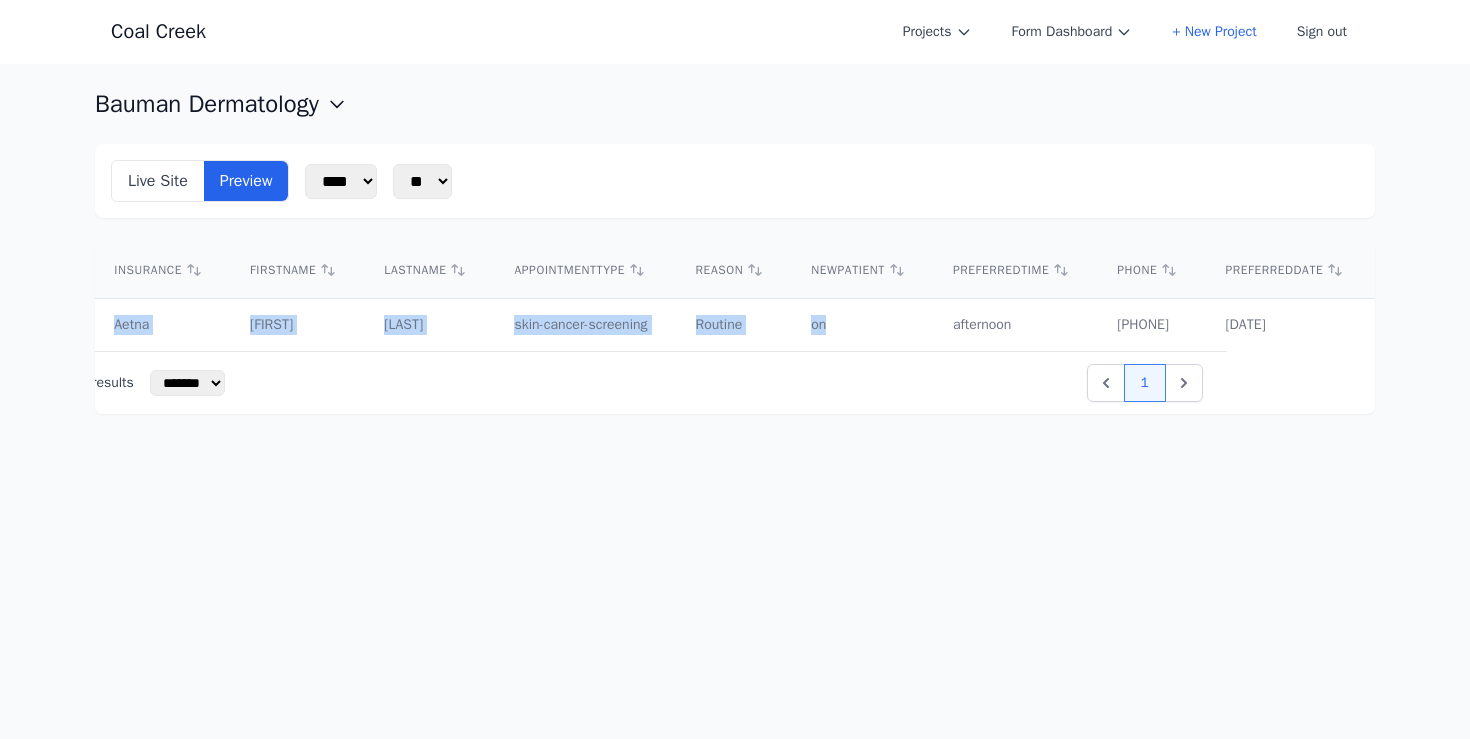 scroll, scrollTop: 0, scrollLeft: 0, axis: both 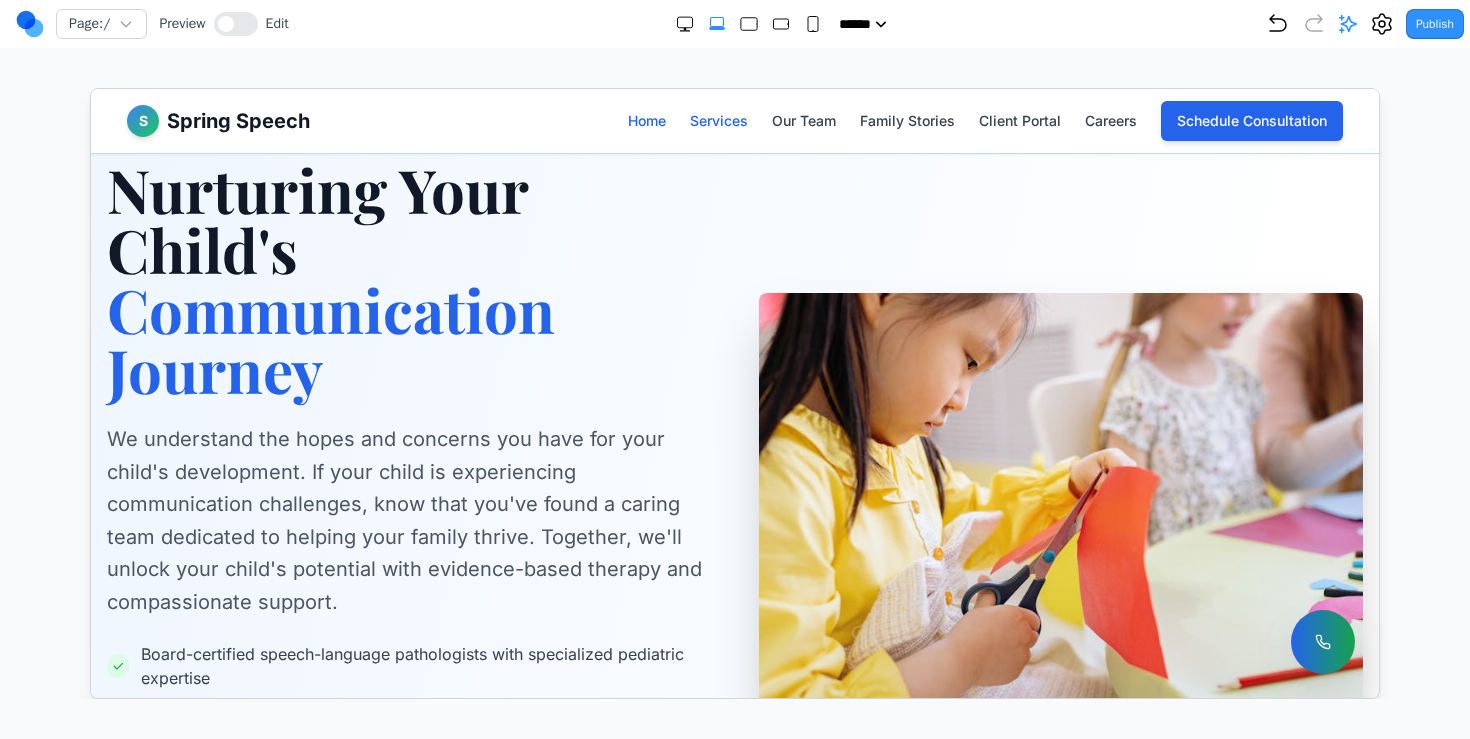 click on "Services" at bounding box center (718, 120) 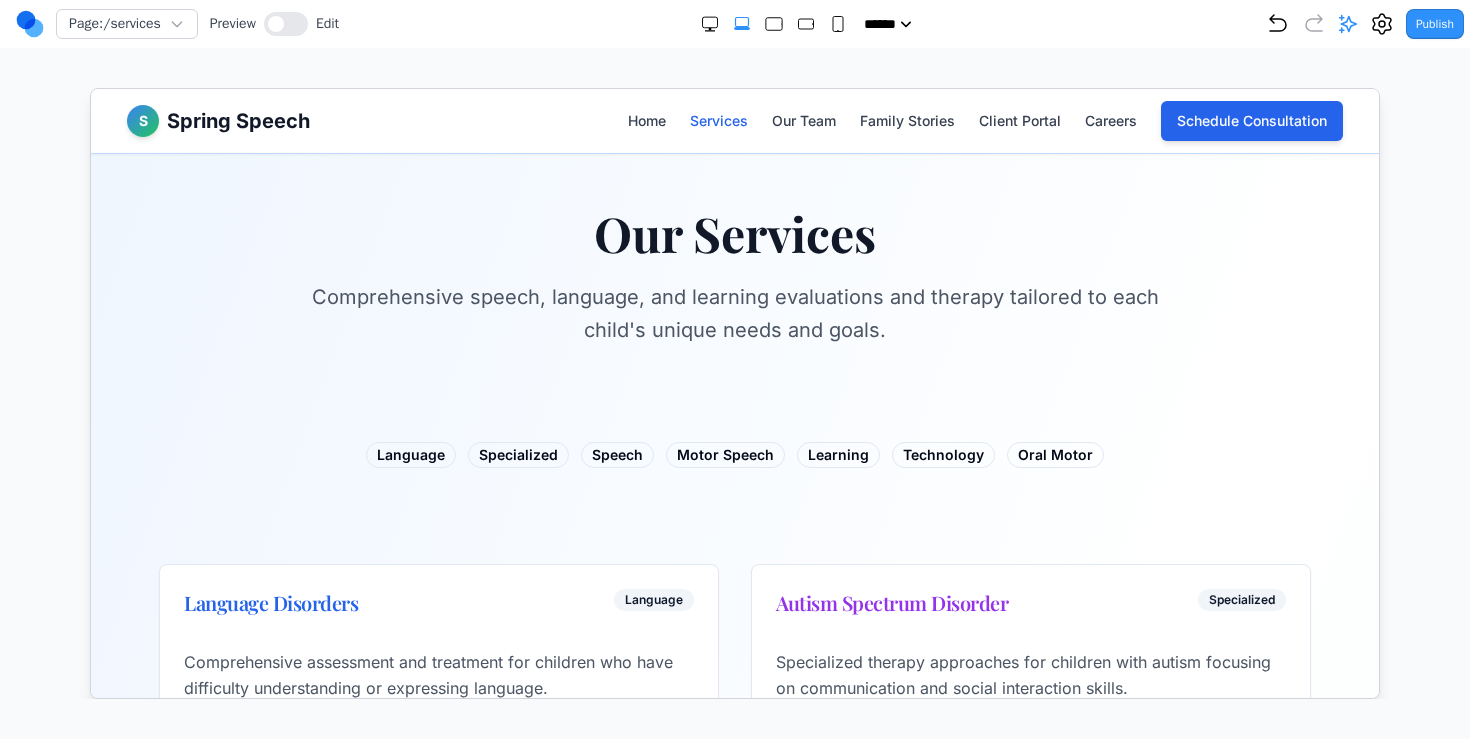 scroll, scrollTop: 0, scrollLeft: 0, axis: both 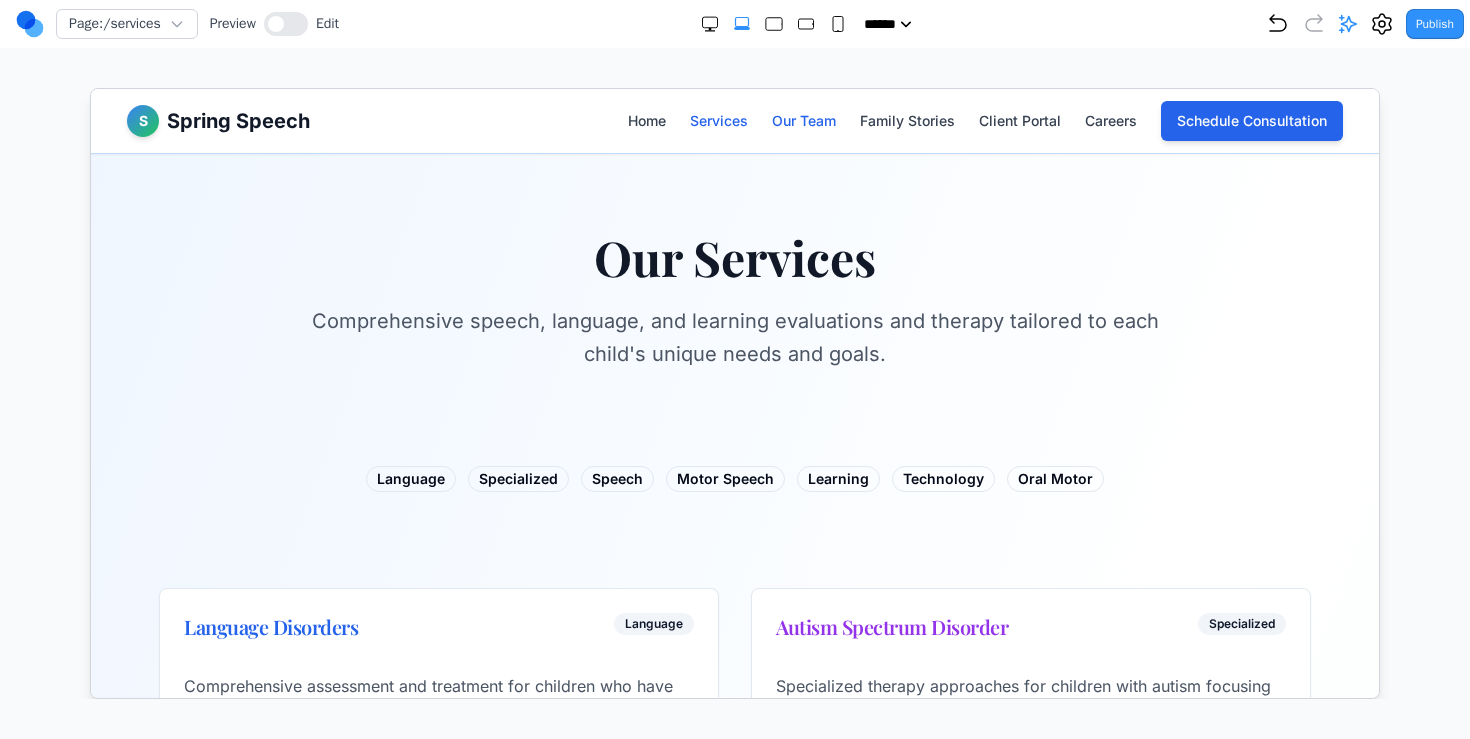 click on "Our Team" at bounding box center [803, 120] 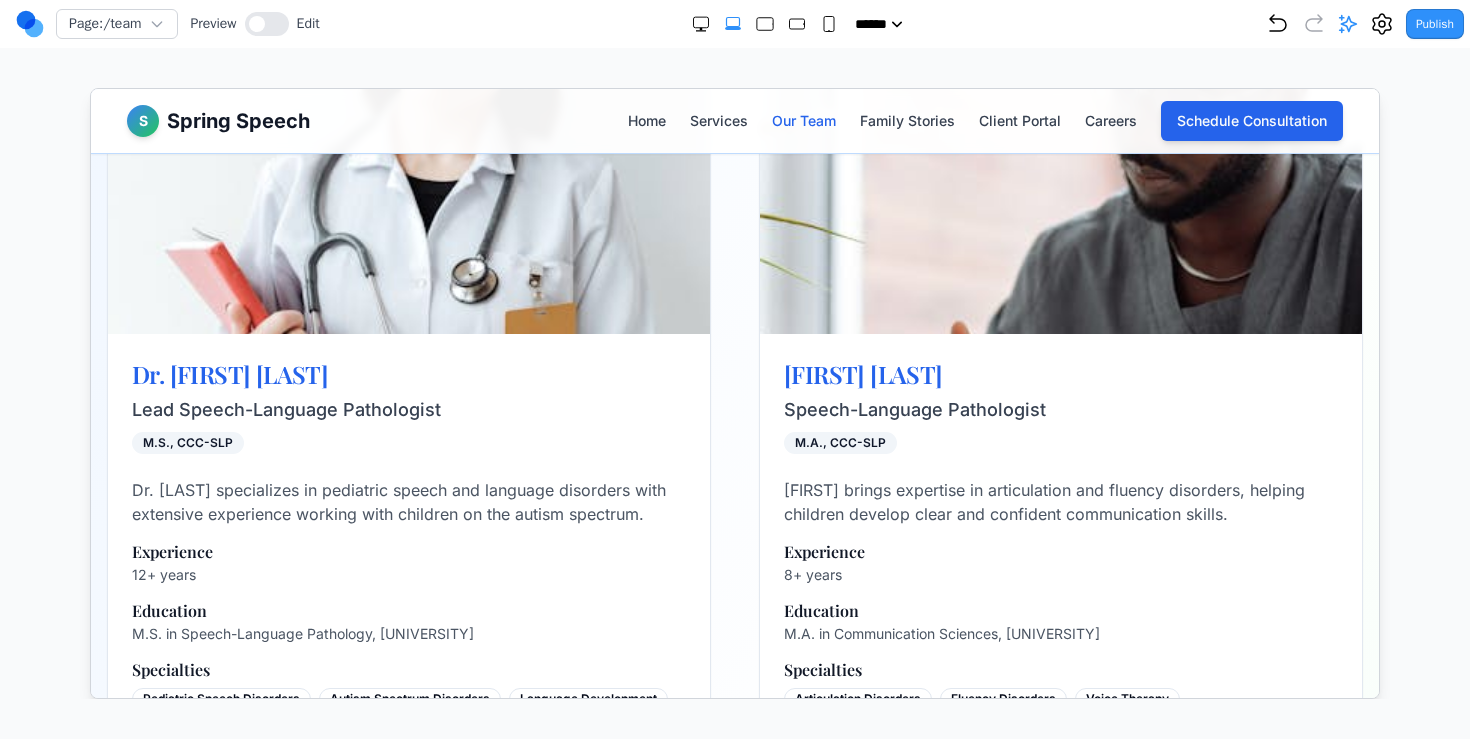 scroll, scrollTop: 0, scrollLeft: 0, axis: both 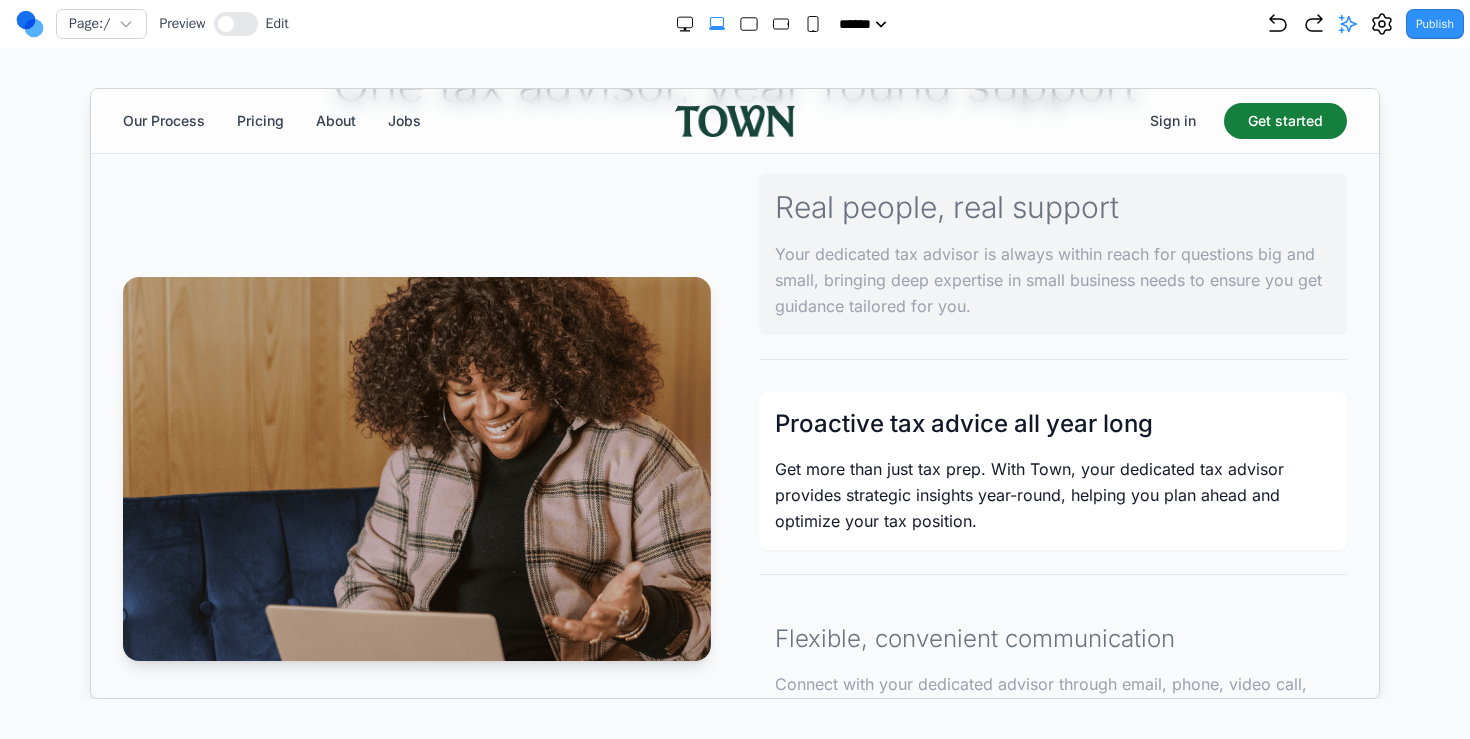 click on "Your dedicated tax advisor is always within reach for questions big and small, bringing deep expertise in small business needs to ensure you get guidance tailored for you." at bounding box center [1052, 279] 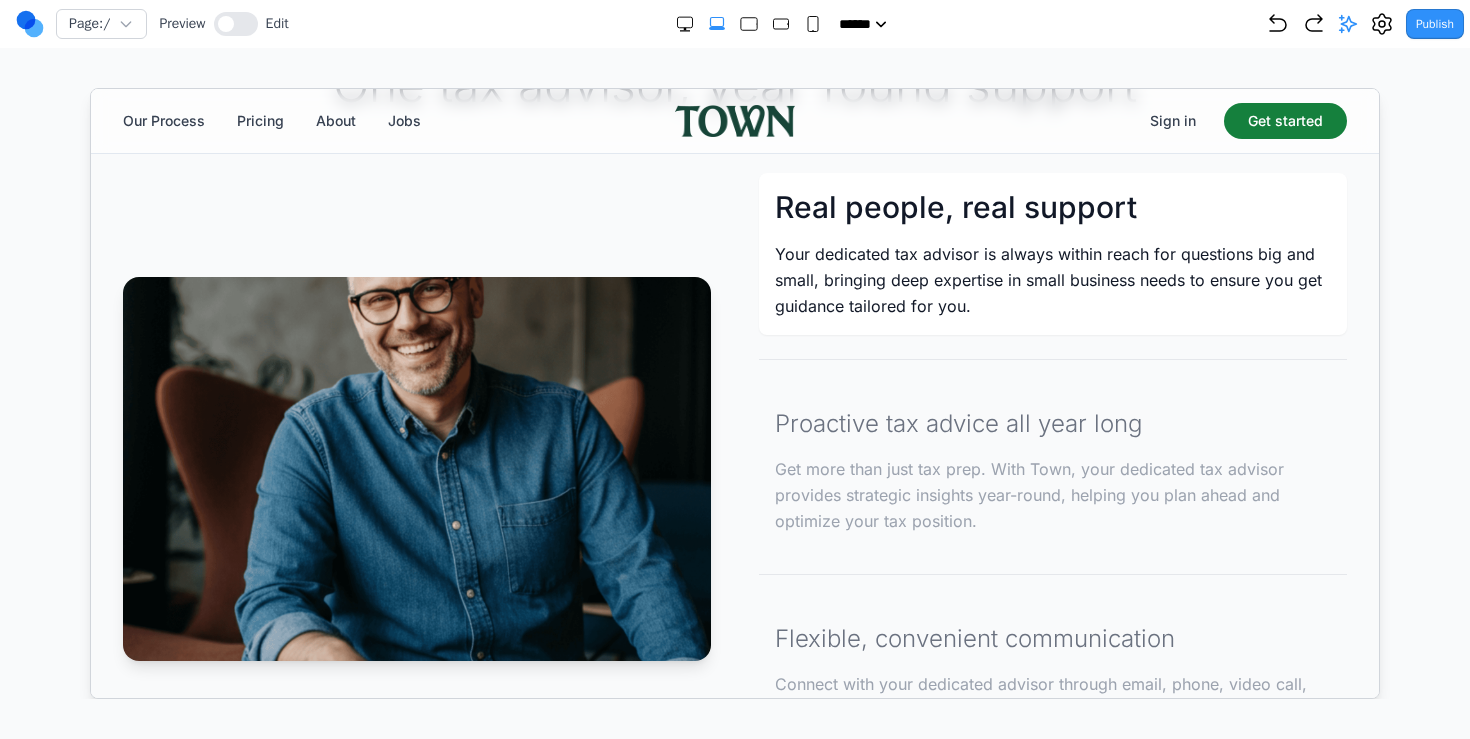 scroll, scrollTop: 937, scrollLeft: 0, axis: vertical 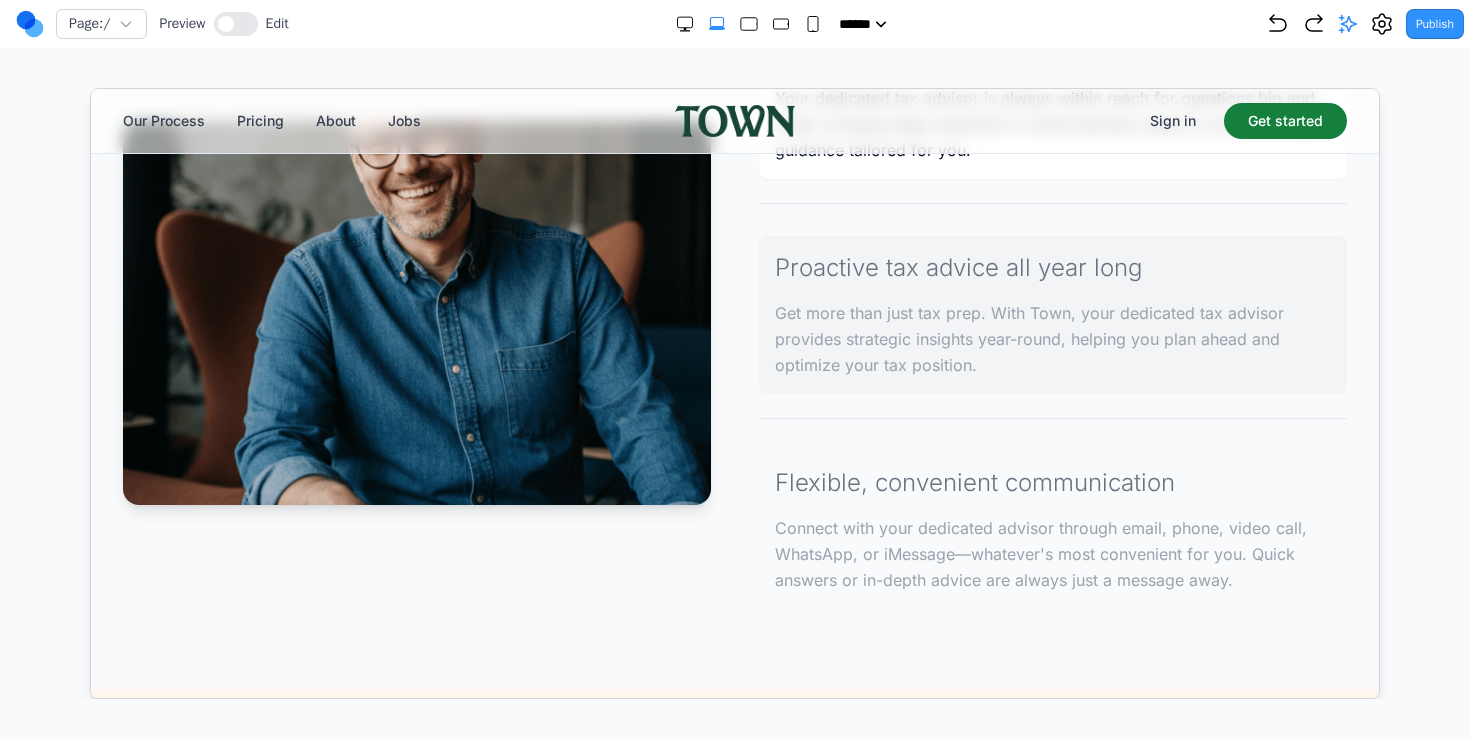click on "Get more than just tax prep. With Town, your dedicated tax advisor provides strategic insights year-round, helping you plan ahead and optimize your tax position." at bounding box center [1052, 338] 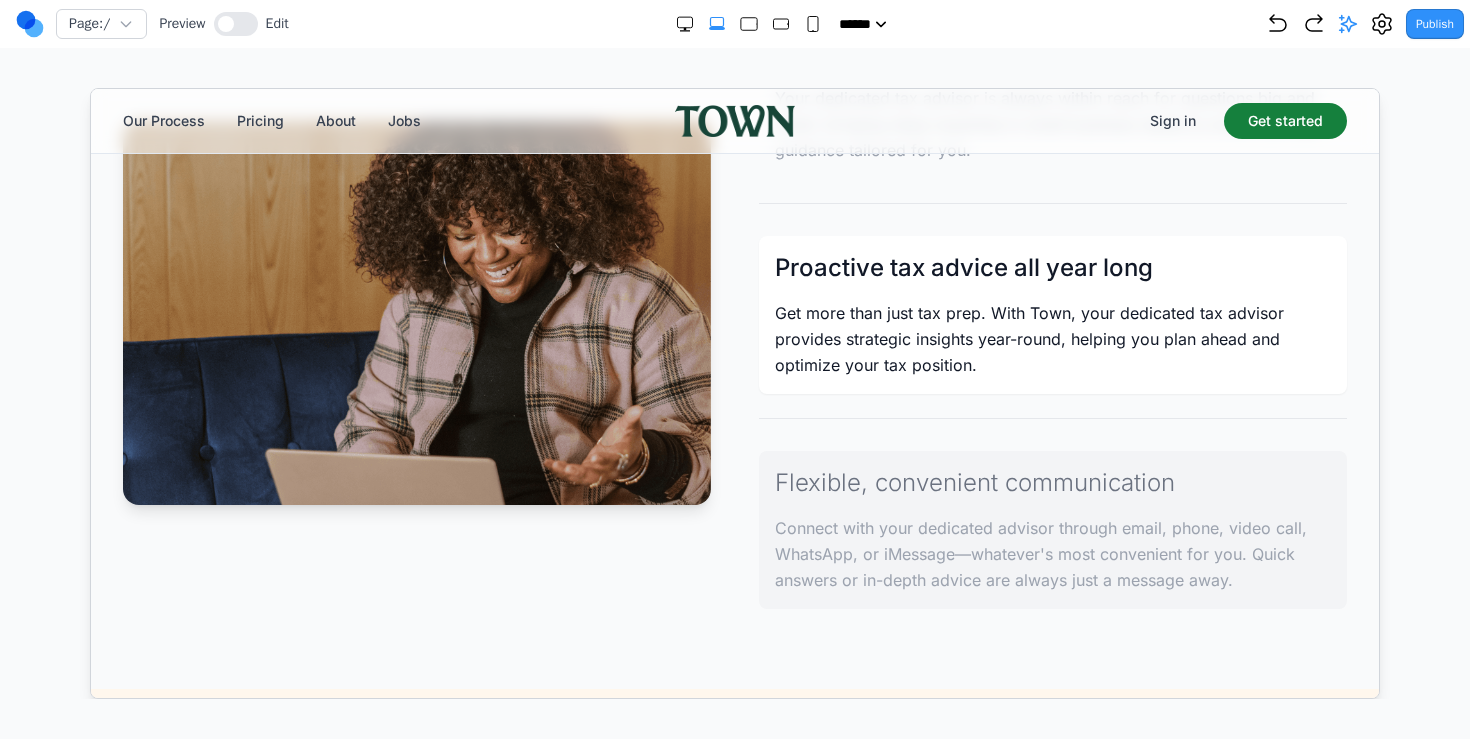 click on "Connect with your dedicated advisor through email, phone, video call, WhatsApp, or iMessage—whatever's most convenient for you. Quick answers or in-depth advice are always just a message away." at bounding box center [1052, 553] 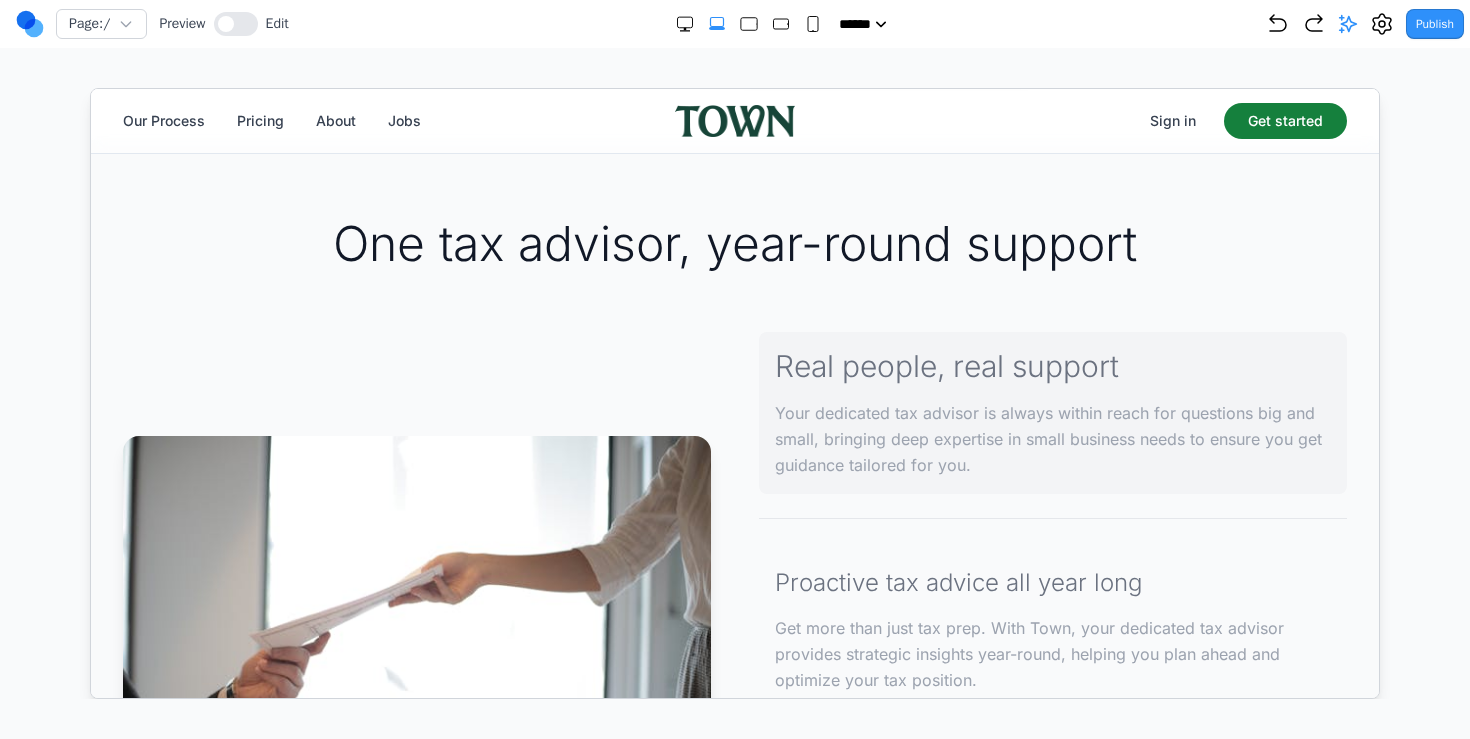 click on "Your dedicated tax advisor is always within reach for questions big and small, bringing deep expertise in small business needs to ensure you get guidance tailored for you." at bounding box center [1052, 438] 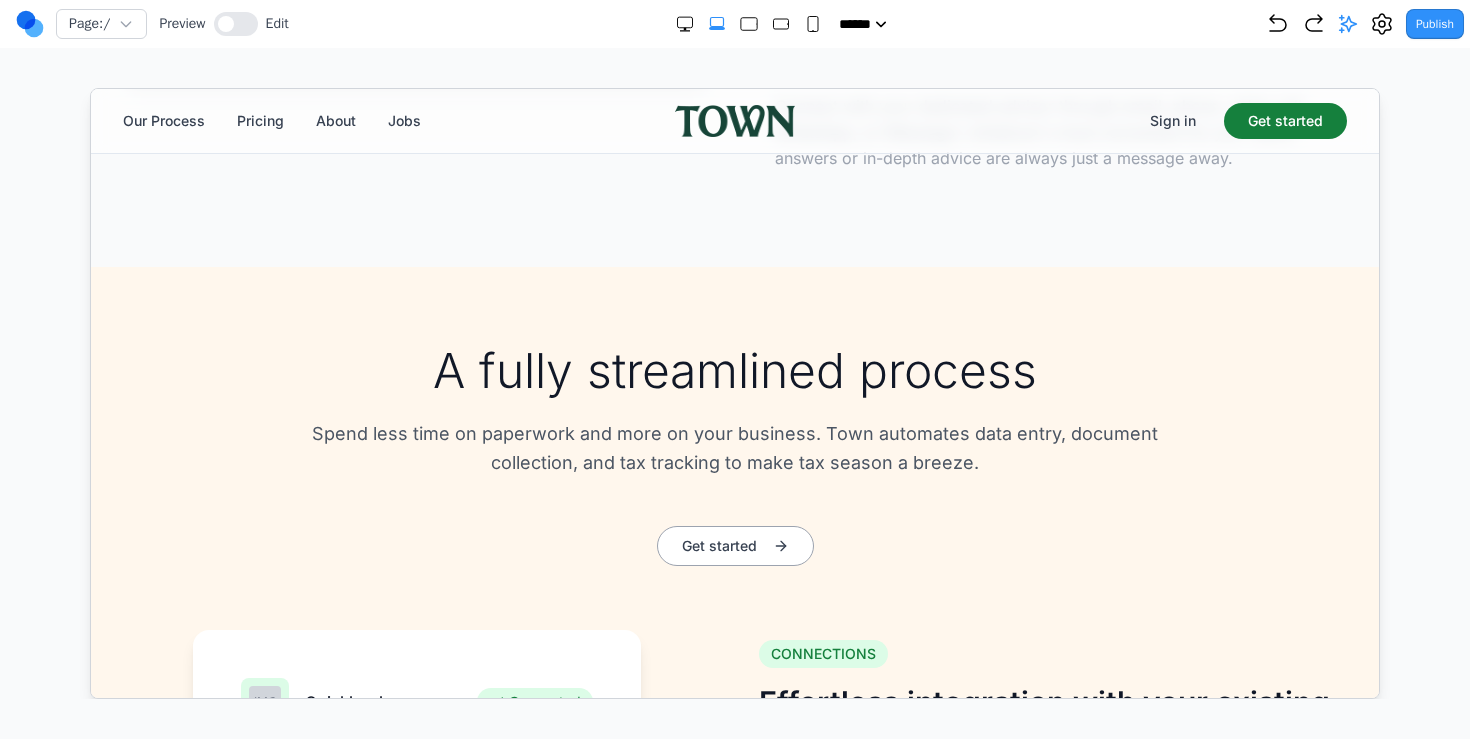 scroll, scrollTop: 1466, scrollLeft: 0, axis: vertical 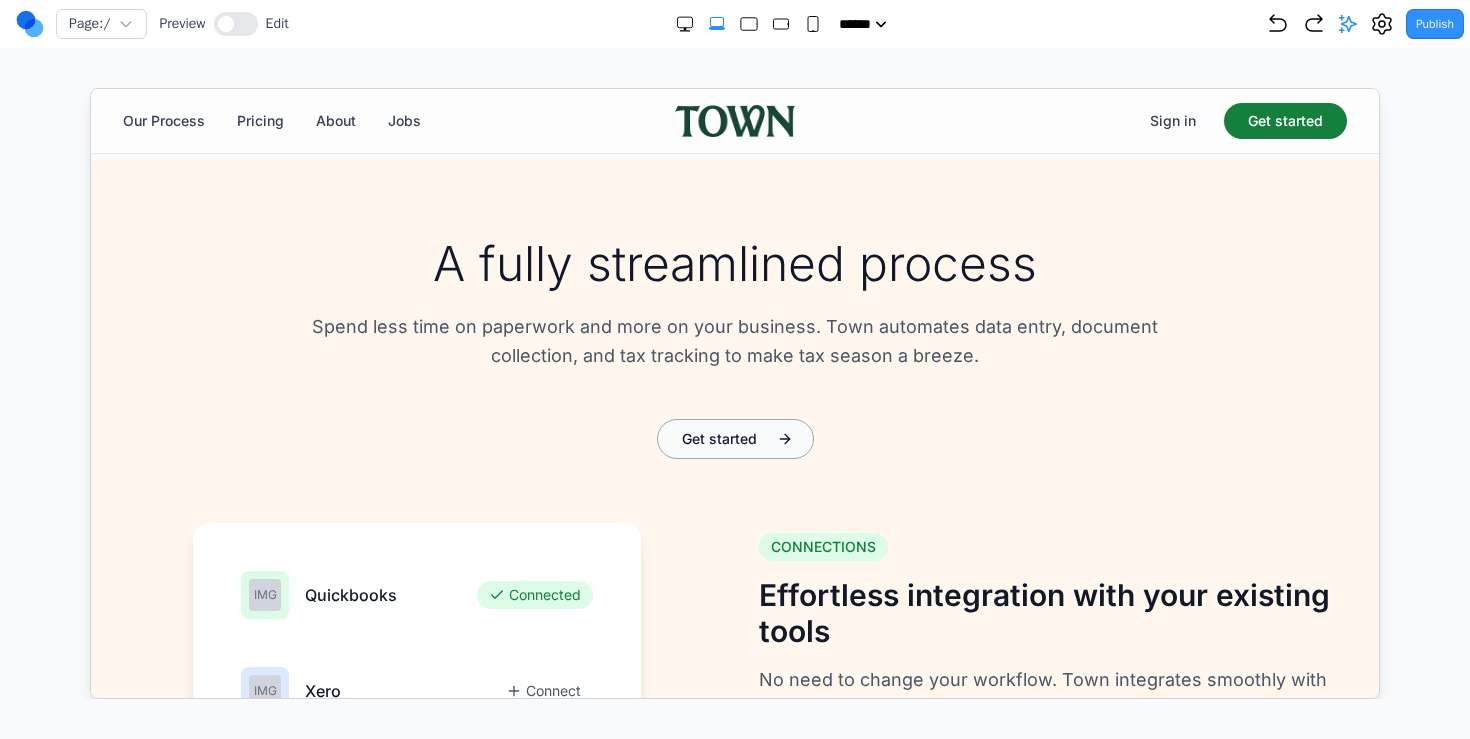 click on "Get started" at bounding box center [734, 438] 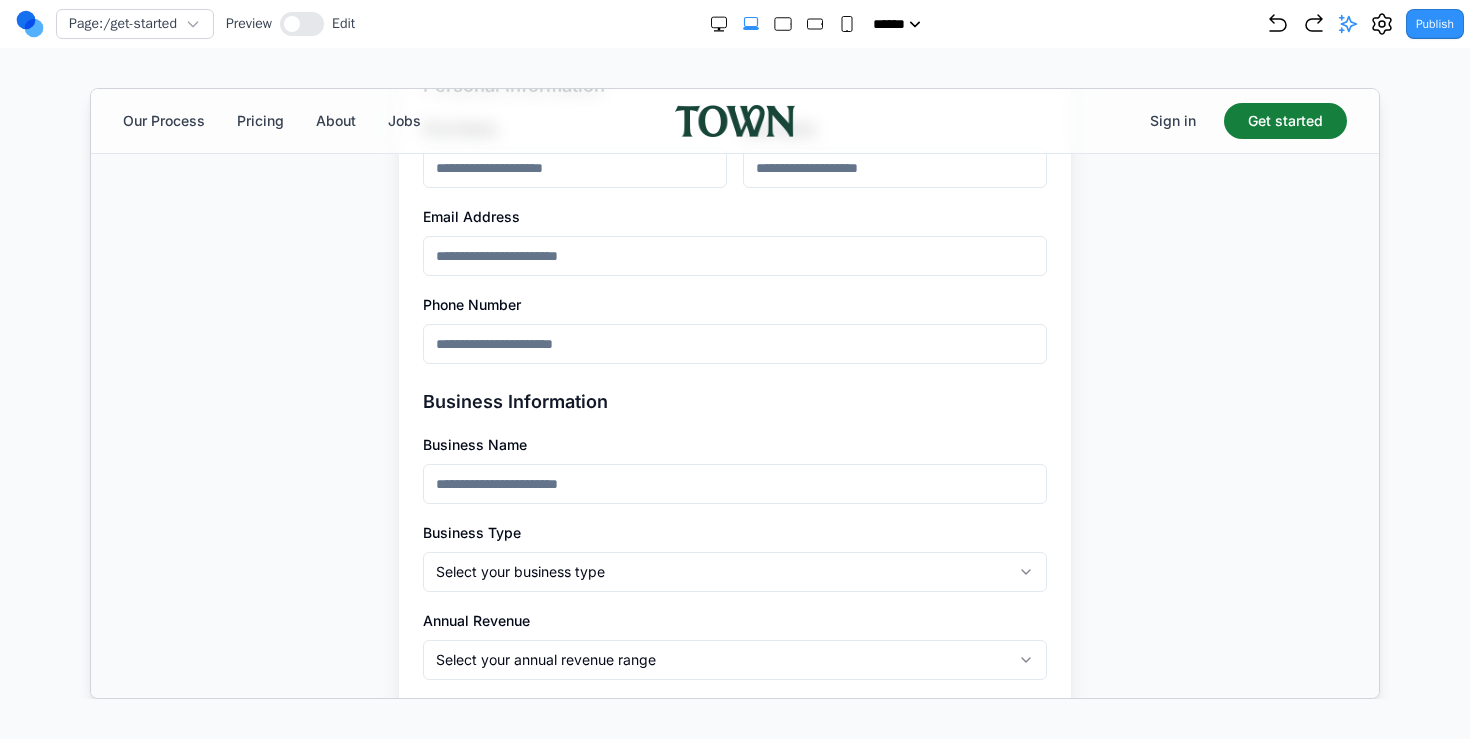 scroll, scrollTop: 0, scrollLeft: 0, axis: both 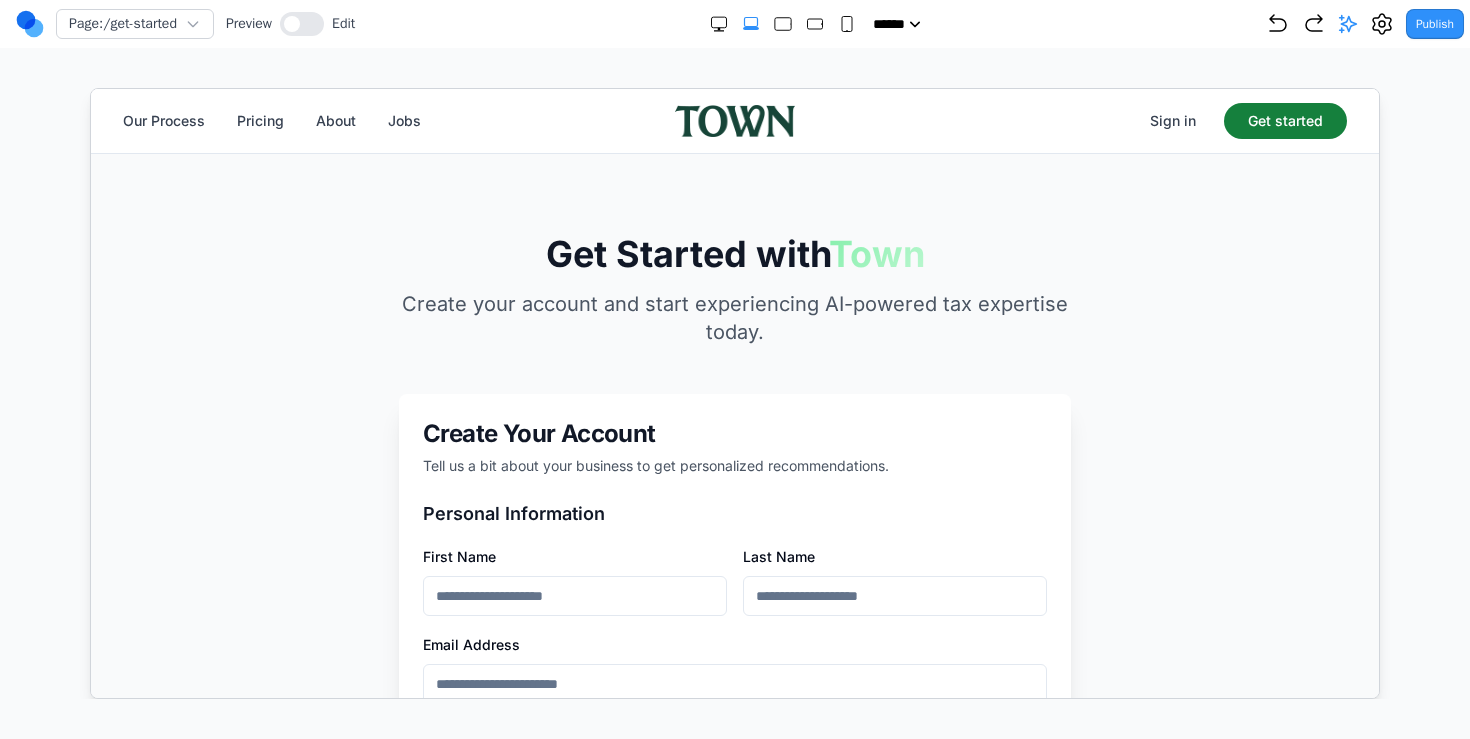 click on "Our Process Pricing About Jobs Sign in Get started" at bounding box center (734, 120) 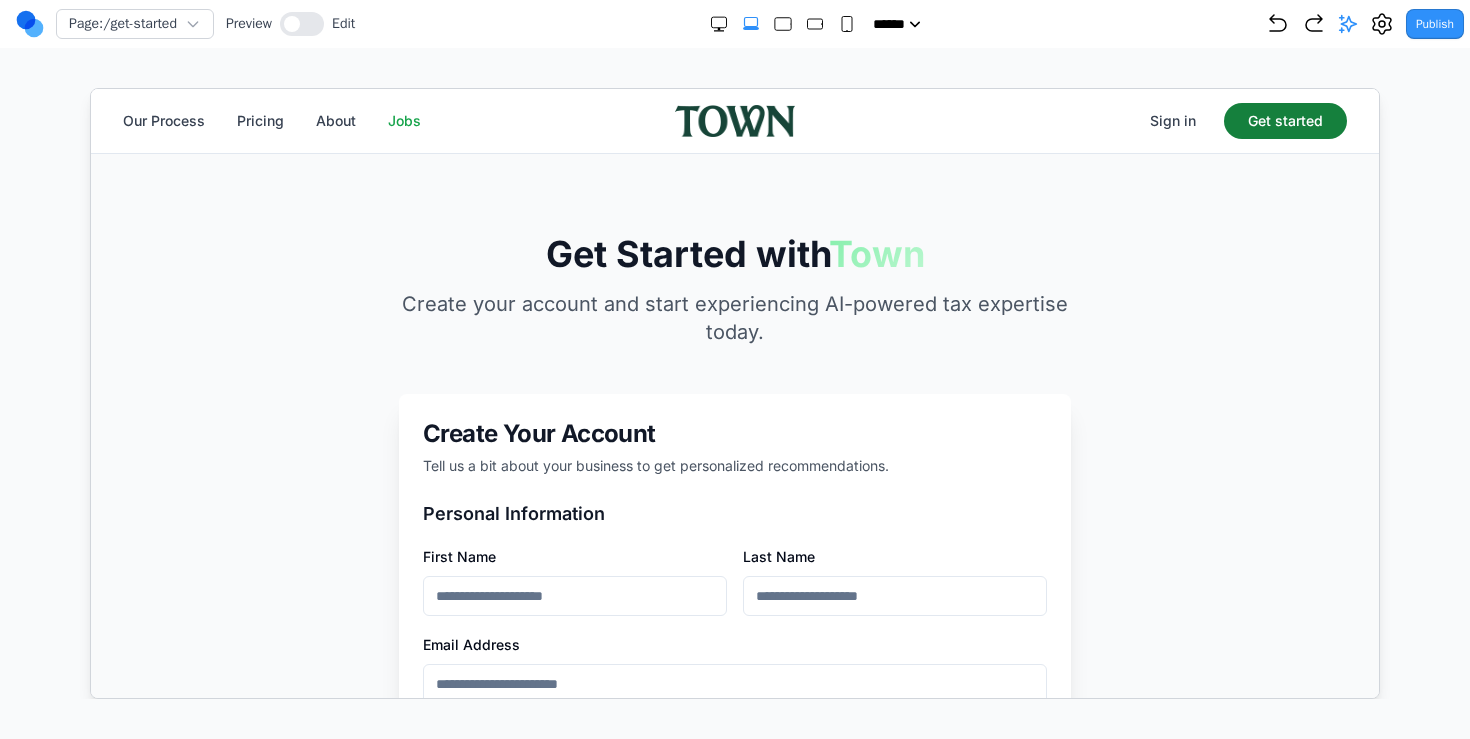 click on "Jobs" at bounding box center [403, 120] 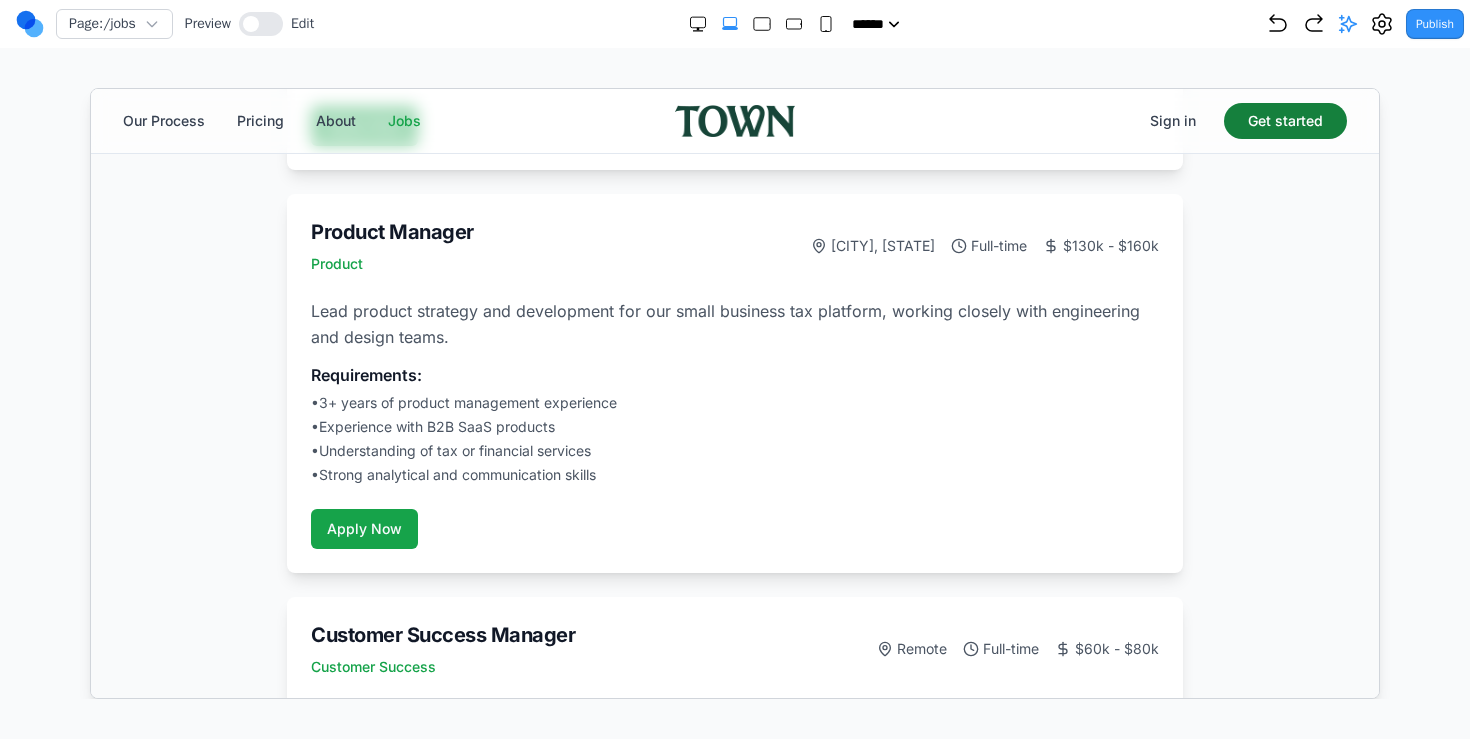 scroll, scrollTop: 1981, scrollLeft: 0, axis: vertical 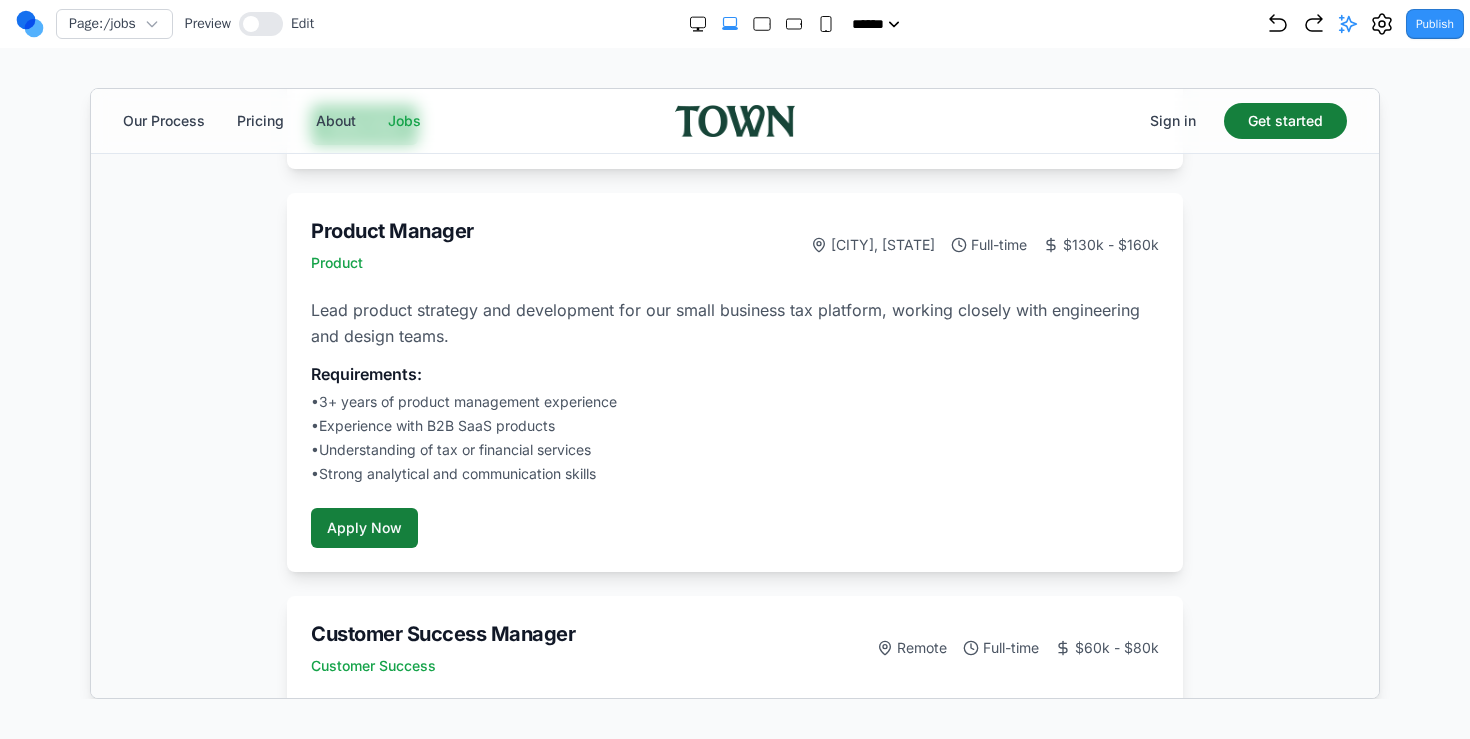 click on "Apply Now" at bounding box center (363, 527) 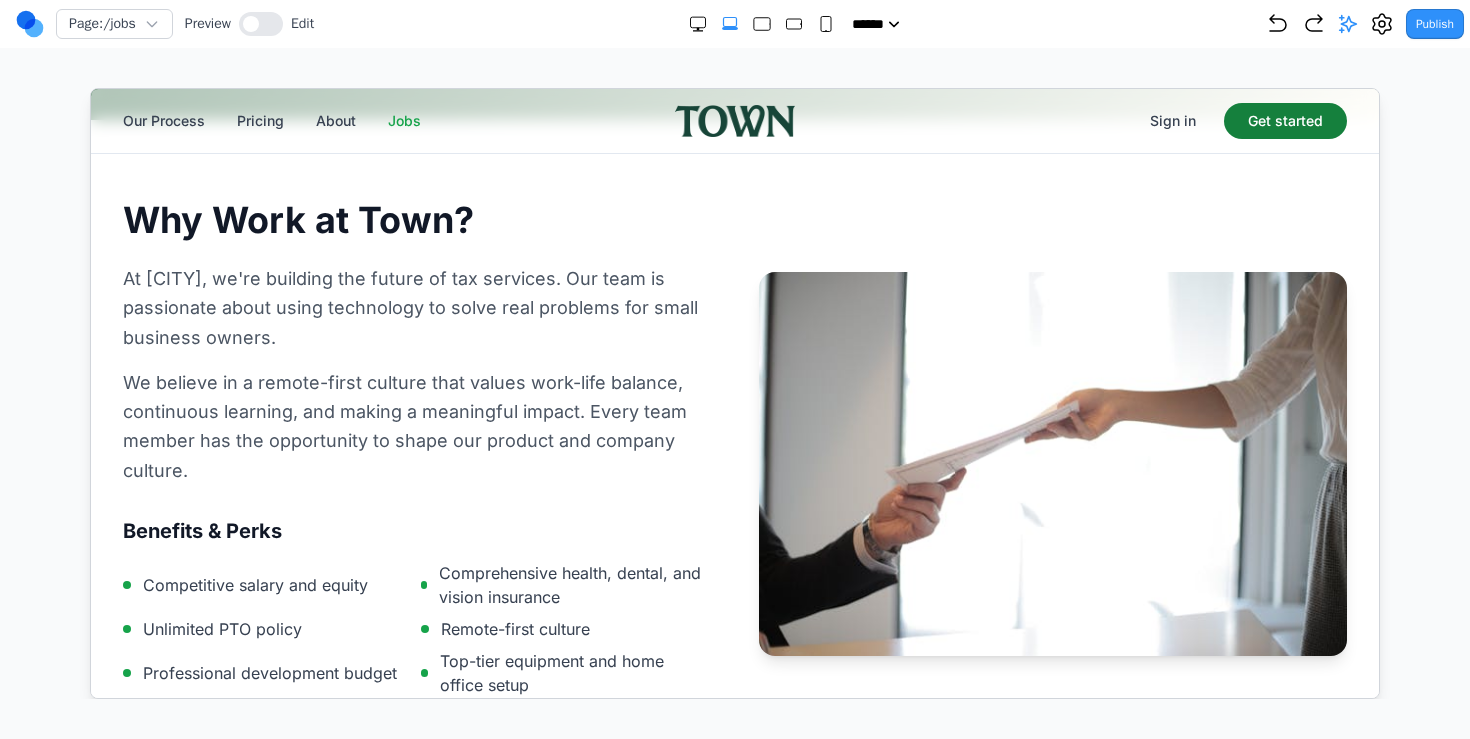 scroll, scrollTop: 10, scrollLeft: 0, axis: vertical 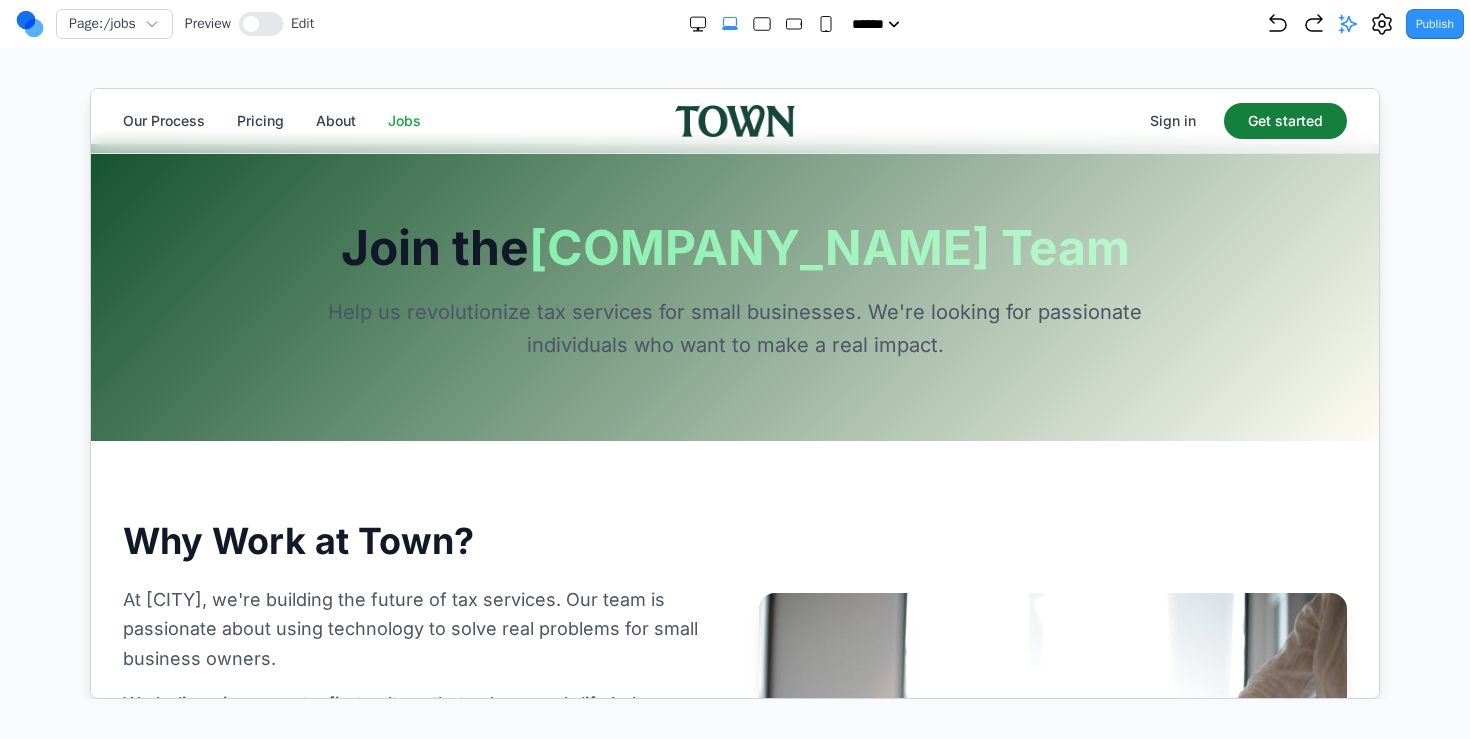 click on "Our Process Pricing About Jobs Sign in Get started" at bounding box center (734, 120) 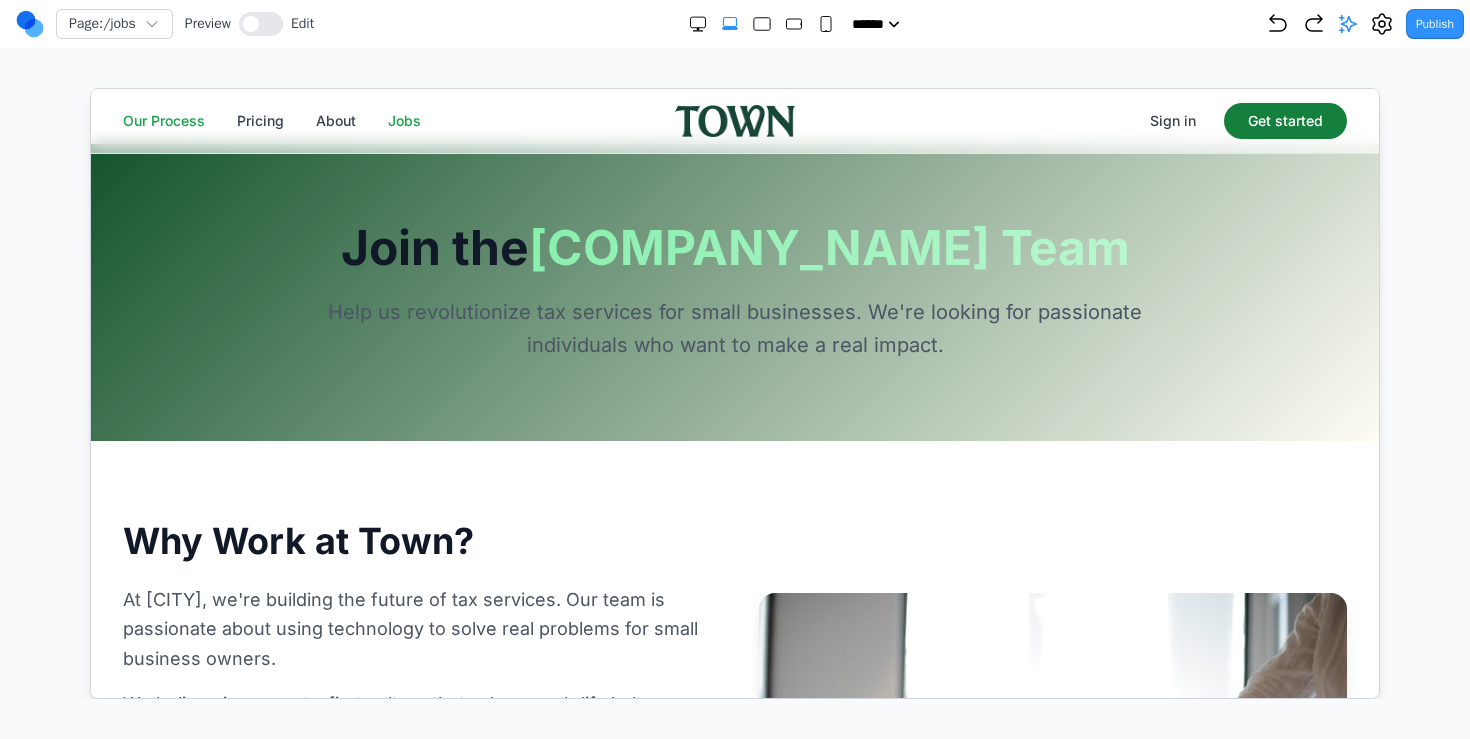 click on "Our Process" at bounding box center [163, 120] 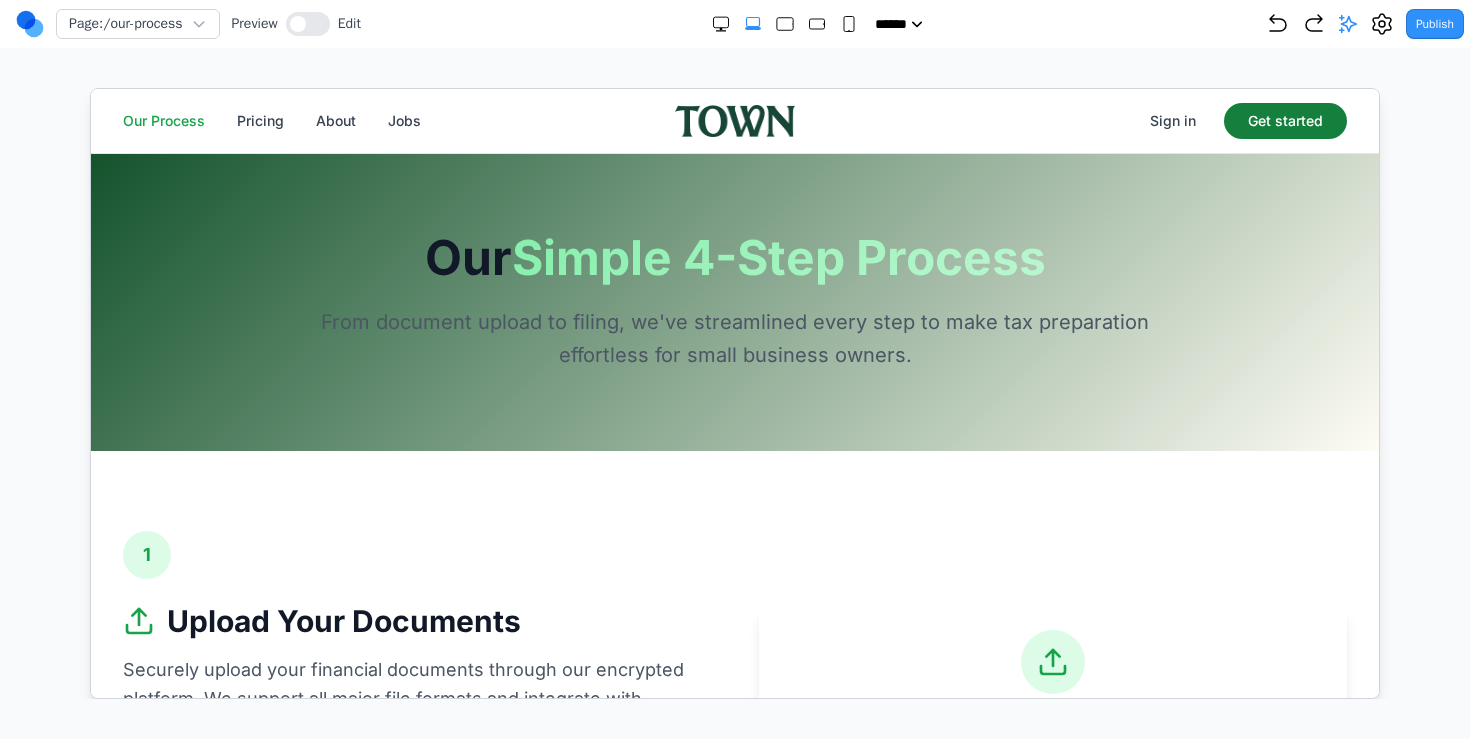 scroll, scrollTop: 13, scrollLeft: 0, axis: vertical 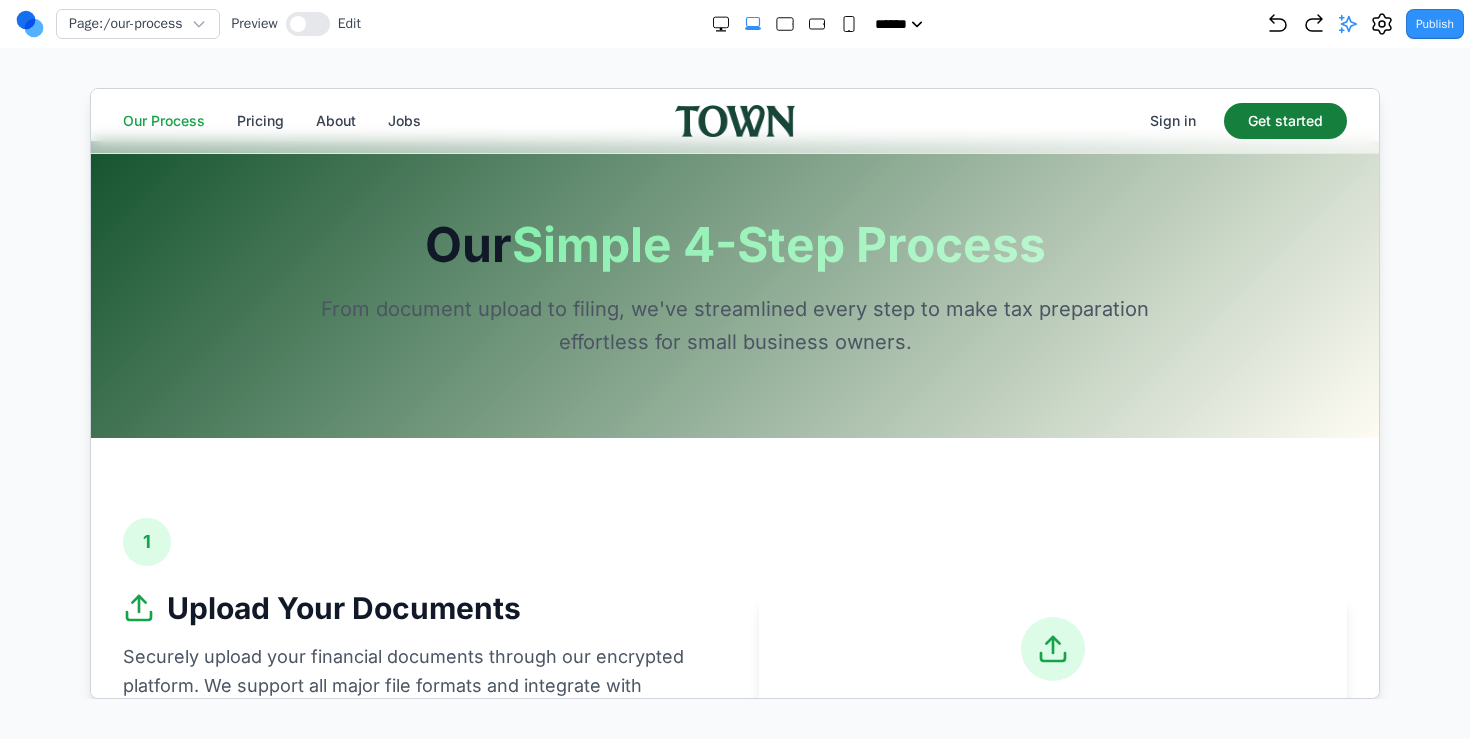 click 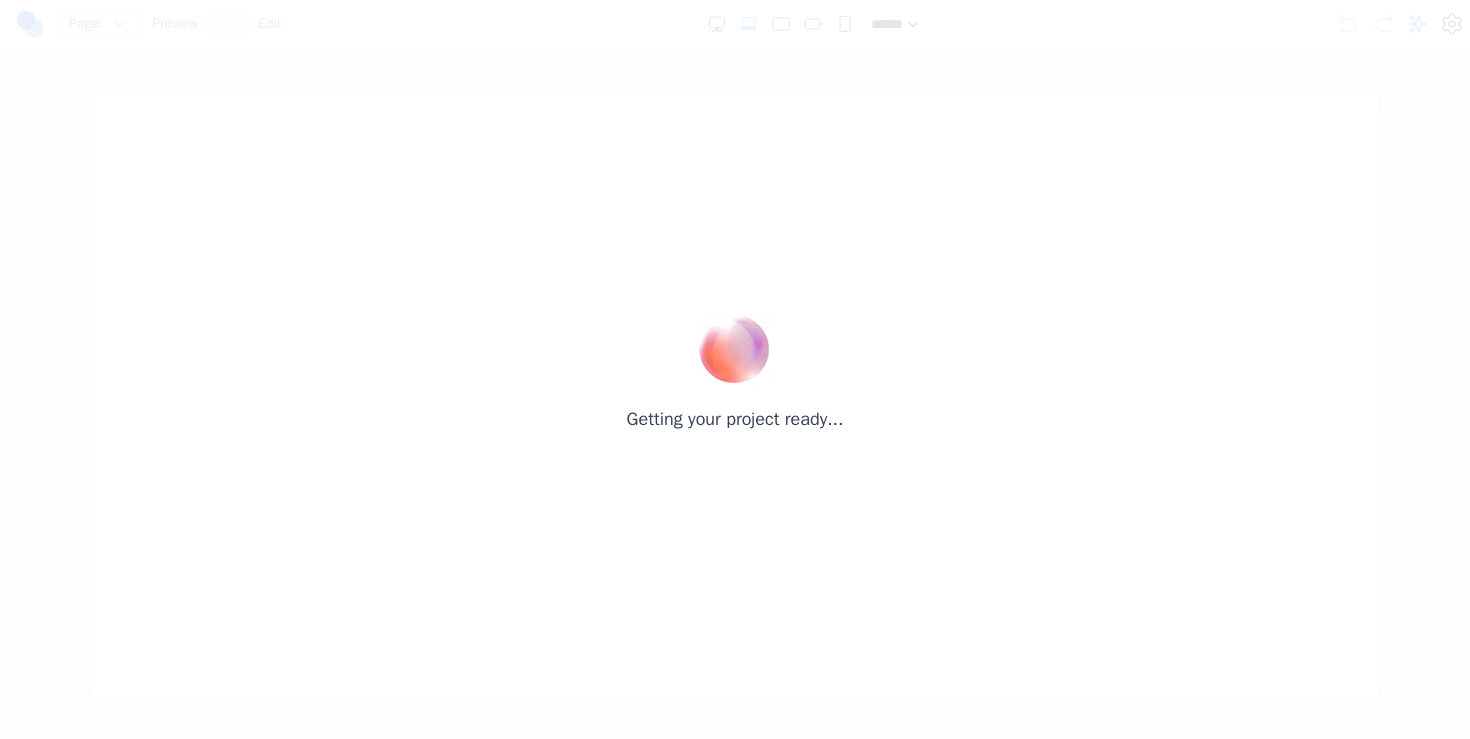 scroll, scrollTop: 0, scrollLeft: 0, axis: both 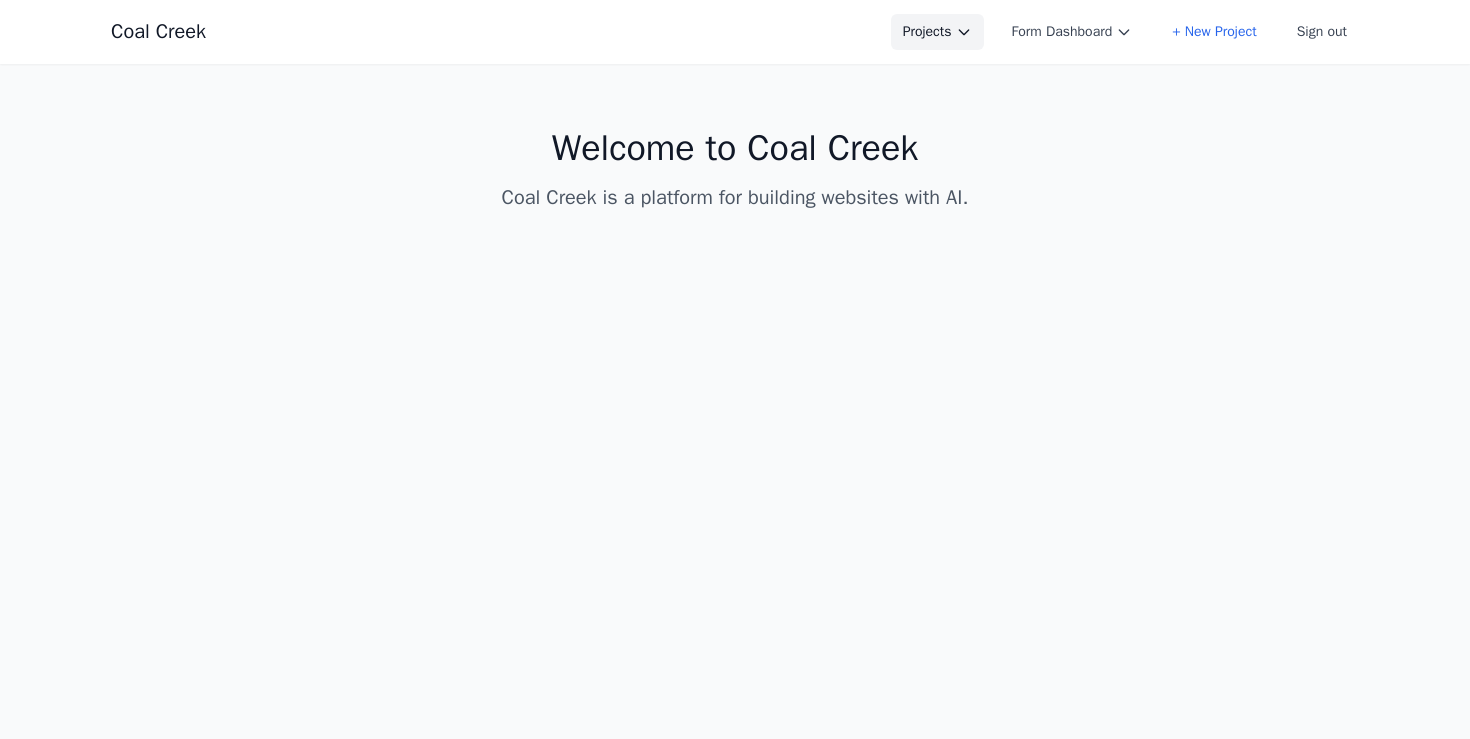 click on "Projects" at bounding box center (937, 32) 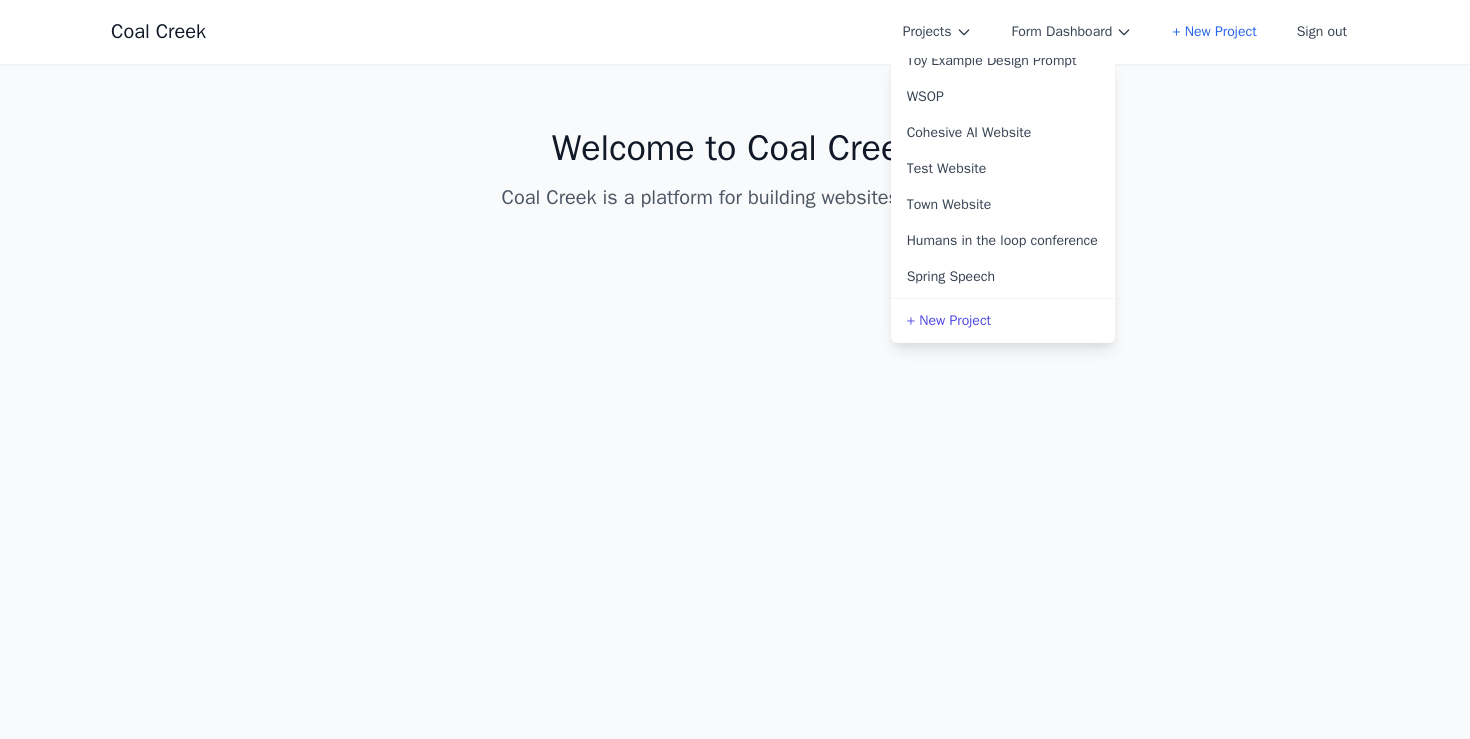 scroll, scrollTop: 308, scrollLeft: 0, axis: vertical 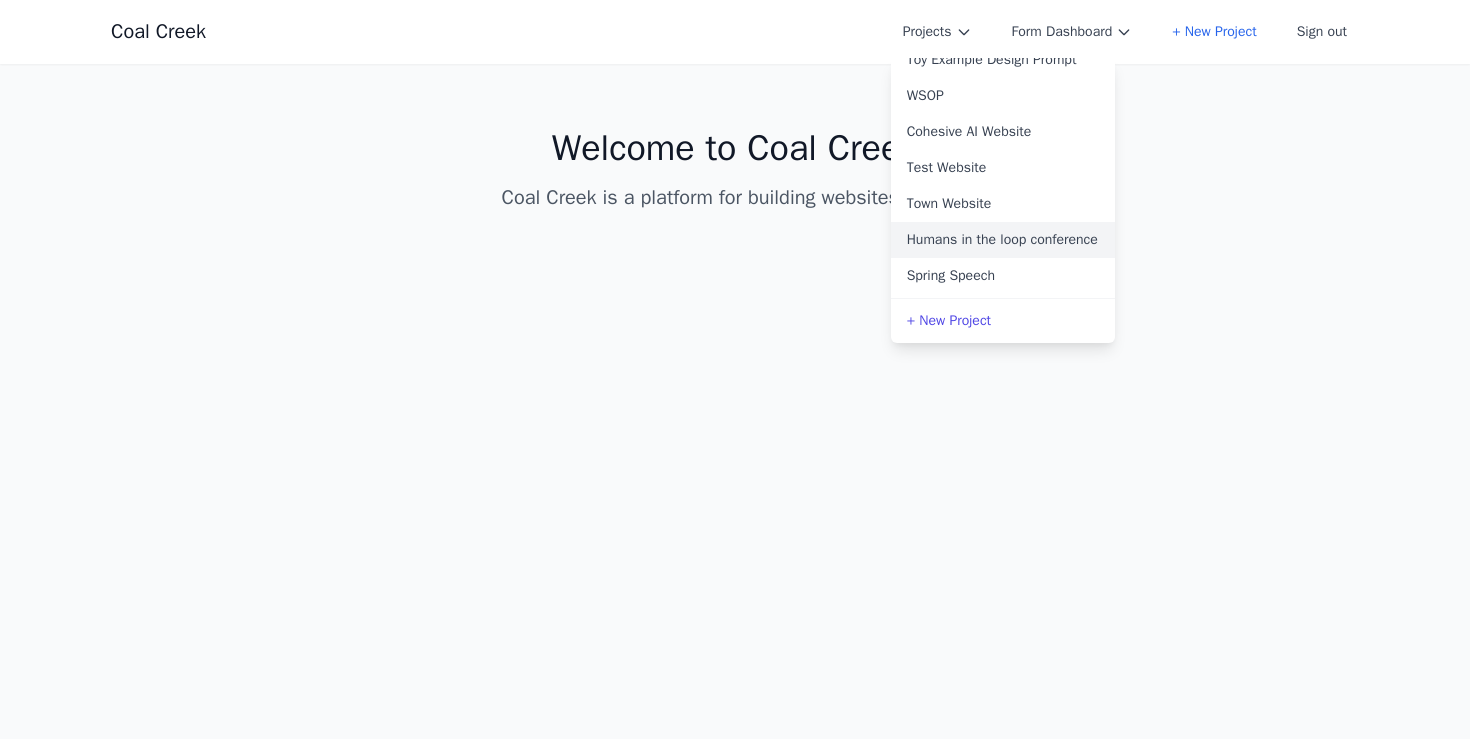 click on "Humans in the loop conference" at bounding box center (1003, 240) 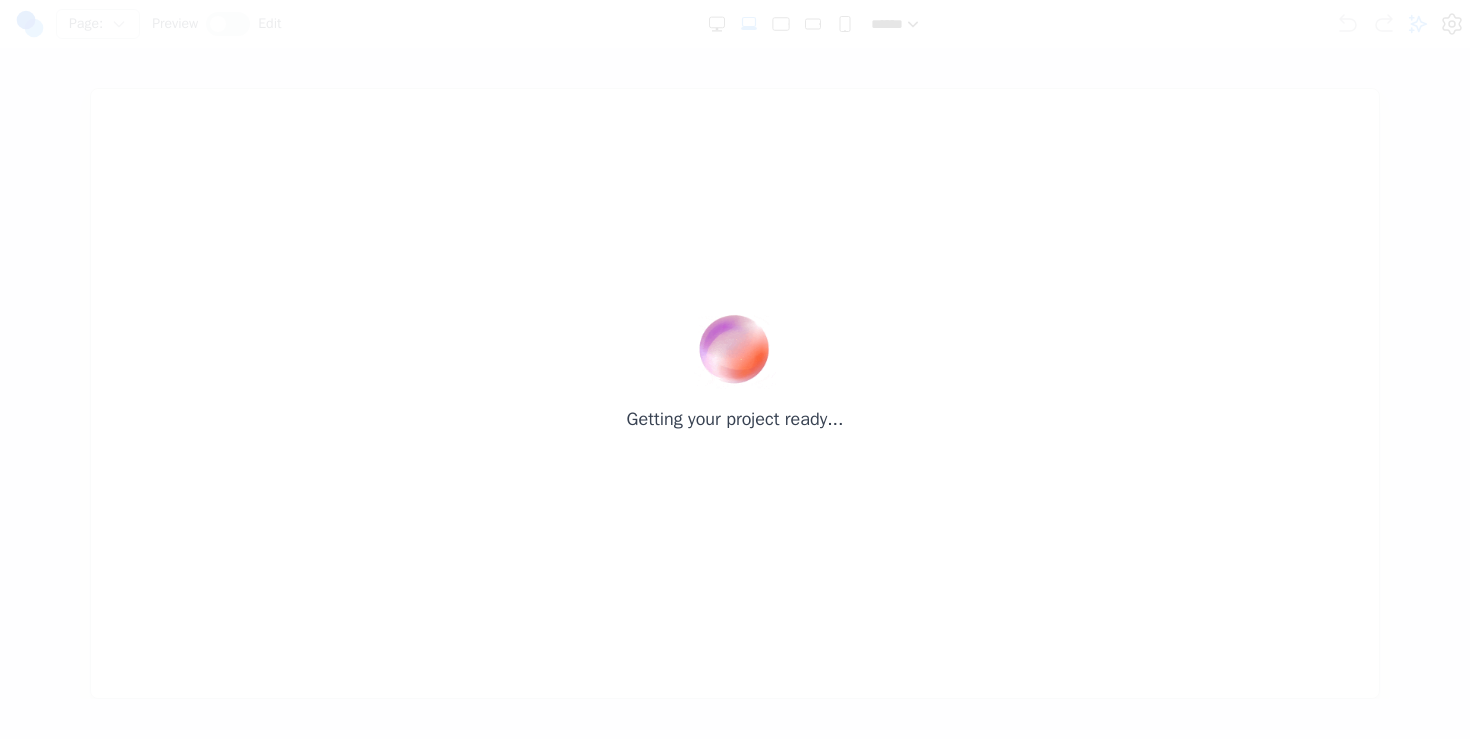 scroll, scrollTop: 0, scrollLeft: 0, axis: both 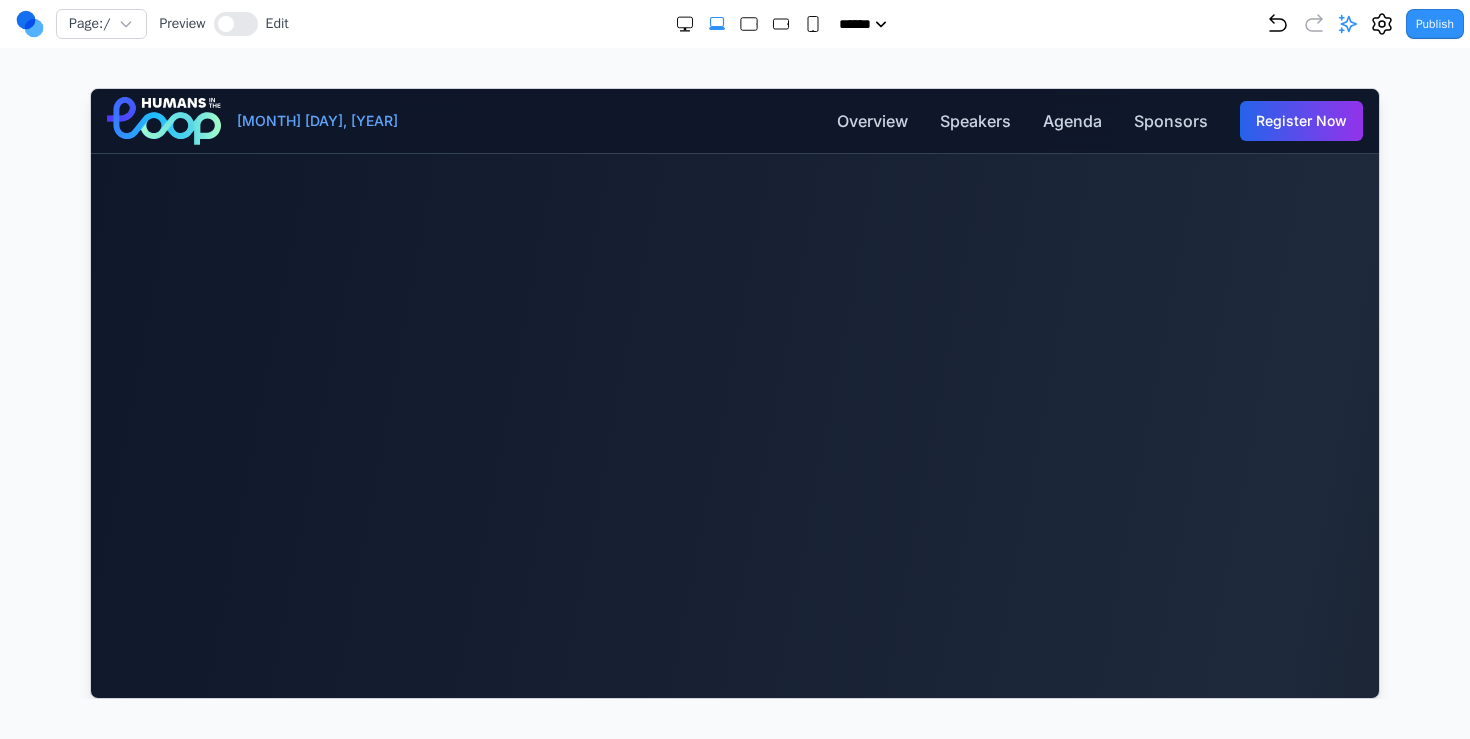 click 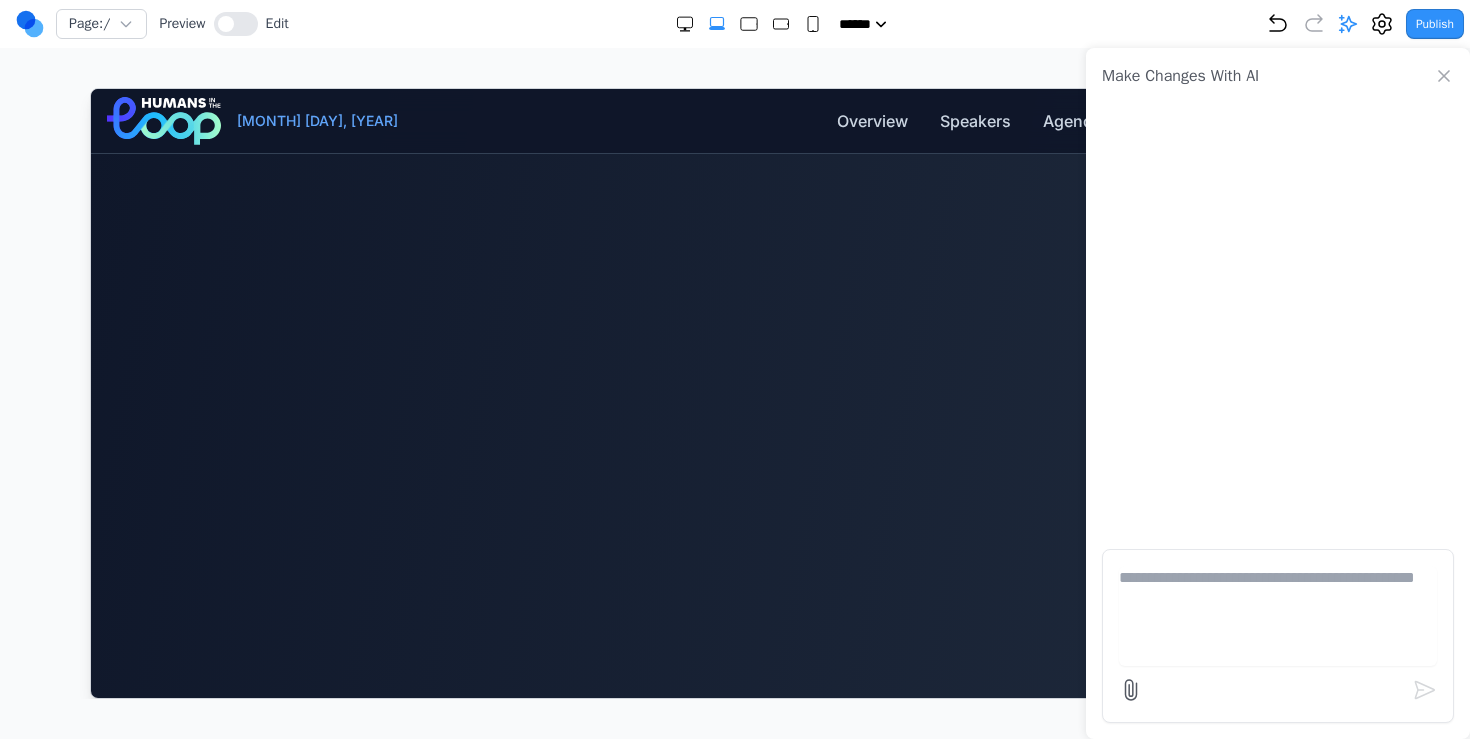 click at bounding box center (1278, 616) 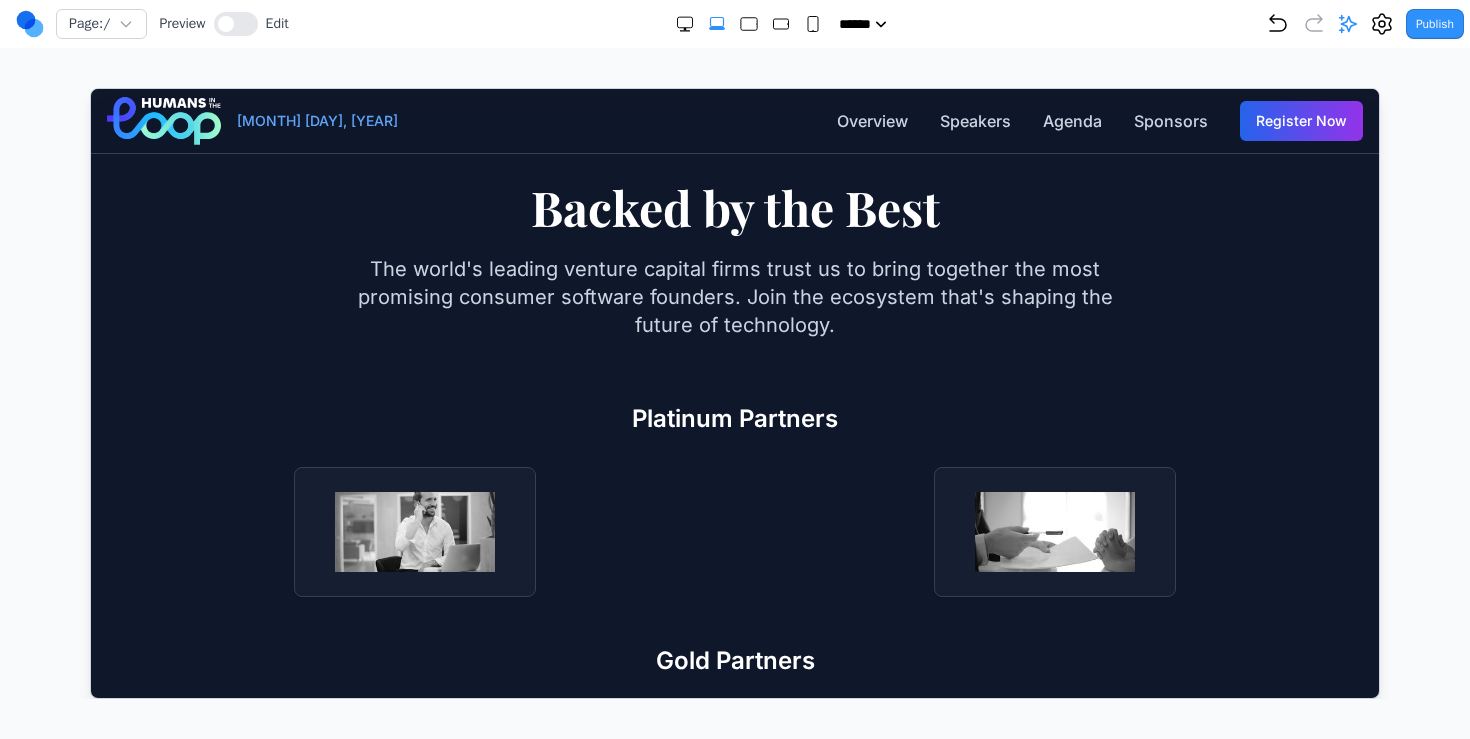scroll, scrollTop: 5016, scrollLeft: 0, axis: vertical 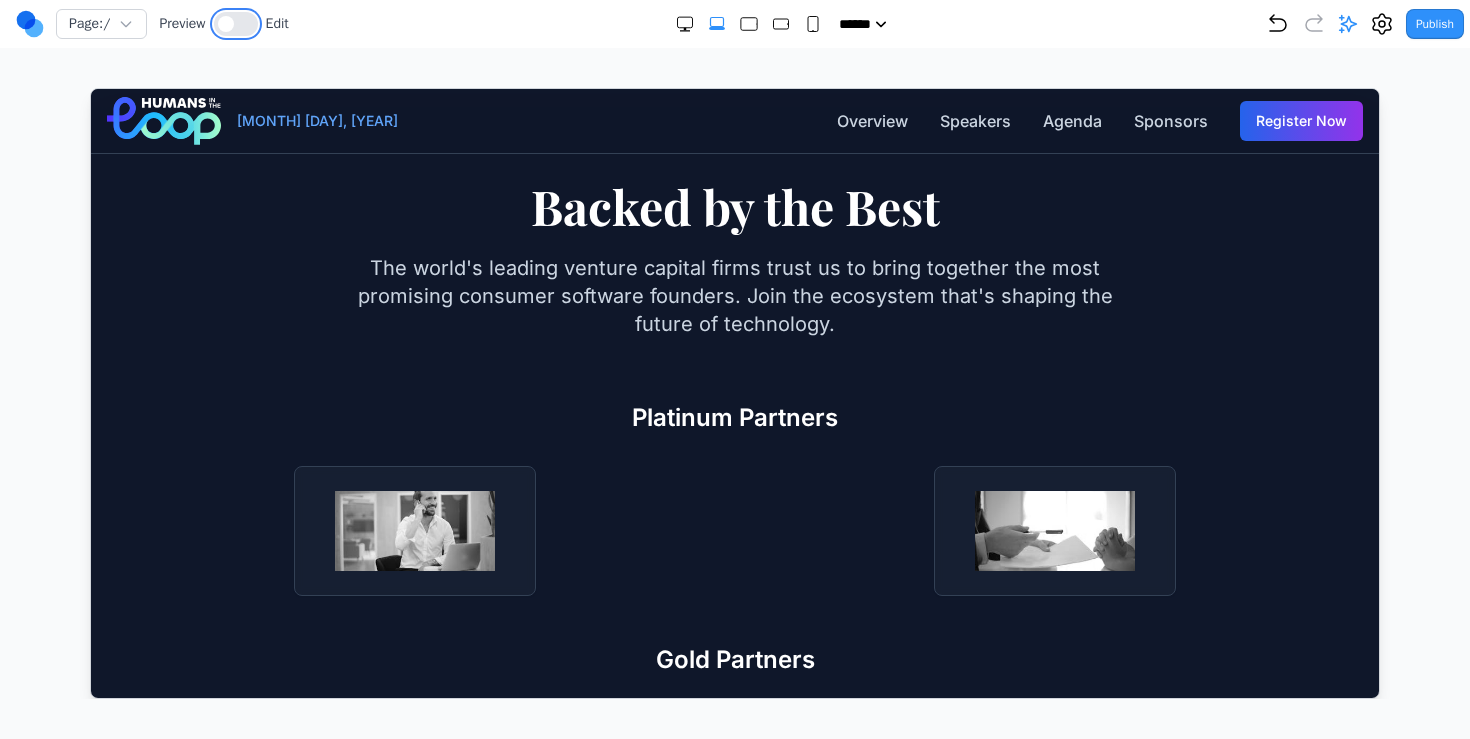 click at bounding box center [226, 24] 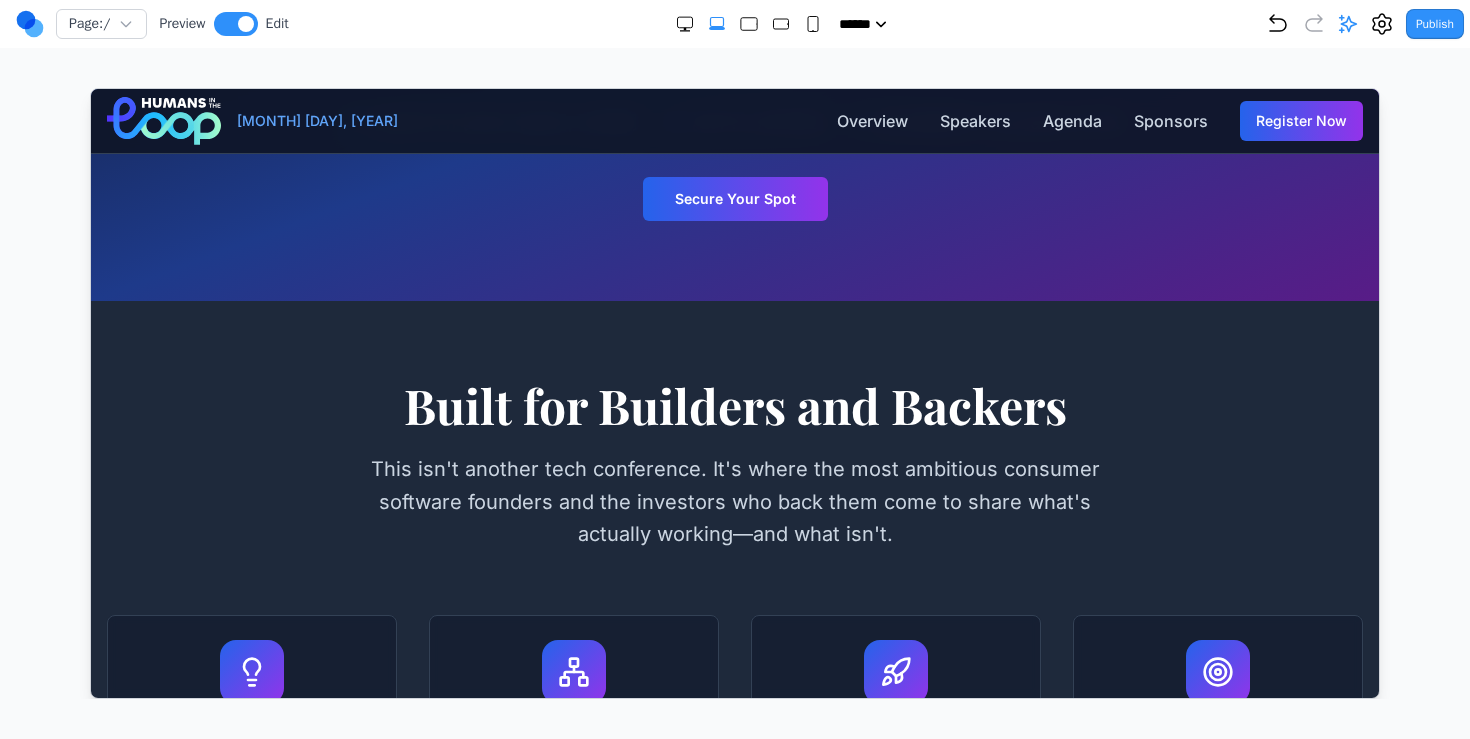 scroll, scrollTop: 865, scrollLeft: 0, axis: vertical 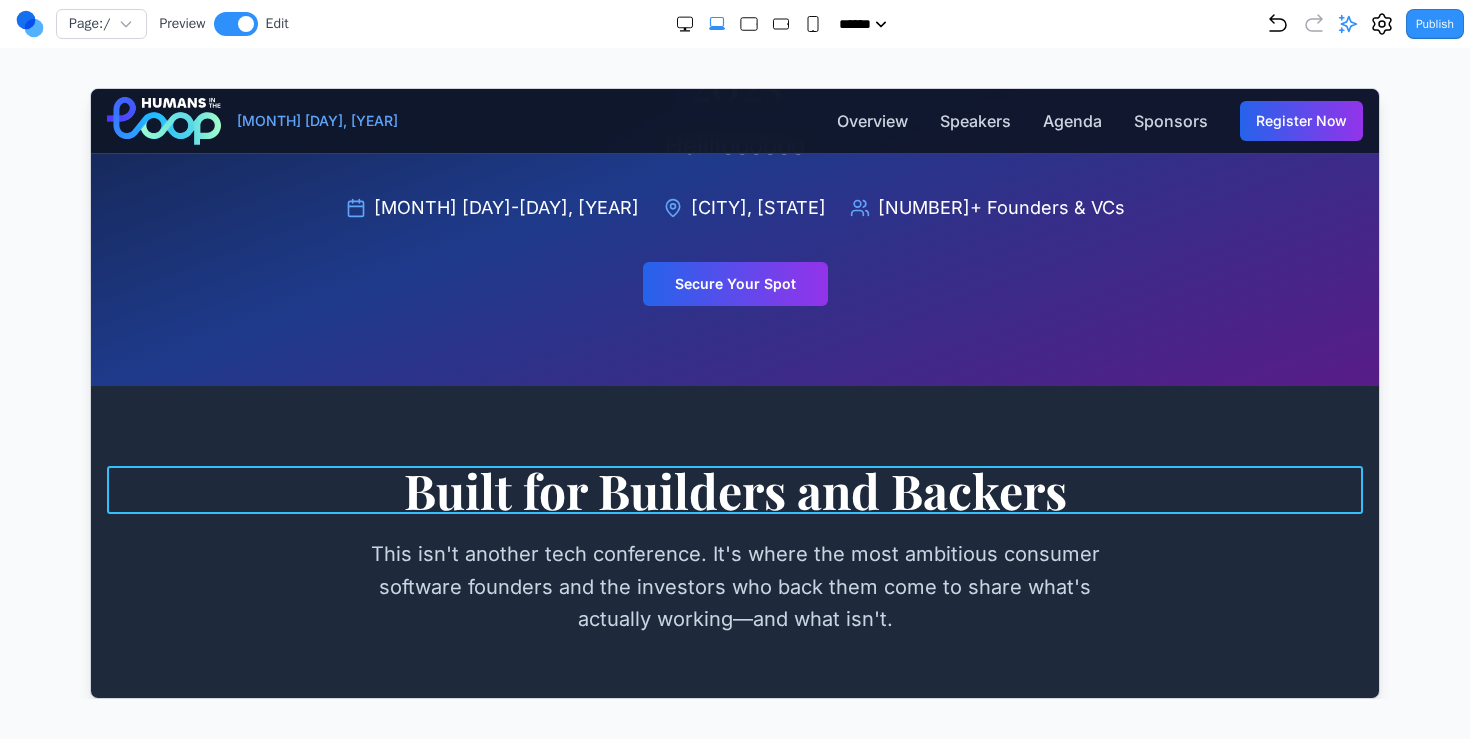 click on "Built for Builders and Backers" at bounding box center (734, 489) 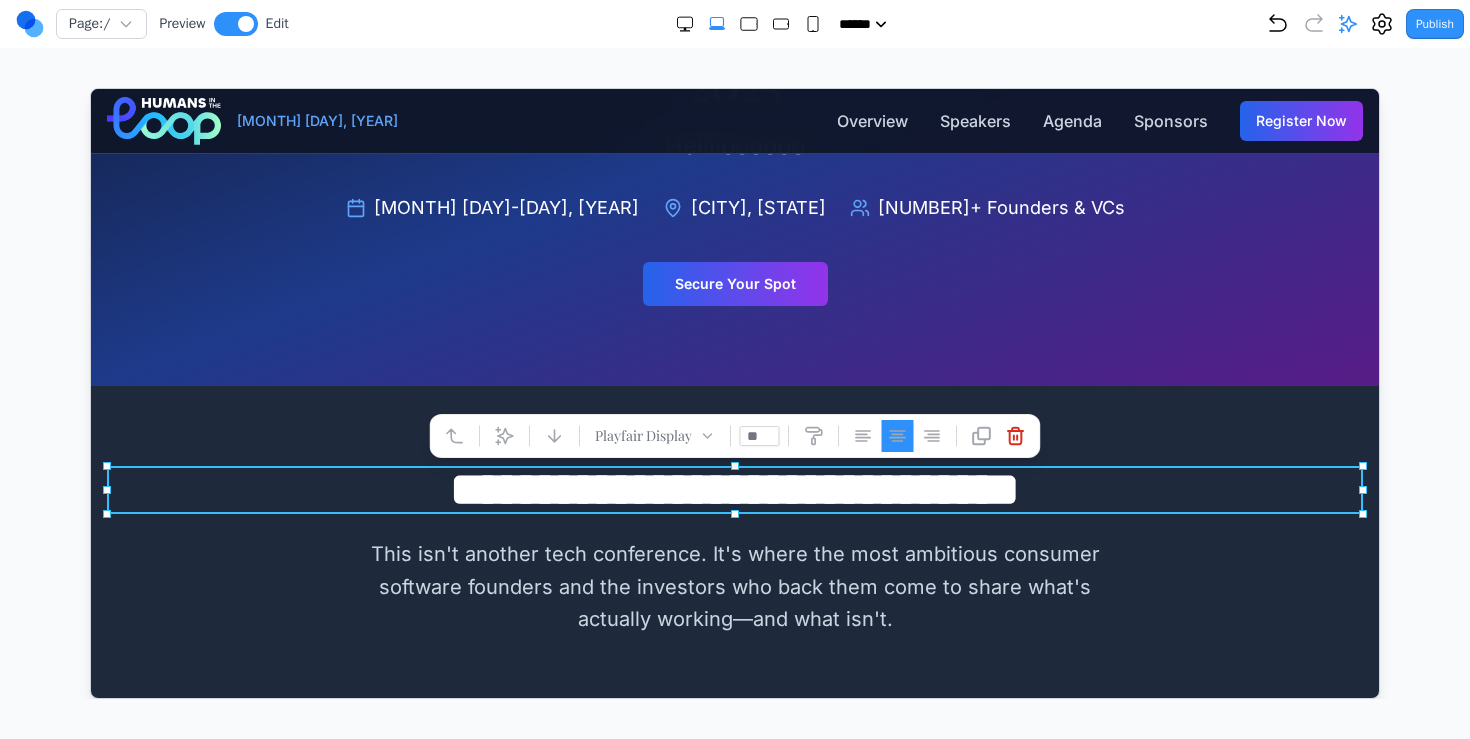 click on "**********" at bounding box center [734, 856] 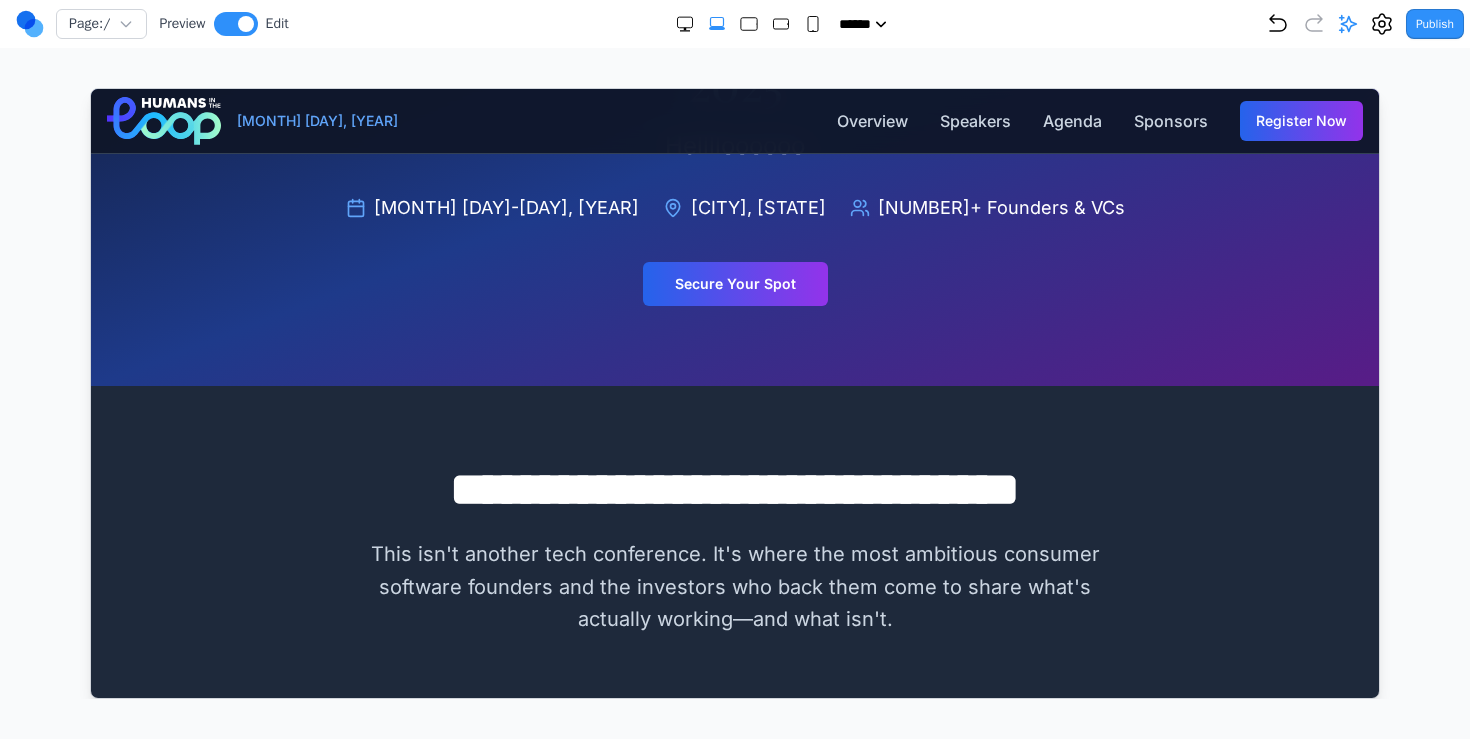 click on "**********" at bounding box center (734, 856) 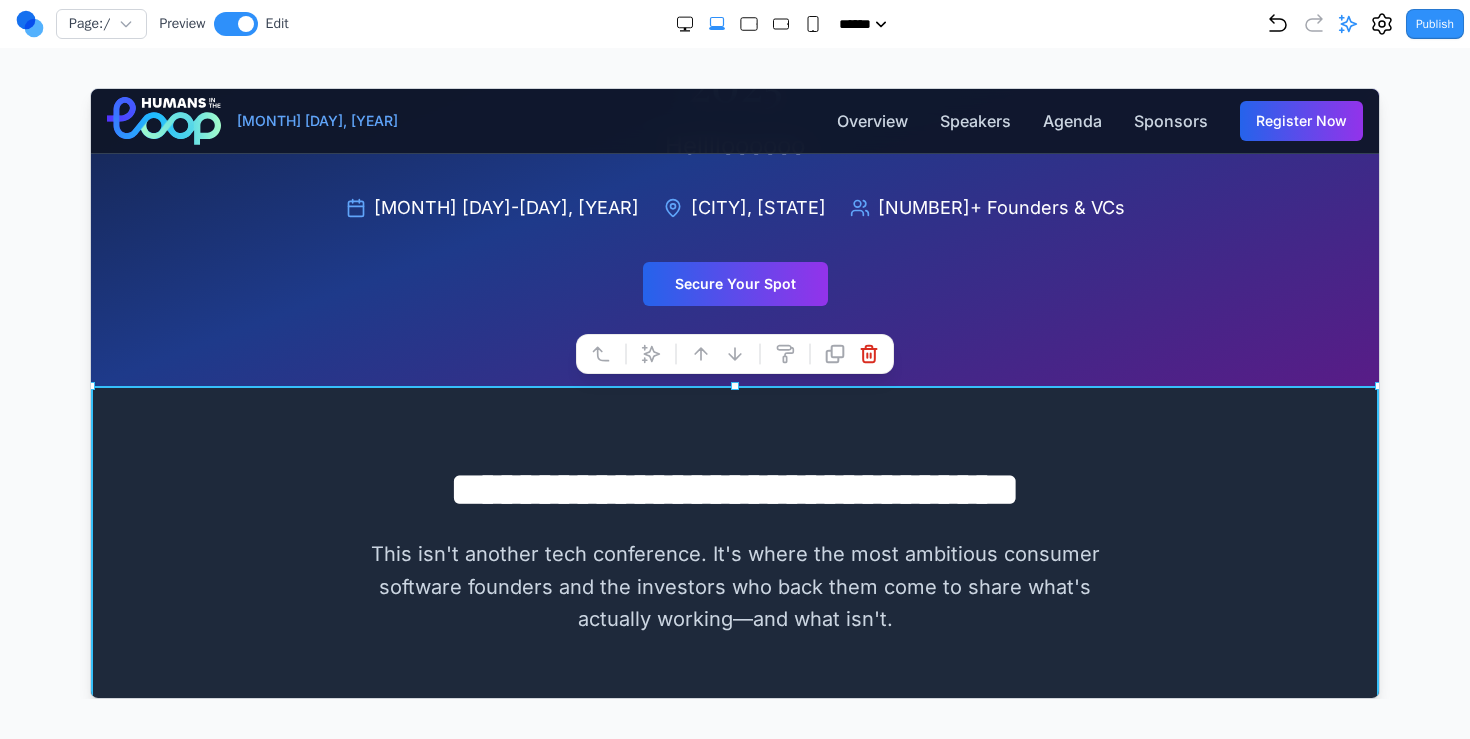click 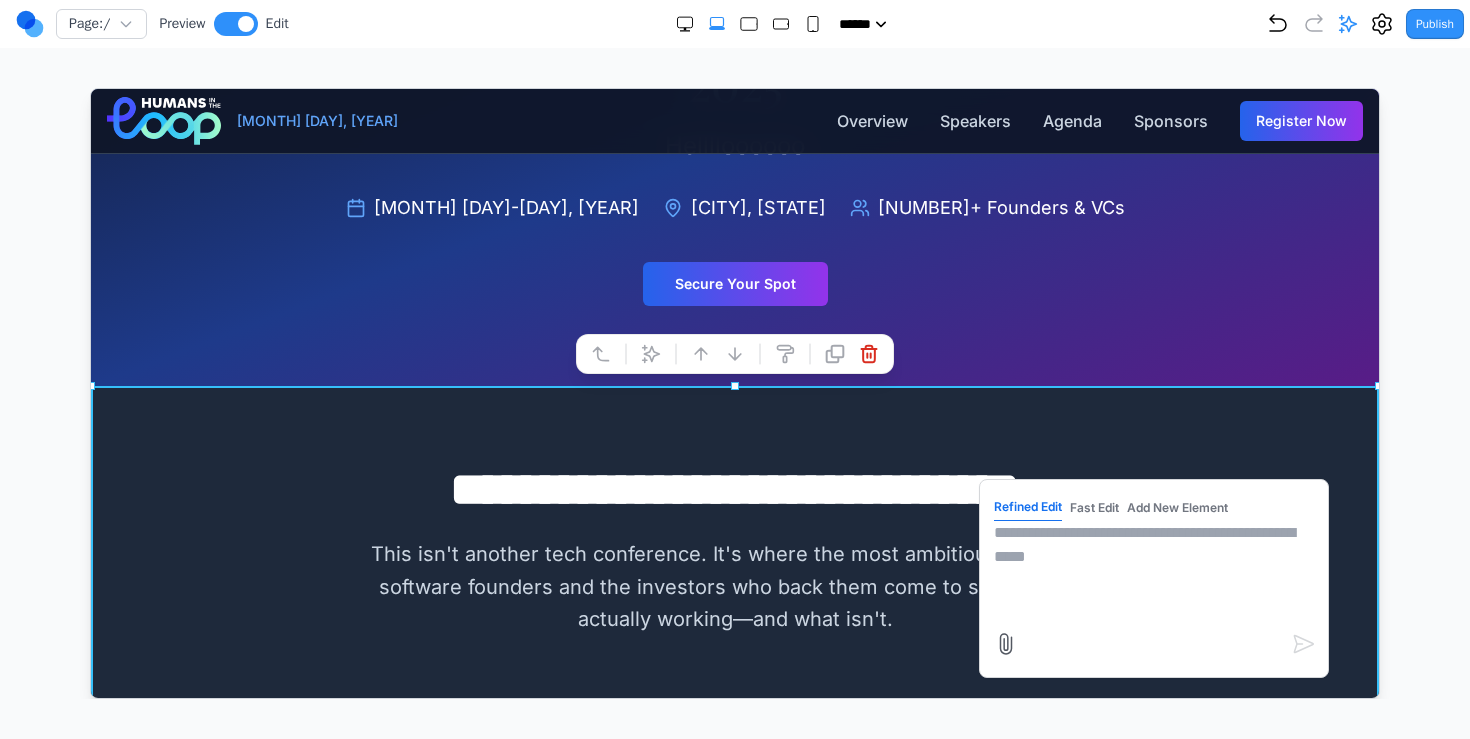 click at bounding box center (1153, 570) 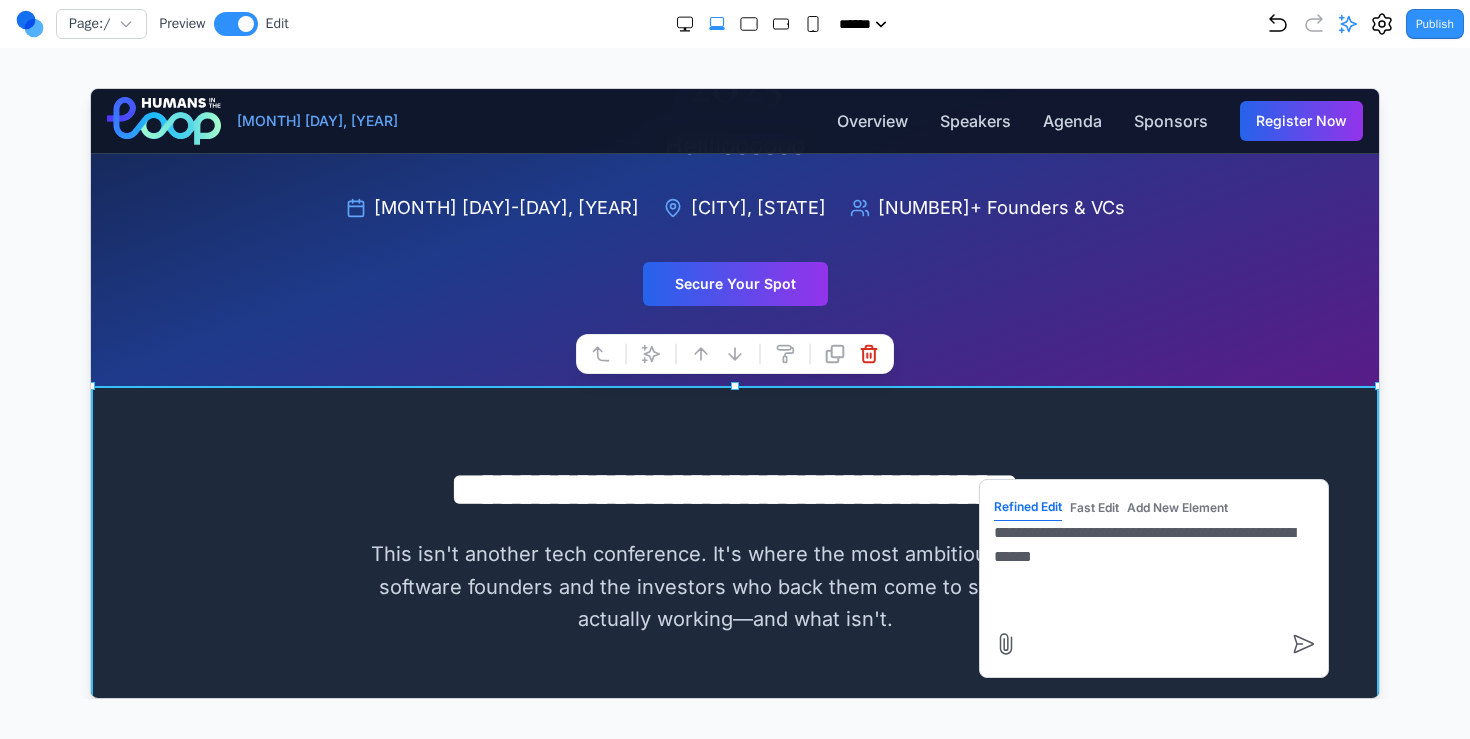 type on "**********" 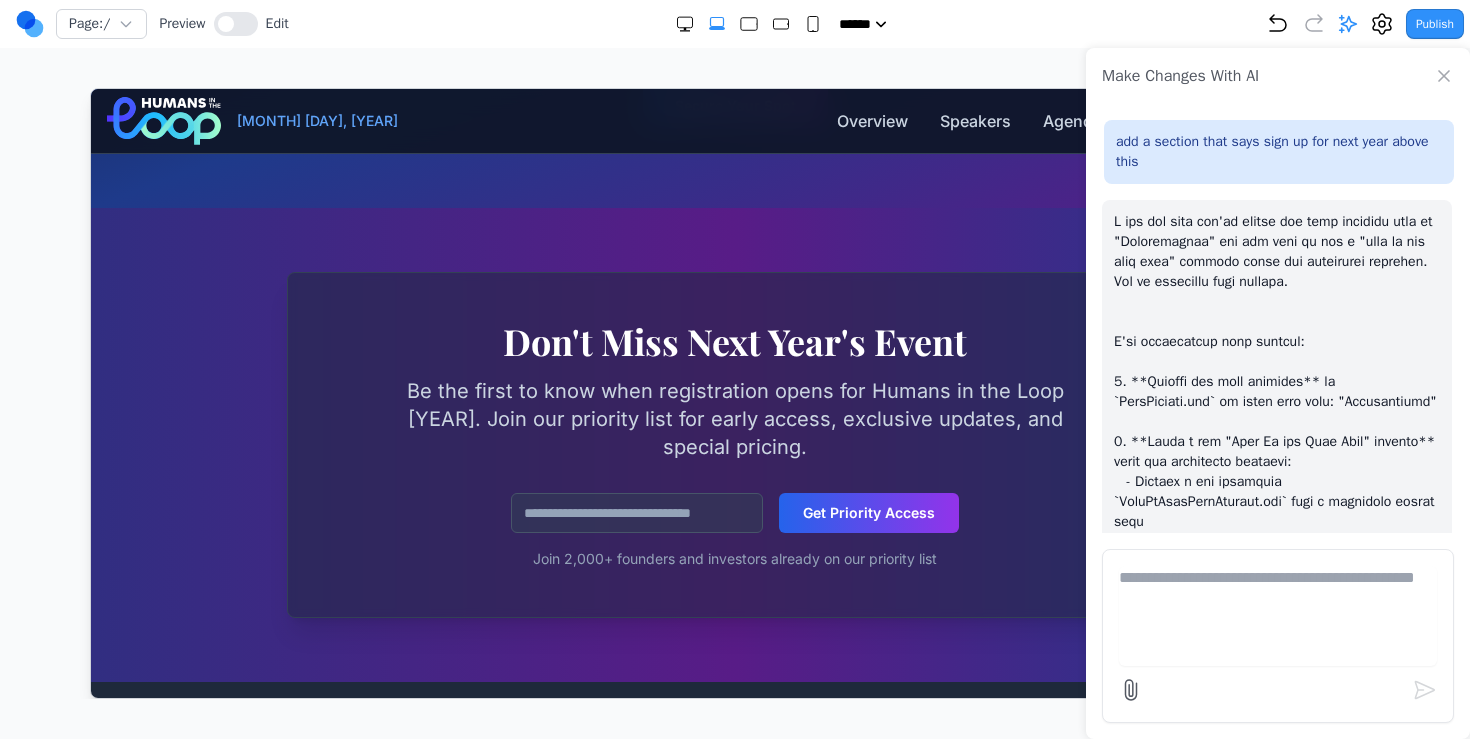 scroll, scrollTop: 1070, scrollLeft: 0, axis: vertical 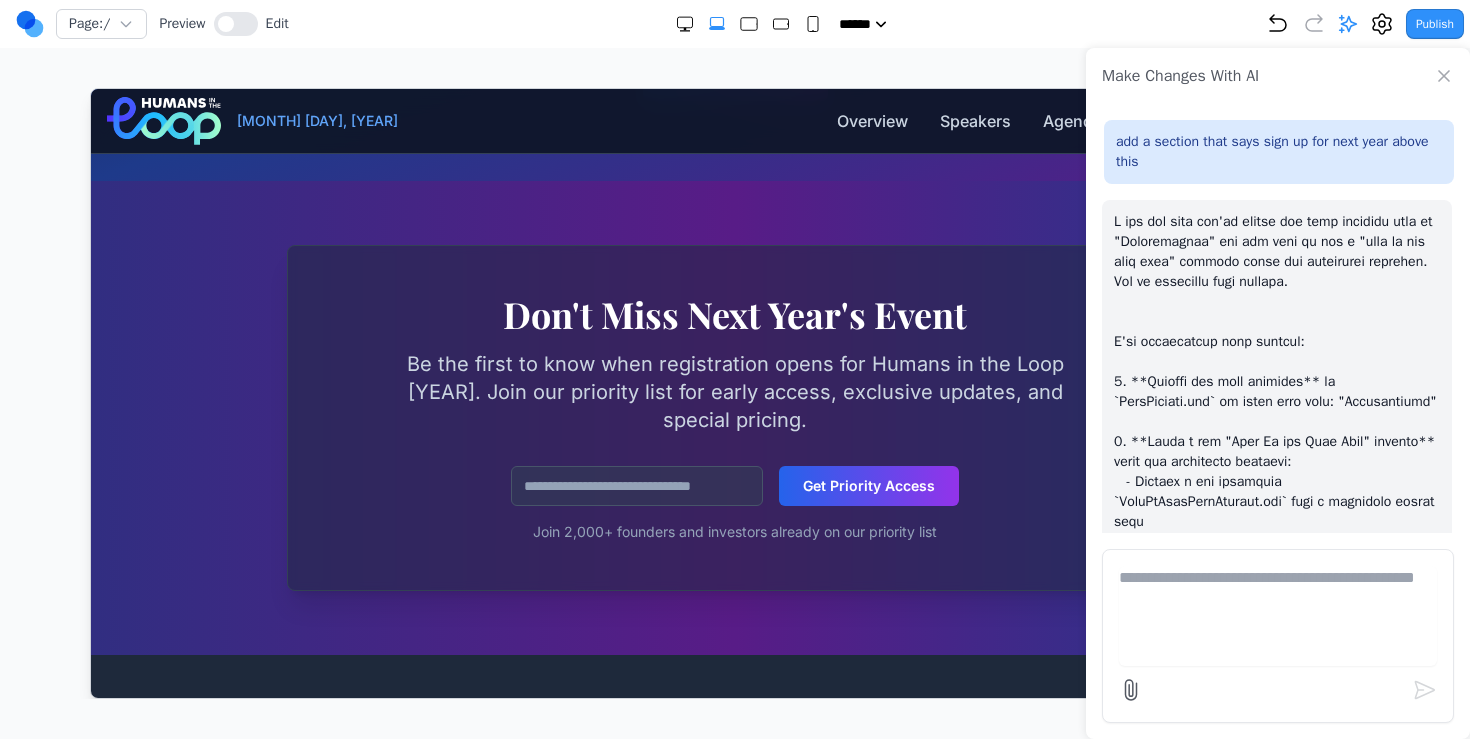click on "Be the first to know when registration opens for Humans in the Loop [YEAR]. Join our priority list for early access, exclusive updates, and special pricing." at bounding box center (734, 391) 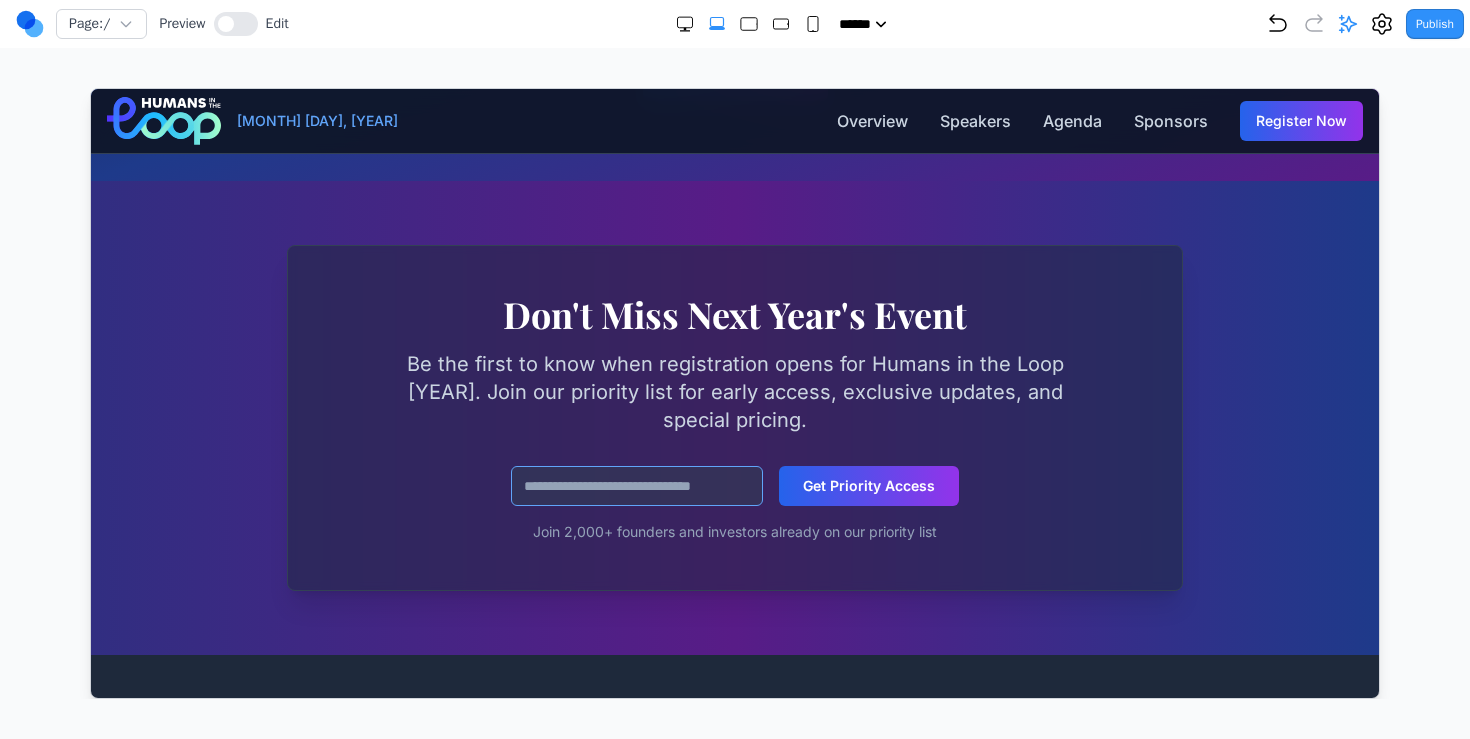 click at bounding box center [636, 485] 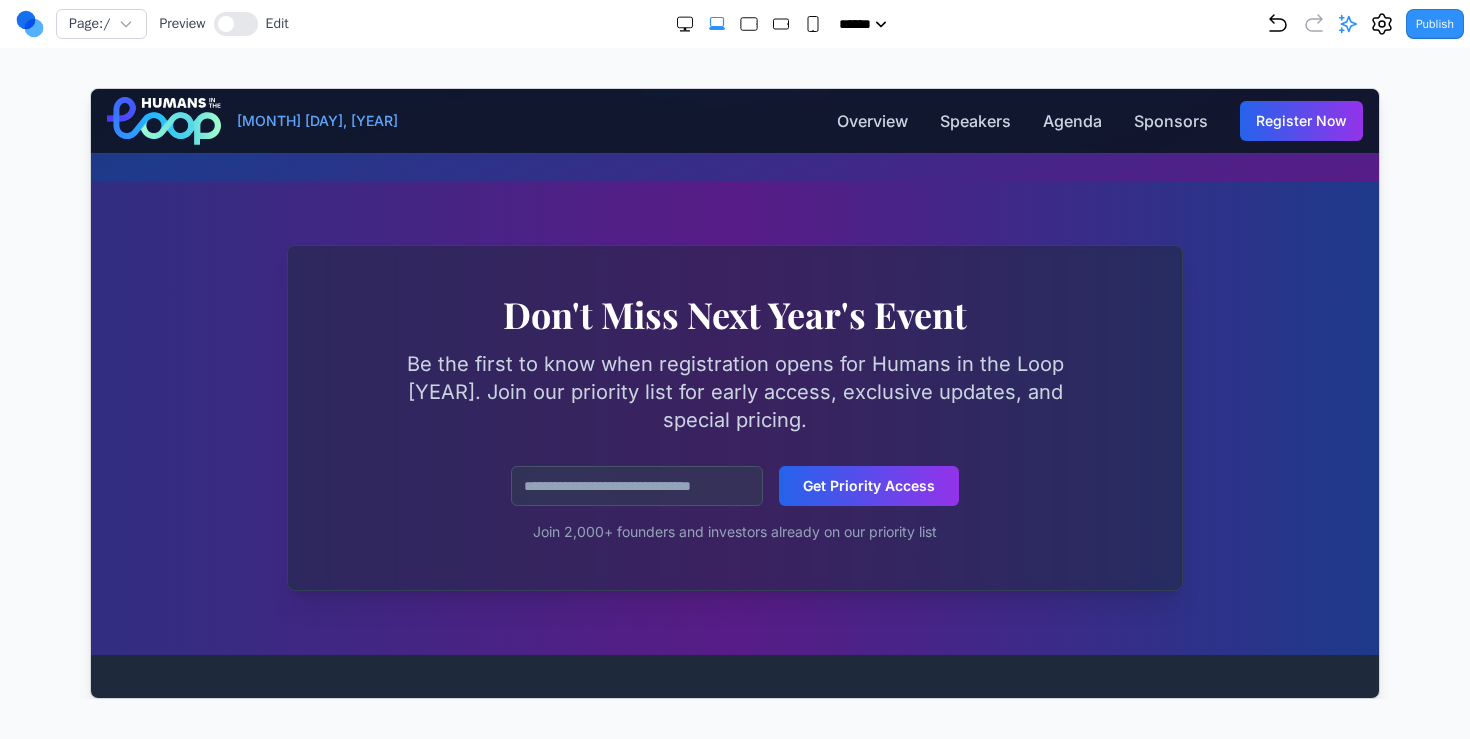 click on "Be the first to know when registration opens for Humans in the Loop [YEAR]. Join our priority list for early access, exclusive updates, and special pricing." at bounding box center (734, 391) 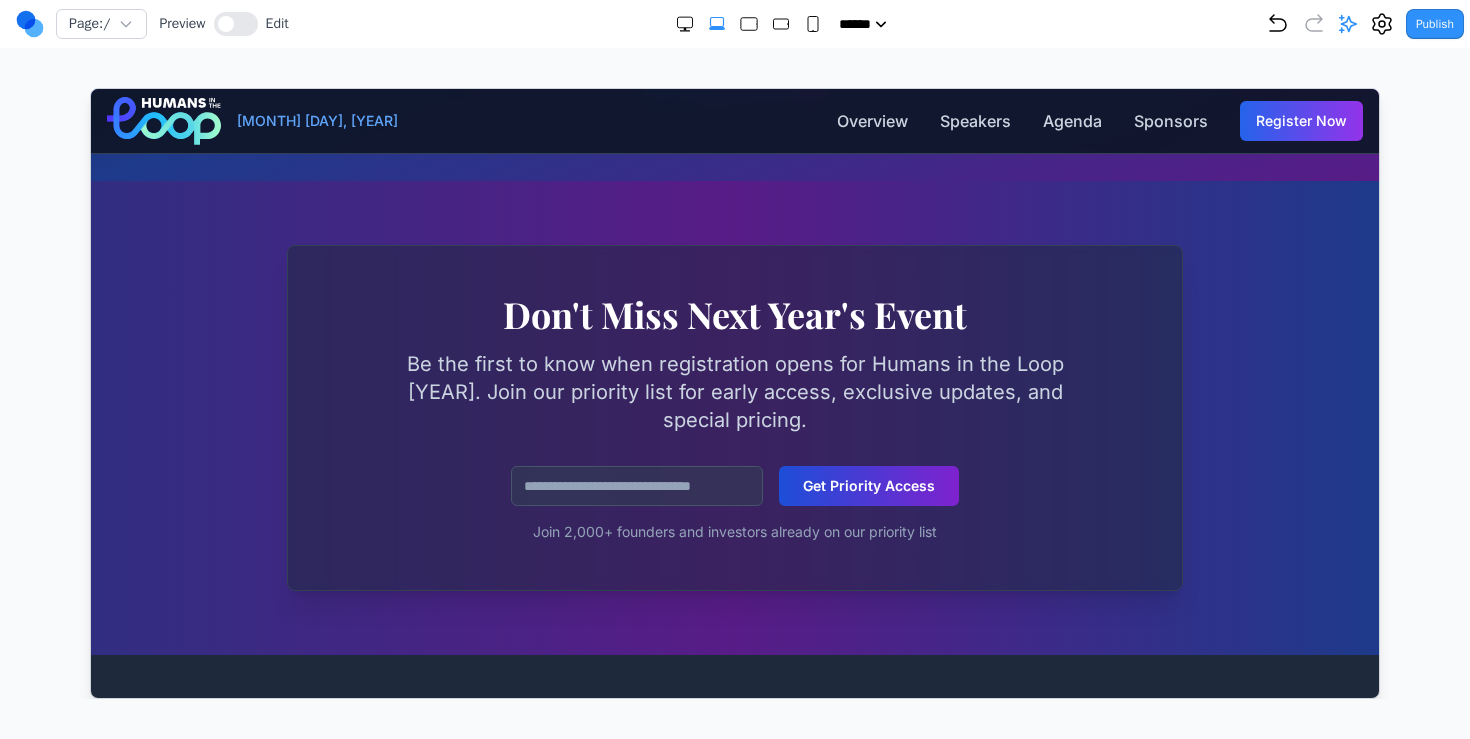 click on "Get Priority Access" at bounding box center (868, 485) 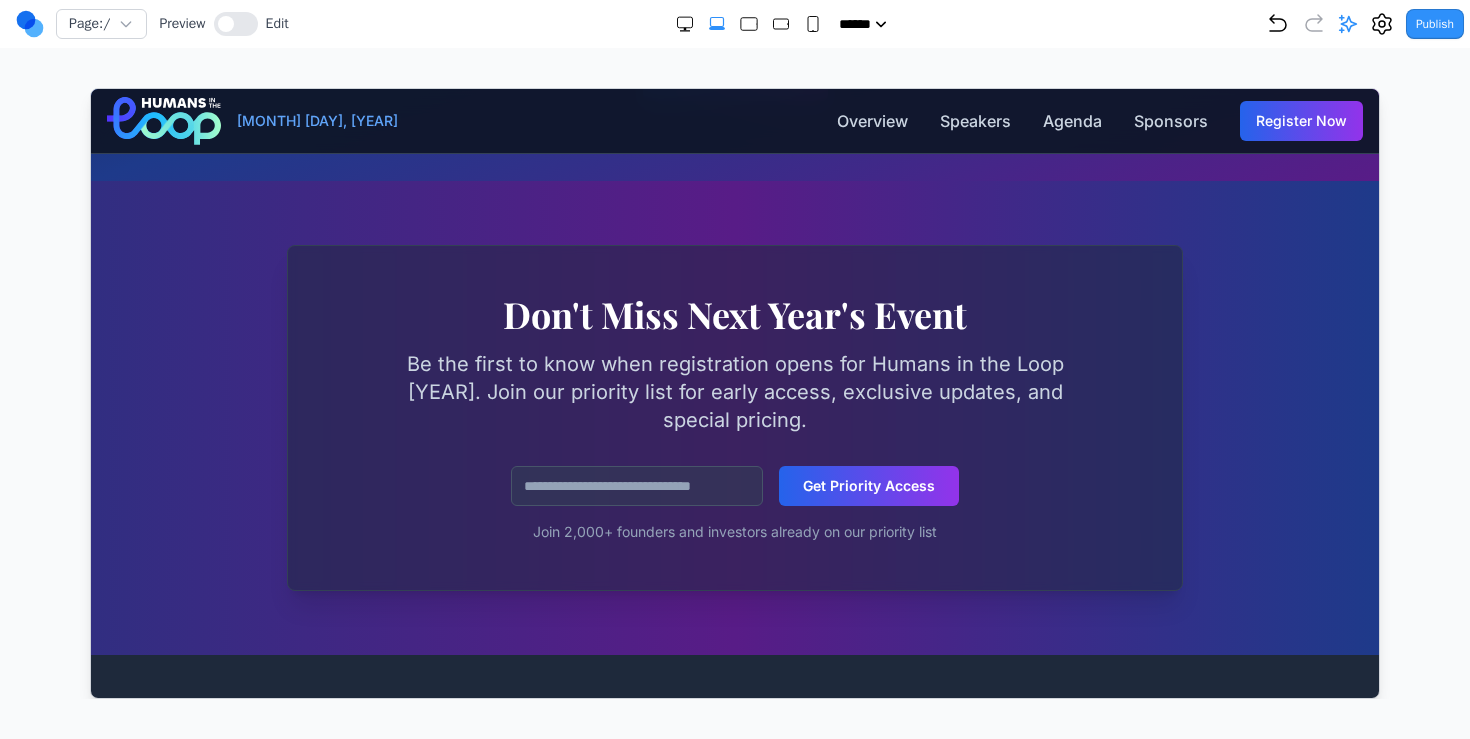 click 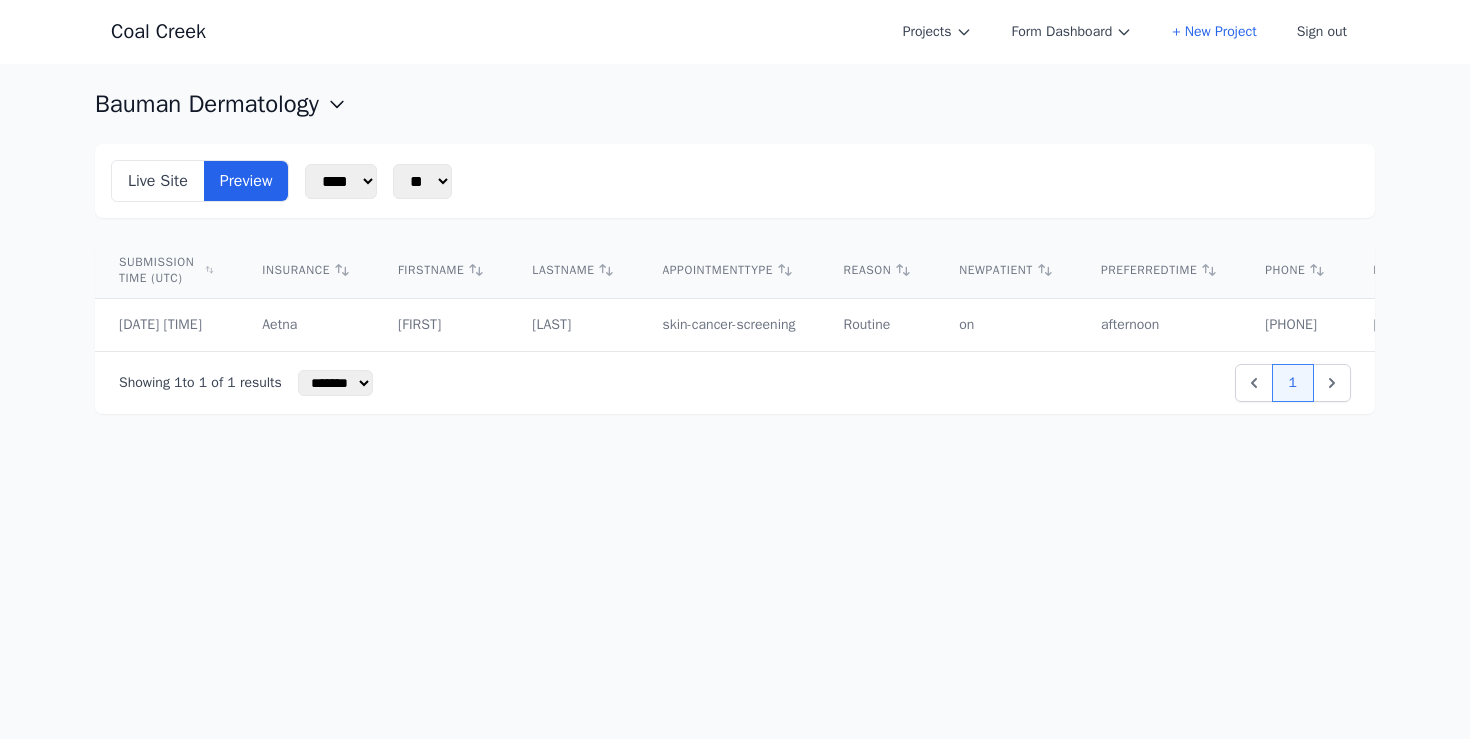 scroll, scrollTop: 0, scrollLeft: 0, axis: both 